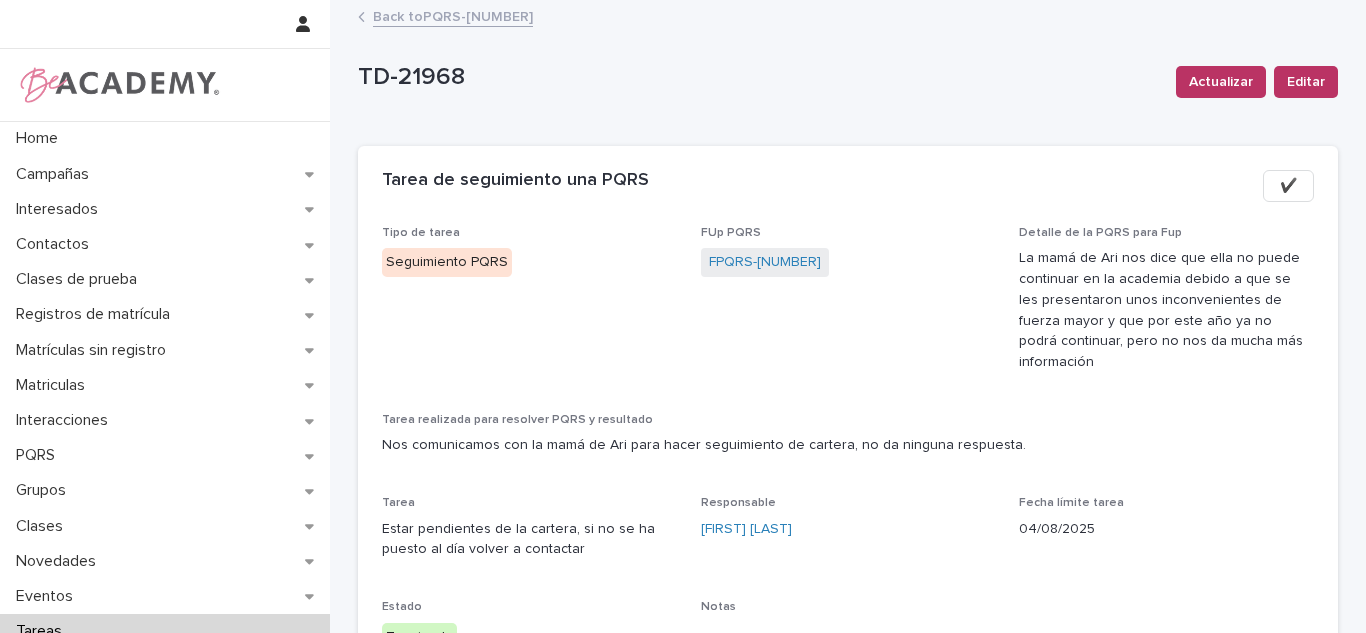 scroll, scrollTop: 0, scrollLeft: 0, axis: both 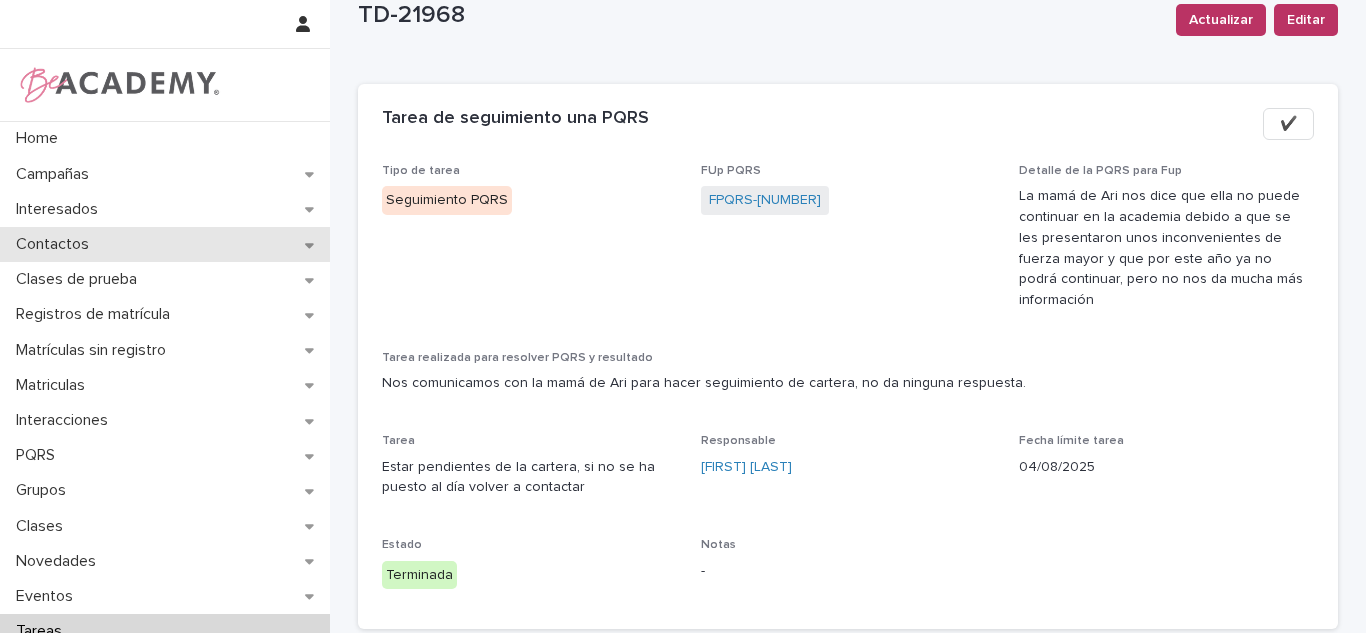 click on "Contactos" at bounding box center (165, 244) 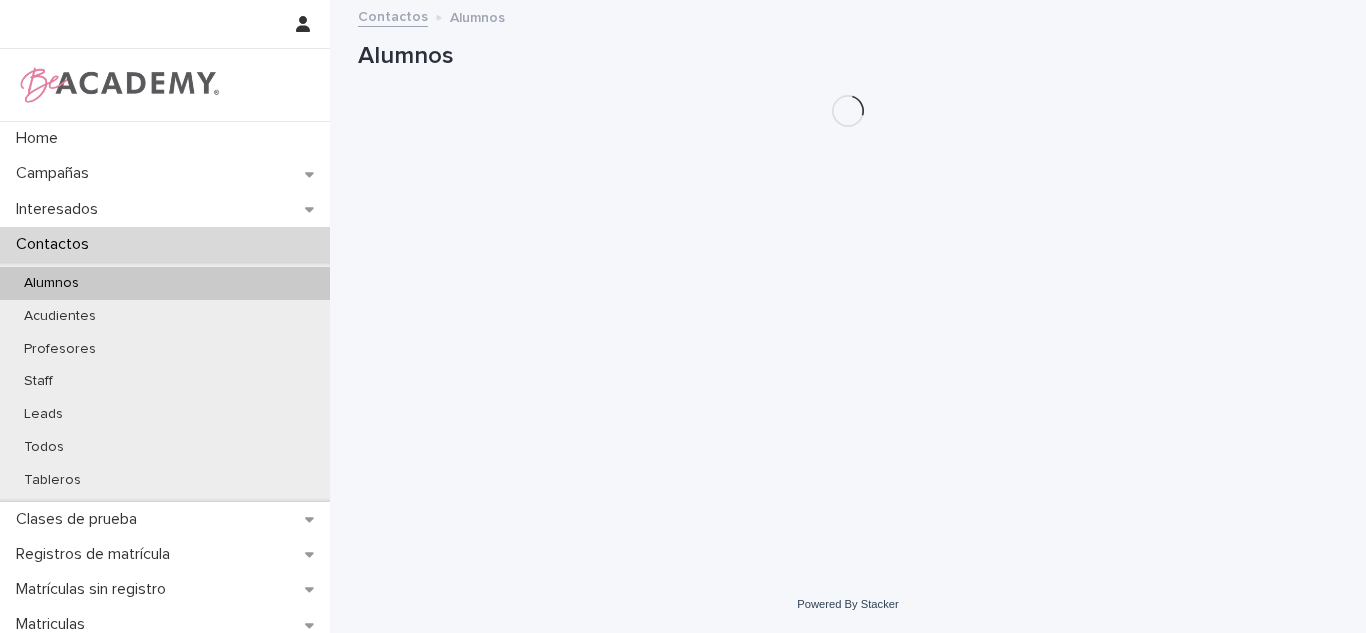 scroll, scrollTop: 0, scrollLeft: 0, axis: both 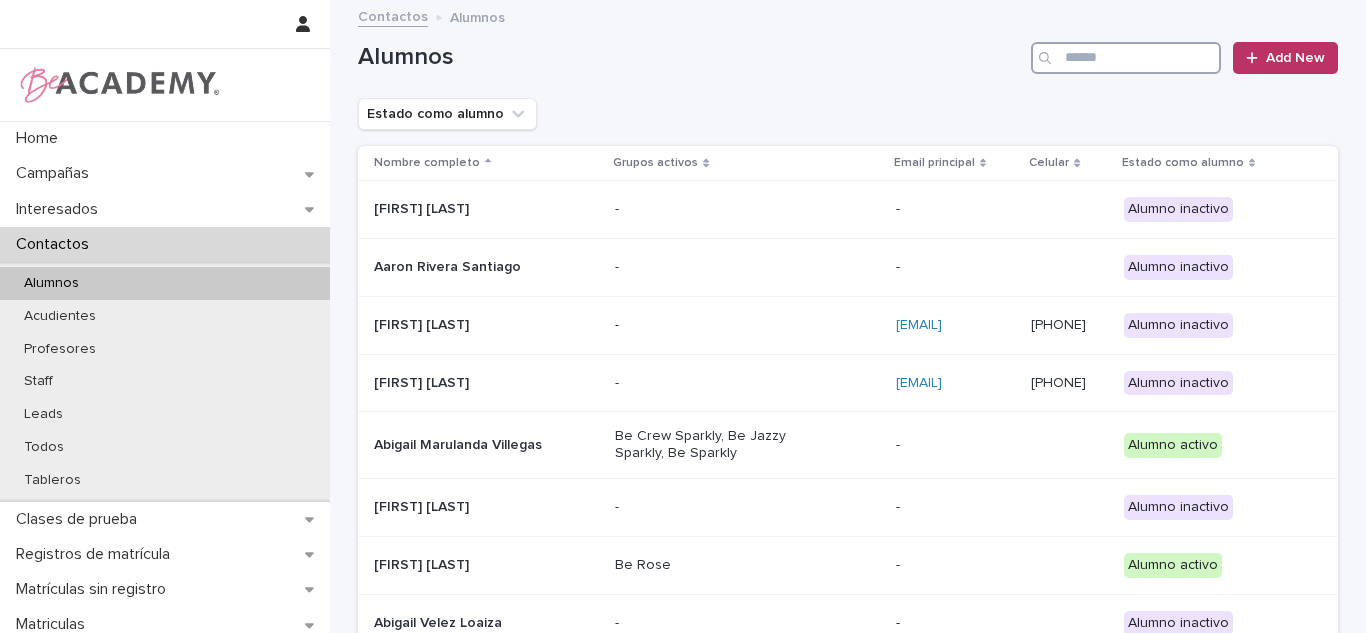 click at bounding box center (1126, 58) 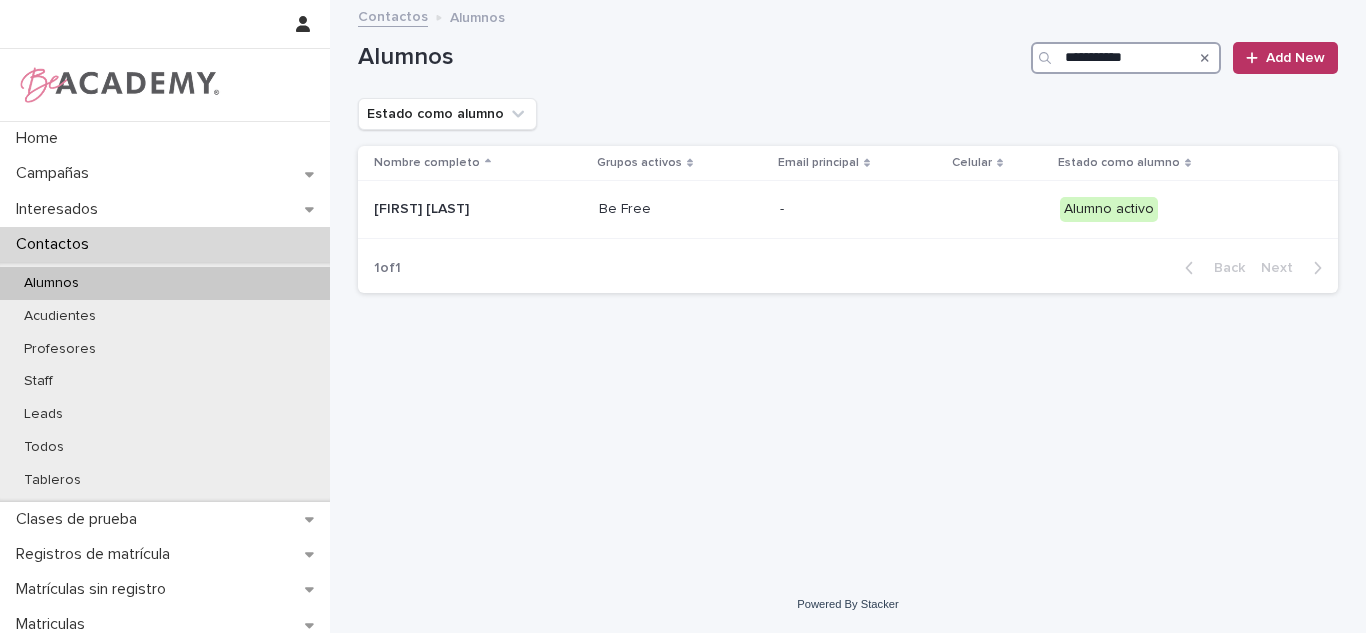 click on "**********" at bounding box center (1126, 58) 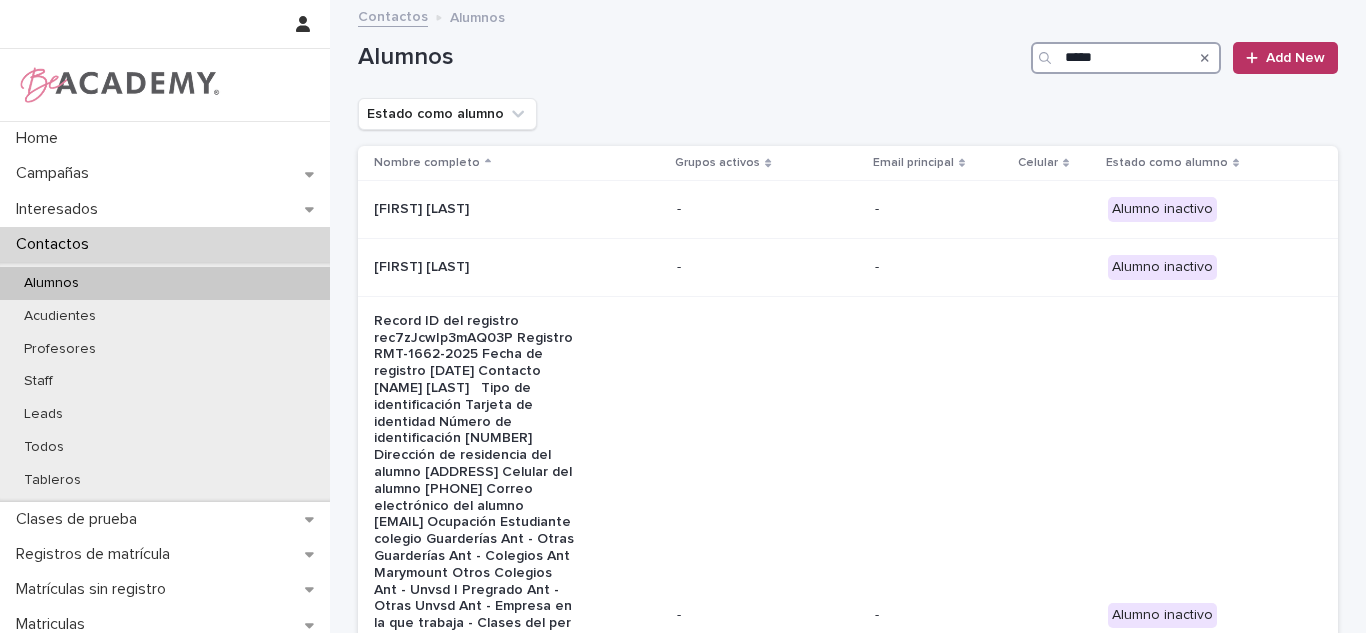 type on "*****" 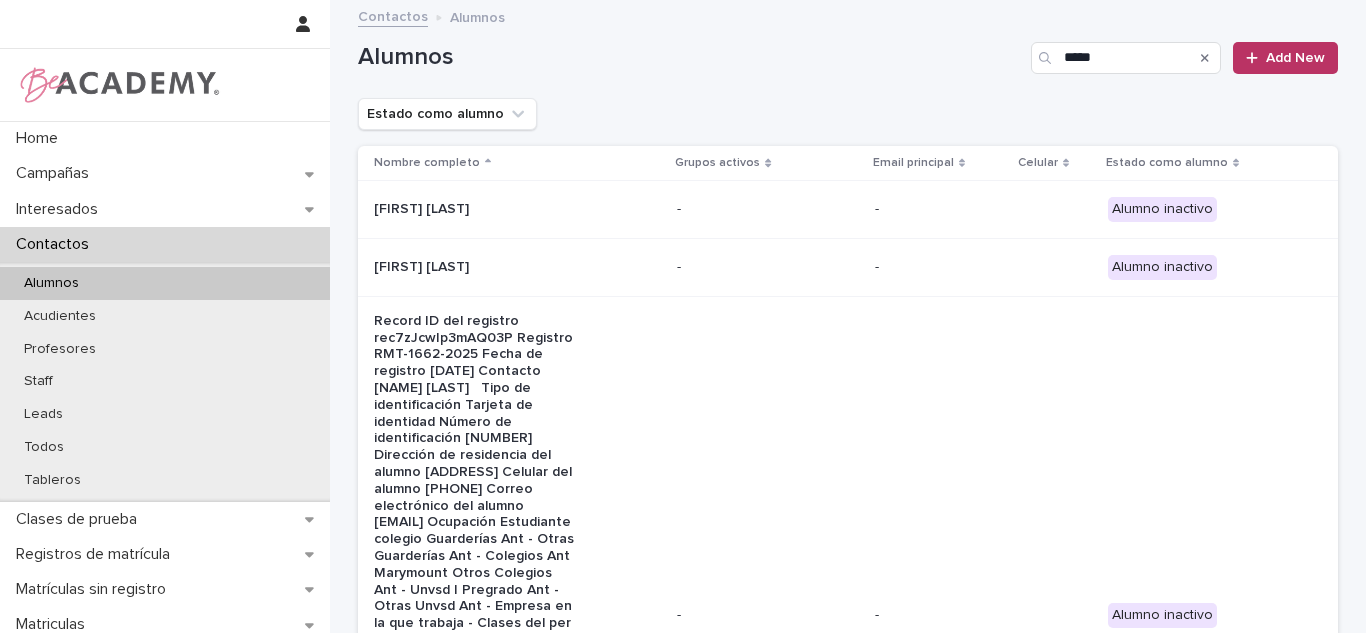 click on "Be Star" at bounding box center [767, 1020] 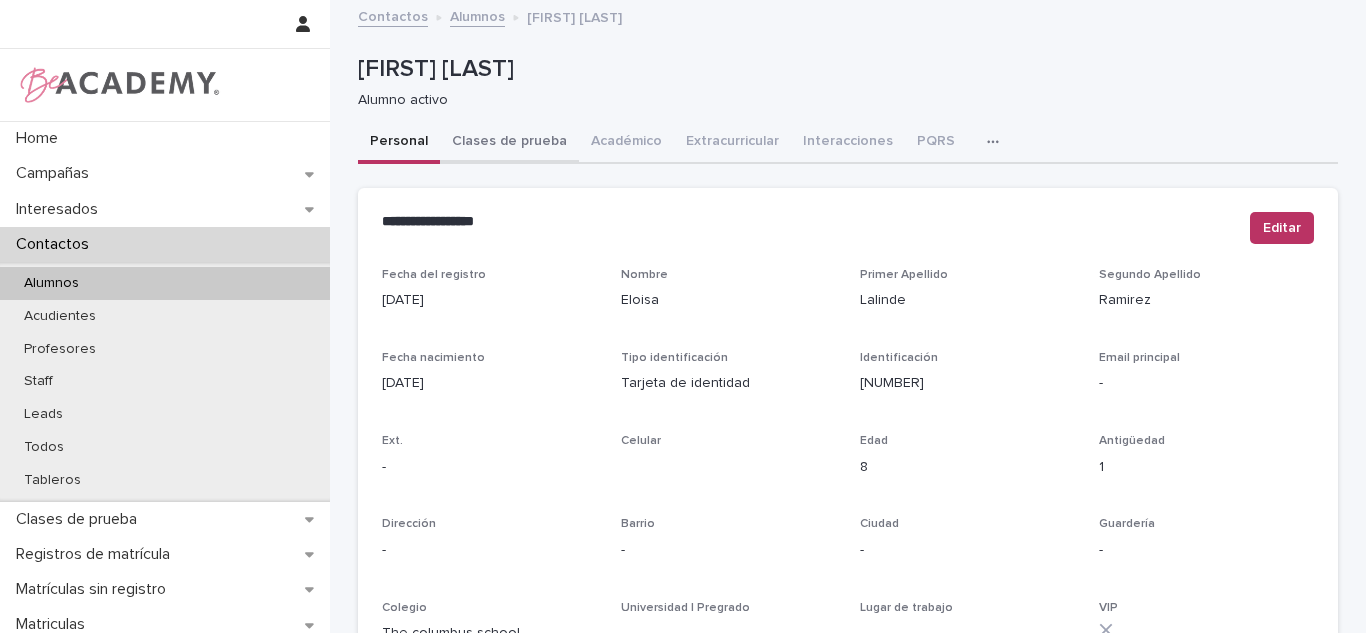 click on "Clases de prueba" at bounding box center [509, 143] 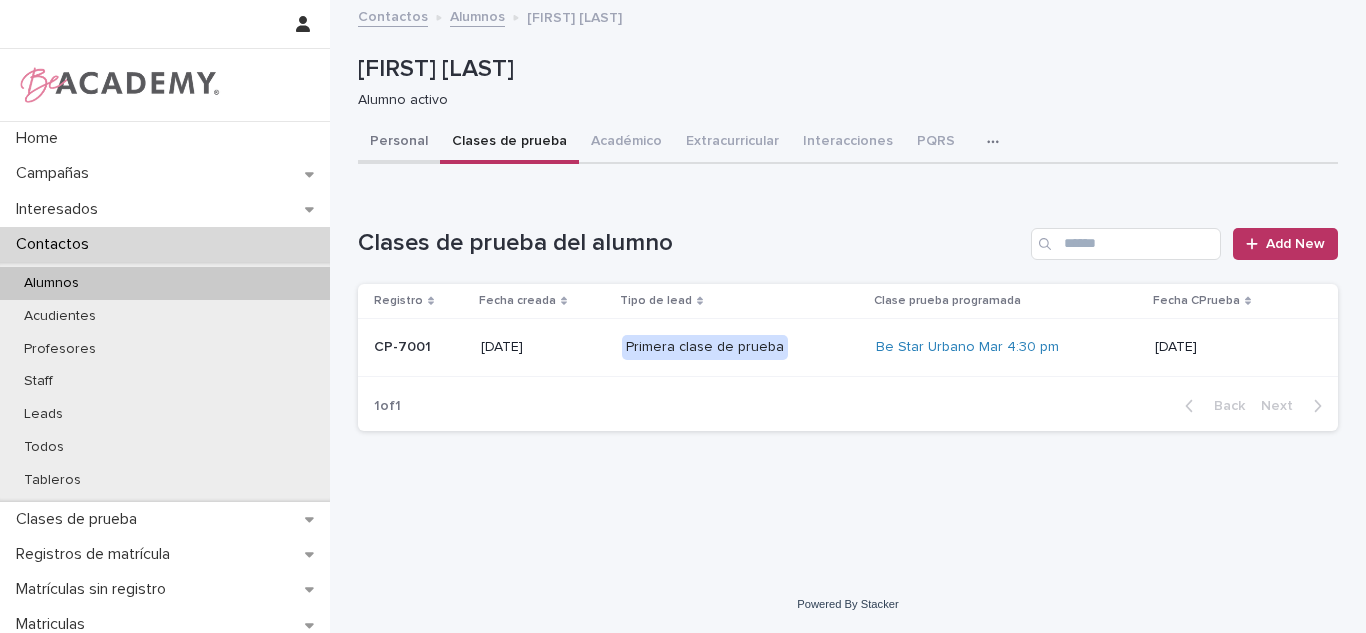 click on "Personal" at bounding box center [399, 143] 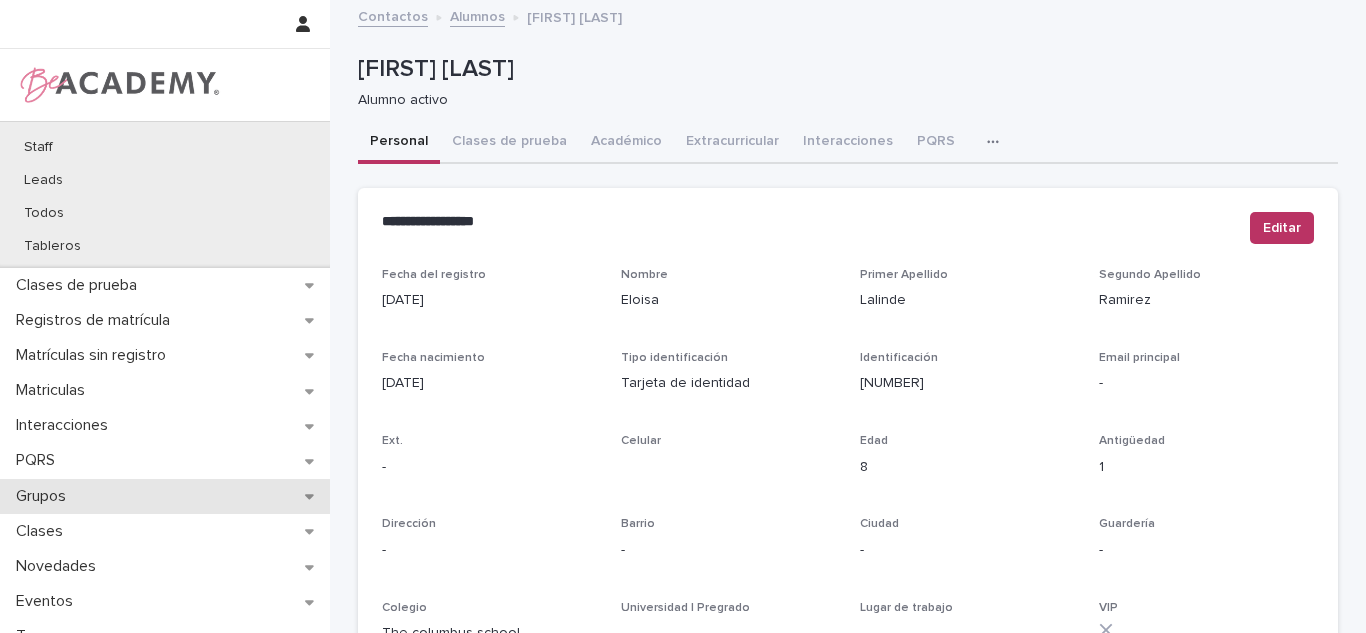 scroll, scrollTop: 236, scrollLeft: 0, axis: vertical 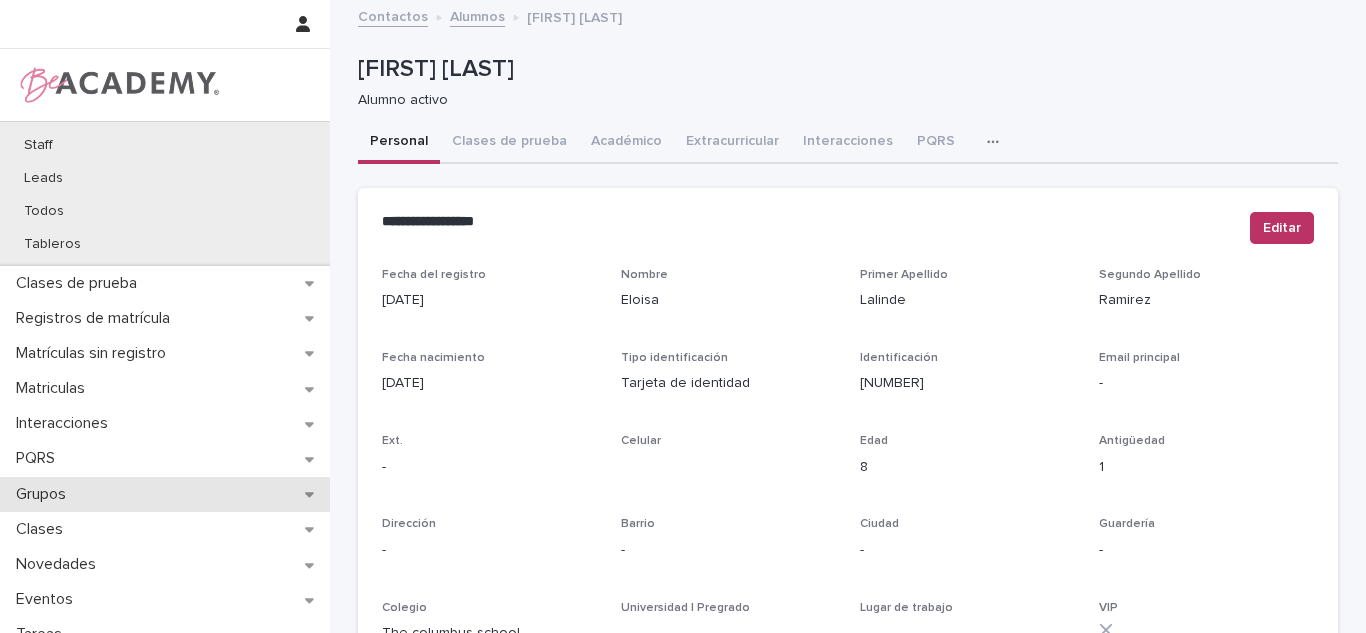 click on "Grupos" at bounding box center (45, 494) 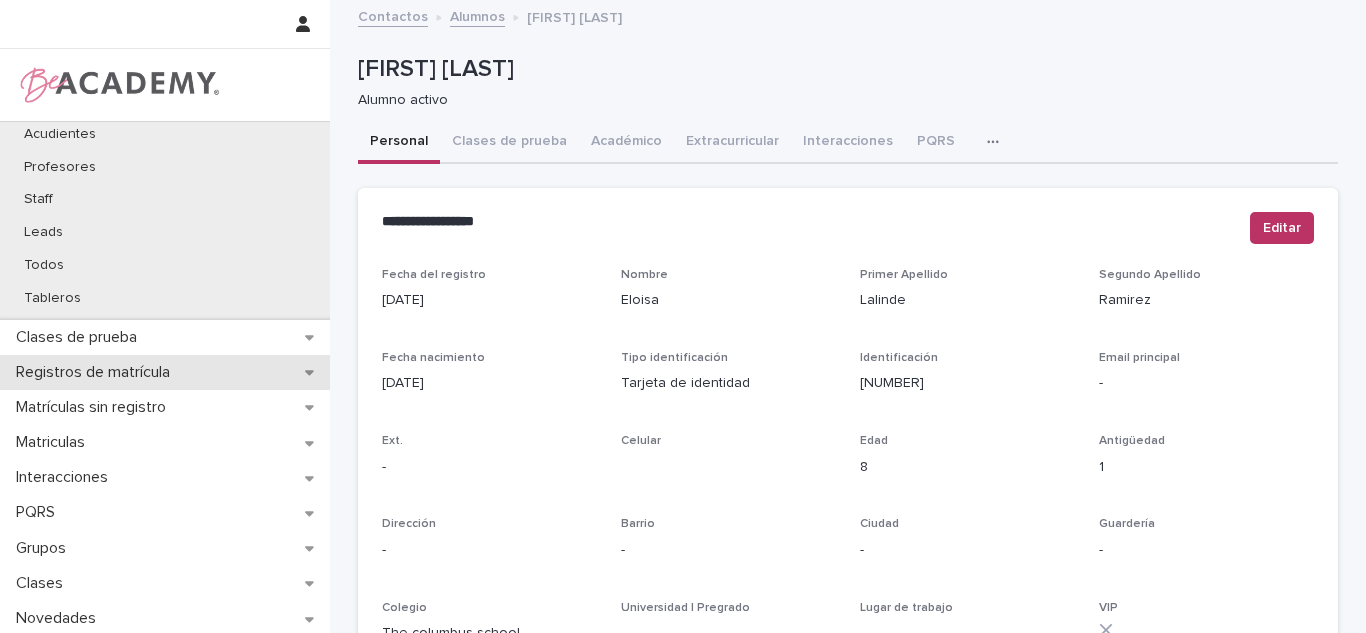 scroll, scrollTop: 220, scrollLeft: 0, axis: vertical 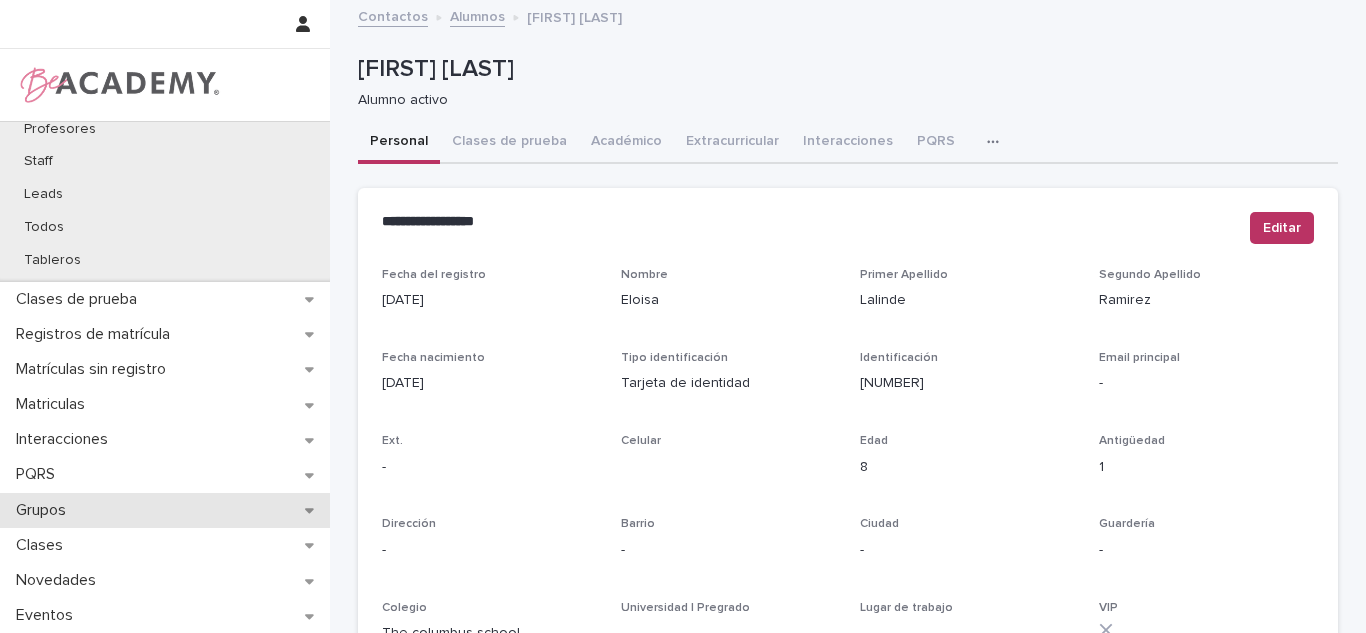 click on "Grupos" at bounding box center [45, 510] 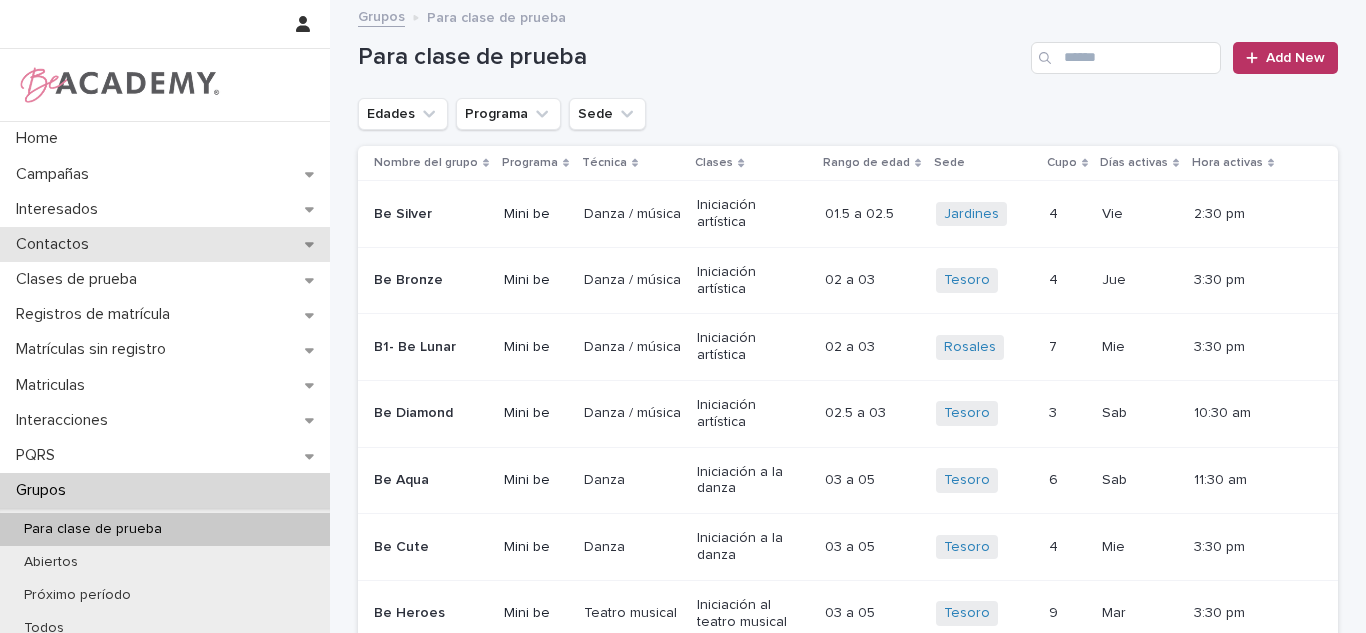 click on "Contactos" at bounding box center [56, 244] 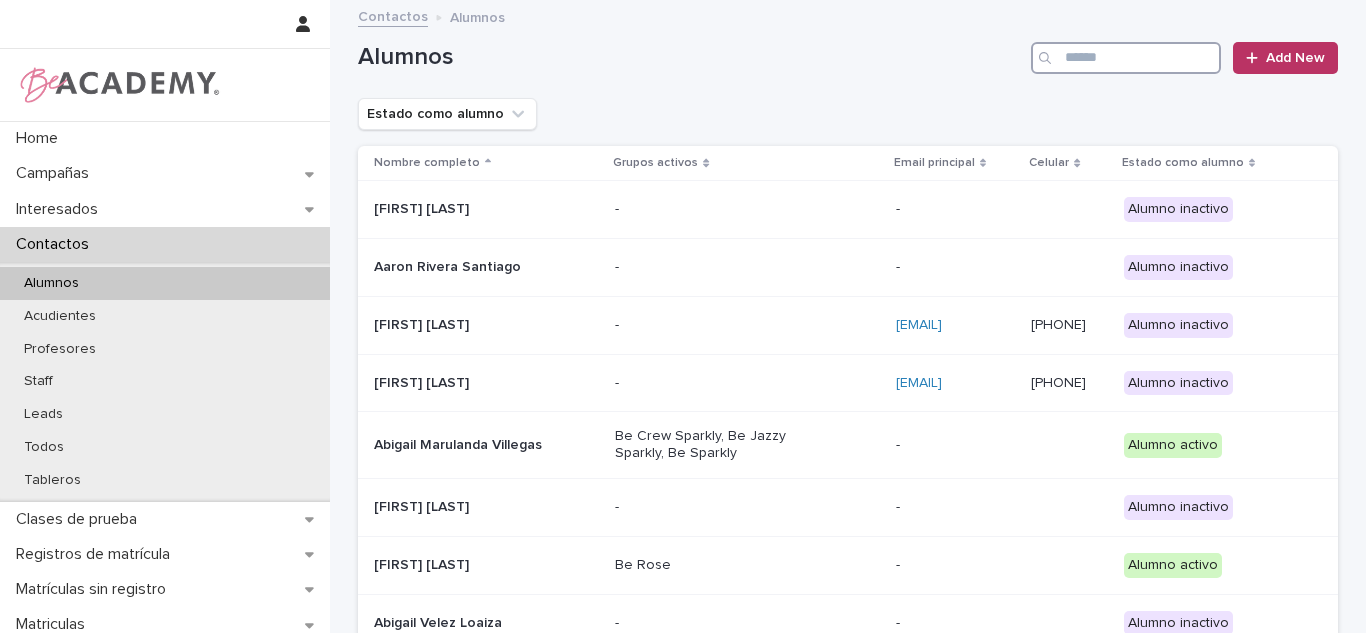 click at bounding box center (1126, 58) 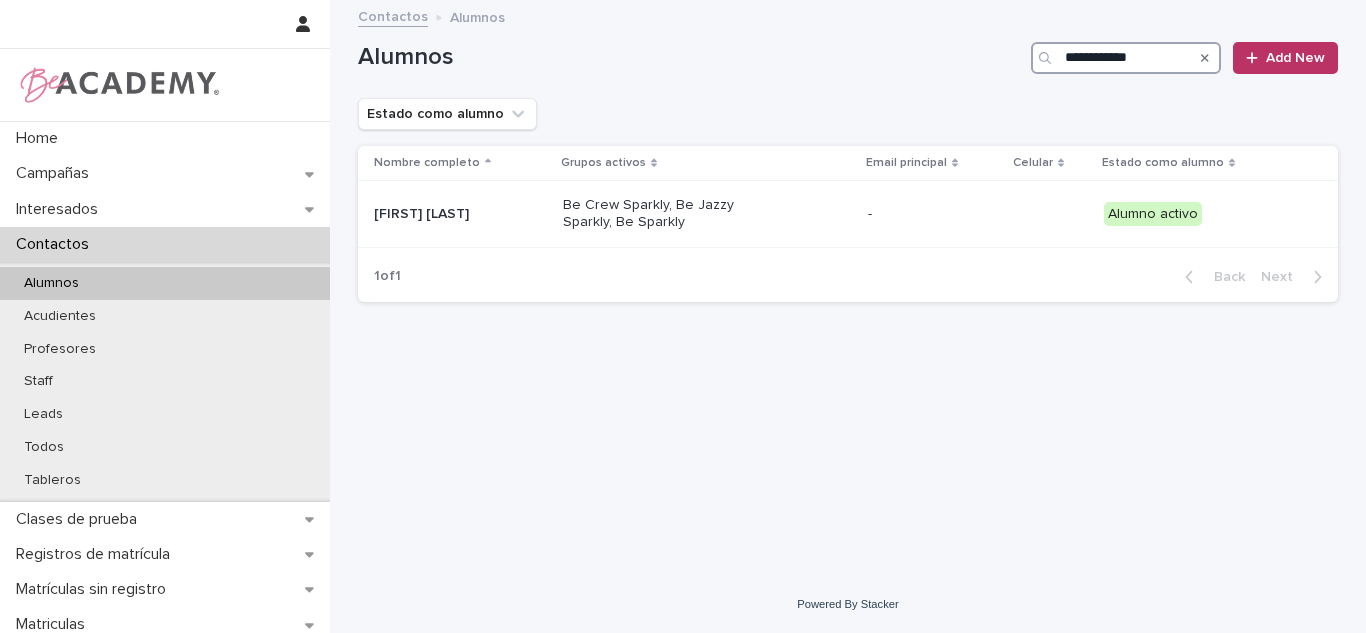 click on "**********" at bounding box center [1126, 58] 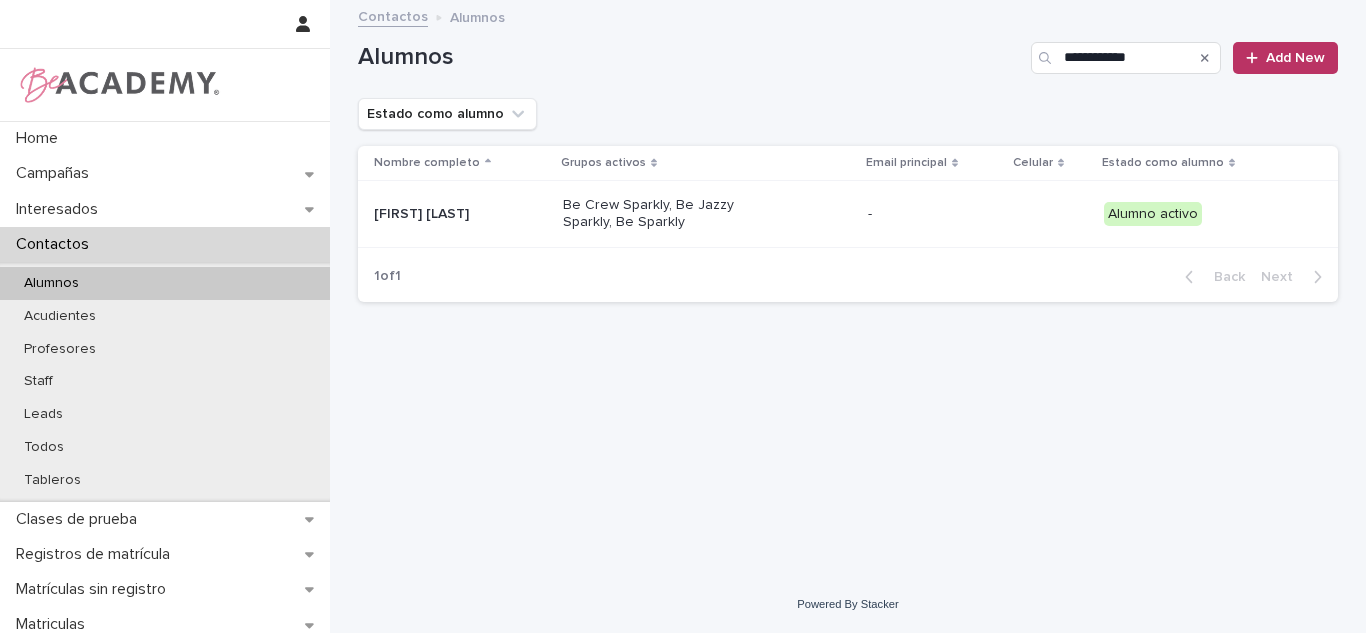 click at bounding box center [1205, 58] 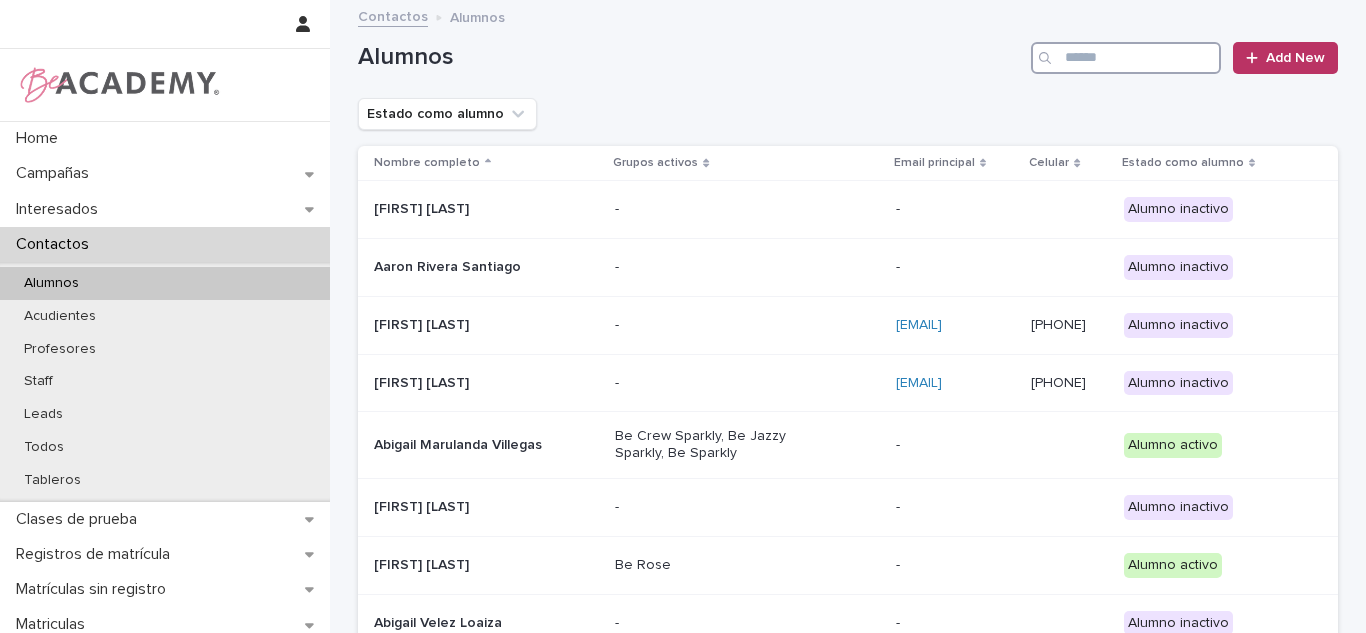 drag, startPoint x: 1178, startPoint y: 51, endPoint x: 1158, endPoint y: 75, distance: 31.241 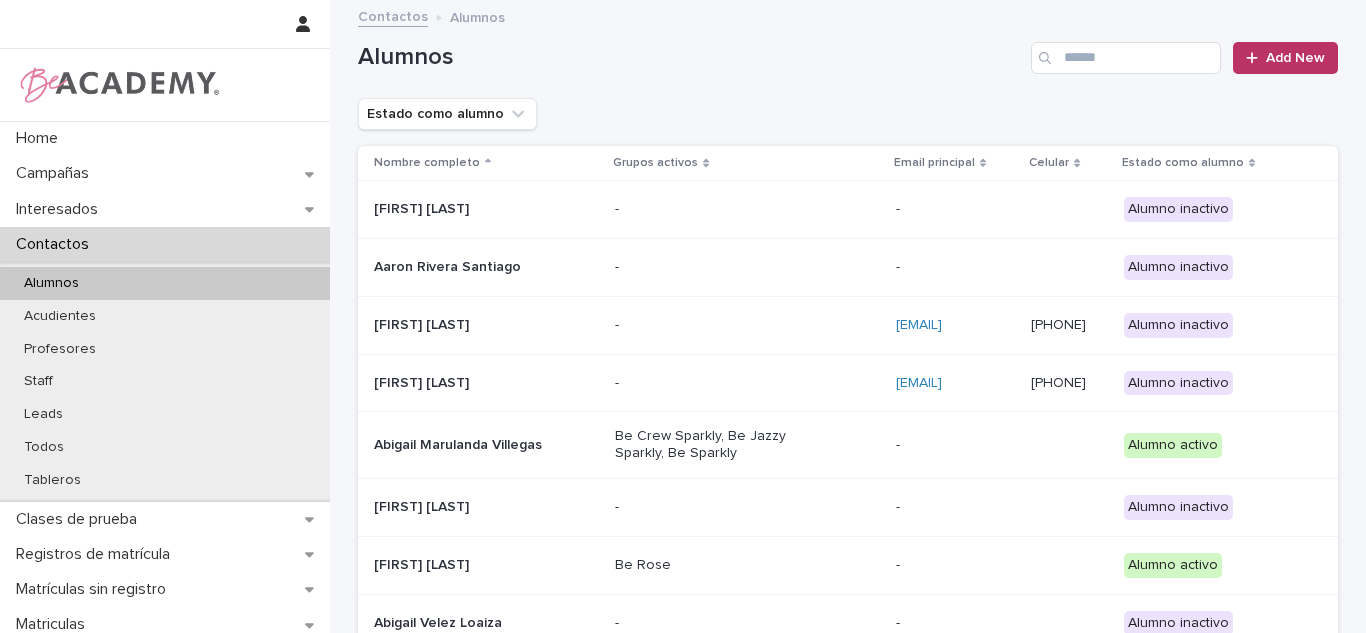 click on "Estado como alumno" at bounding box center [848, 114] 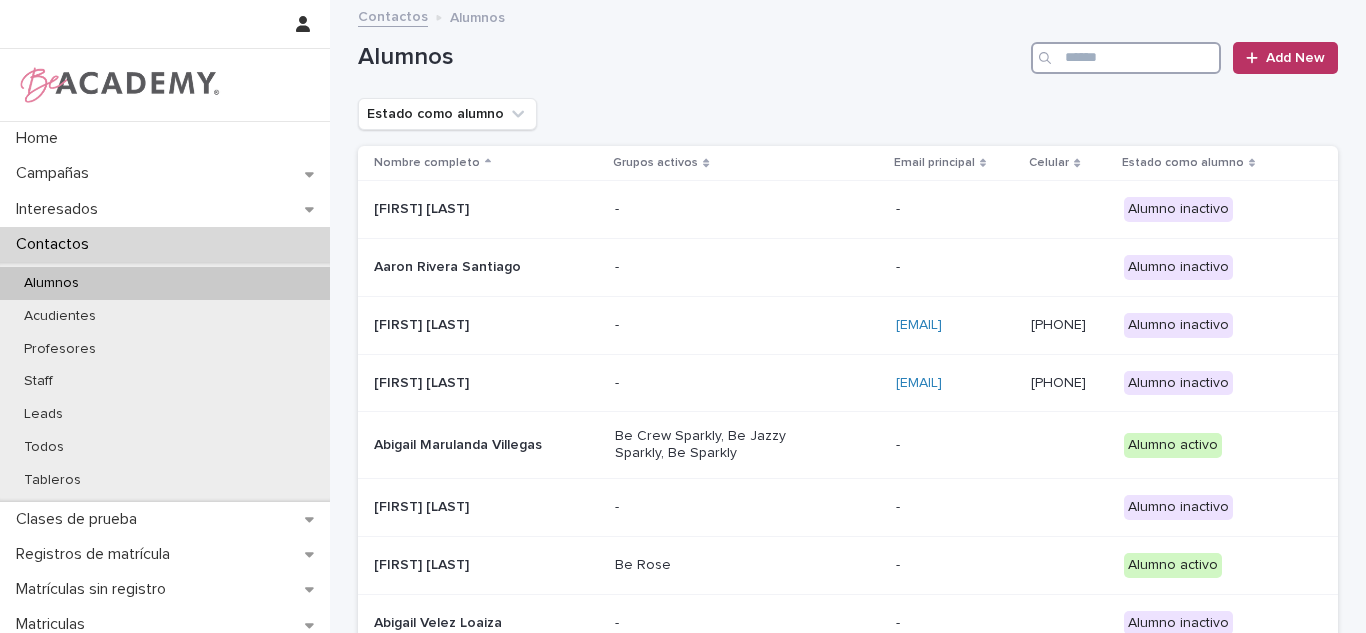 click at bounding box center (1126, 58) 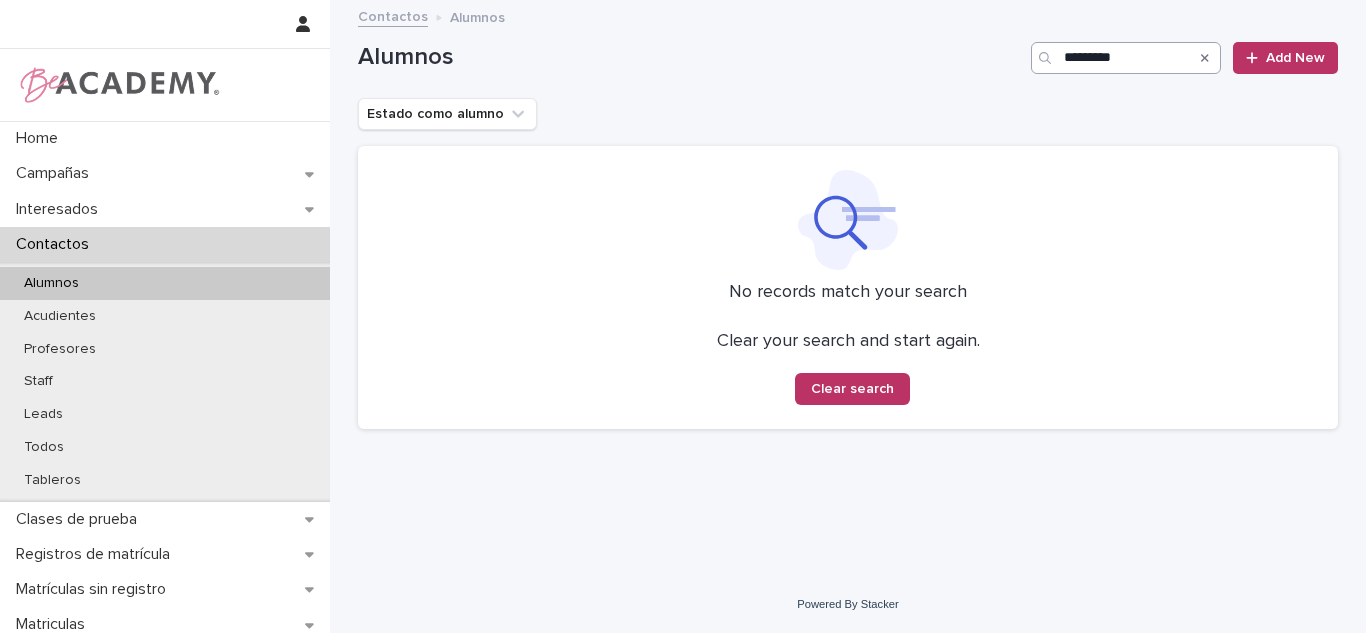drag, startPoint x: 1097, startPoint y: 81, endPoint x: 1088, endPoint y: 65, distance: 18.35756 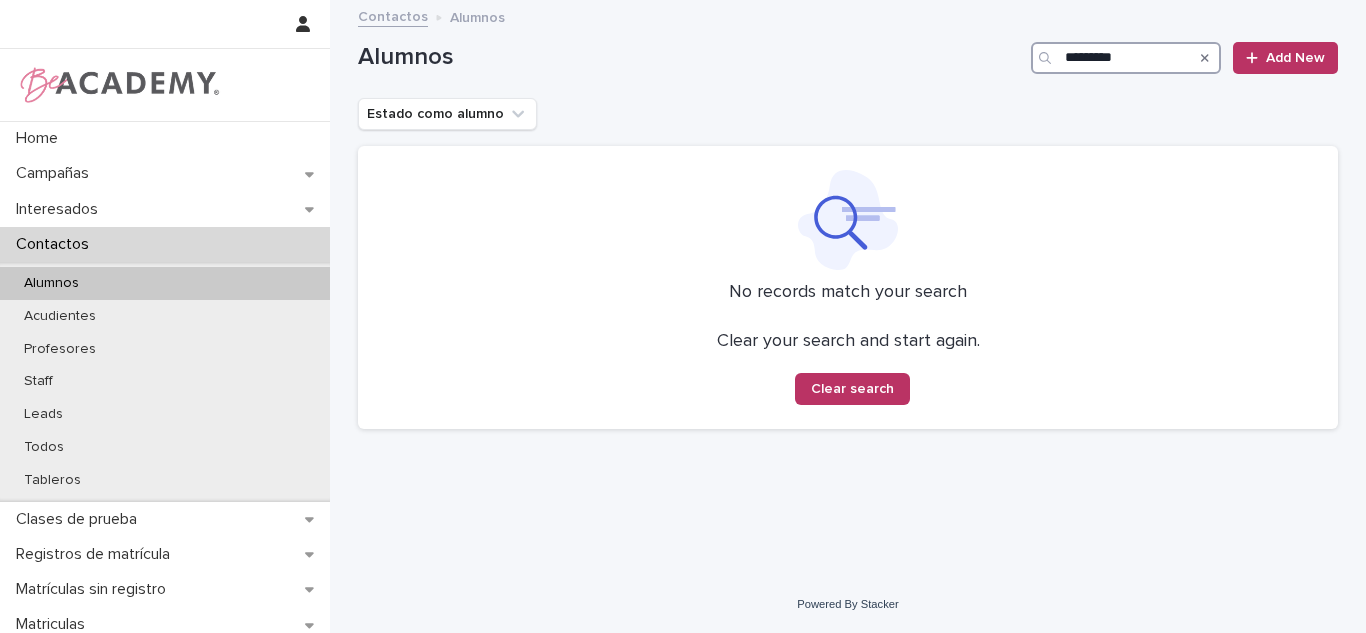 click on "*********" at bounding box center [1126, 58] 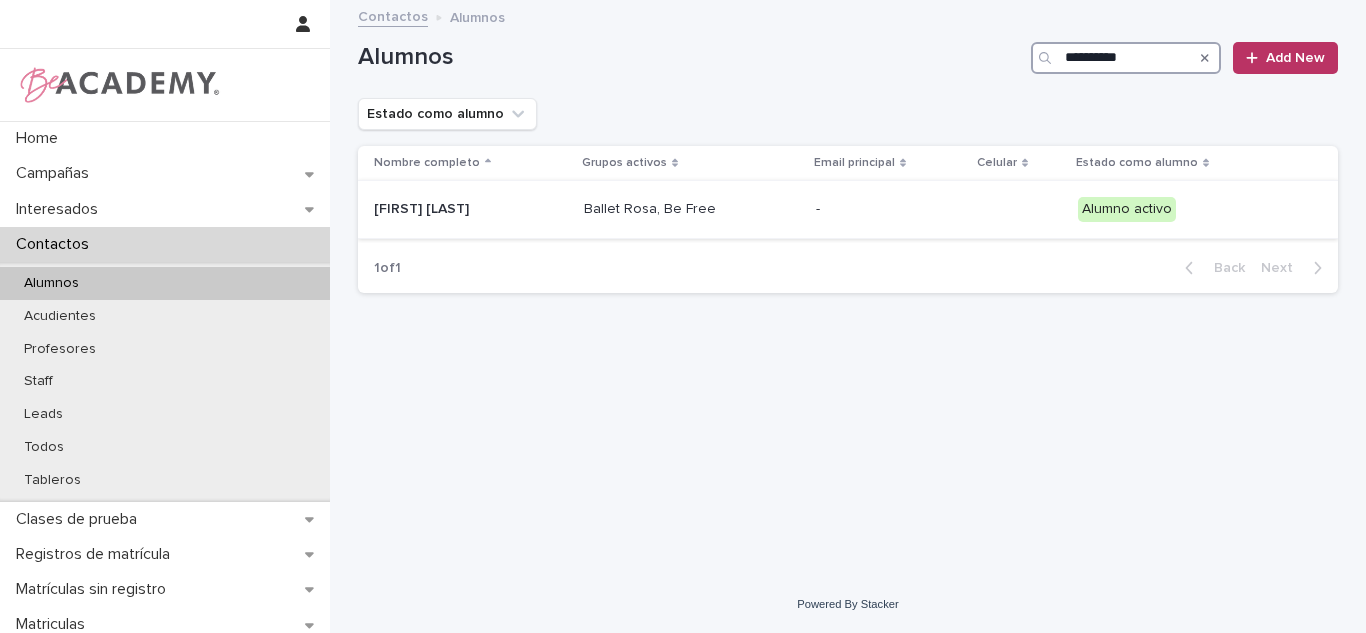 type on "**********" 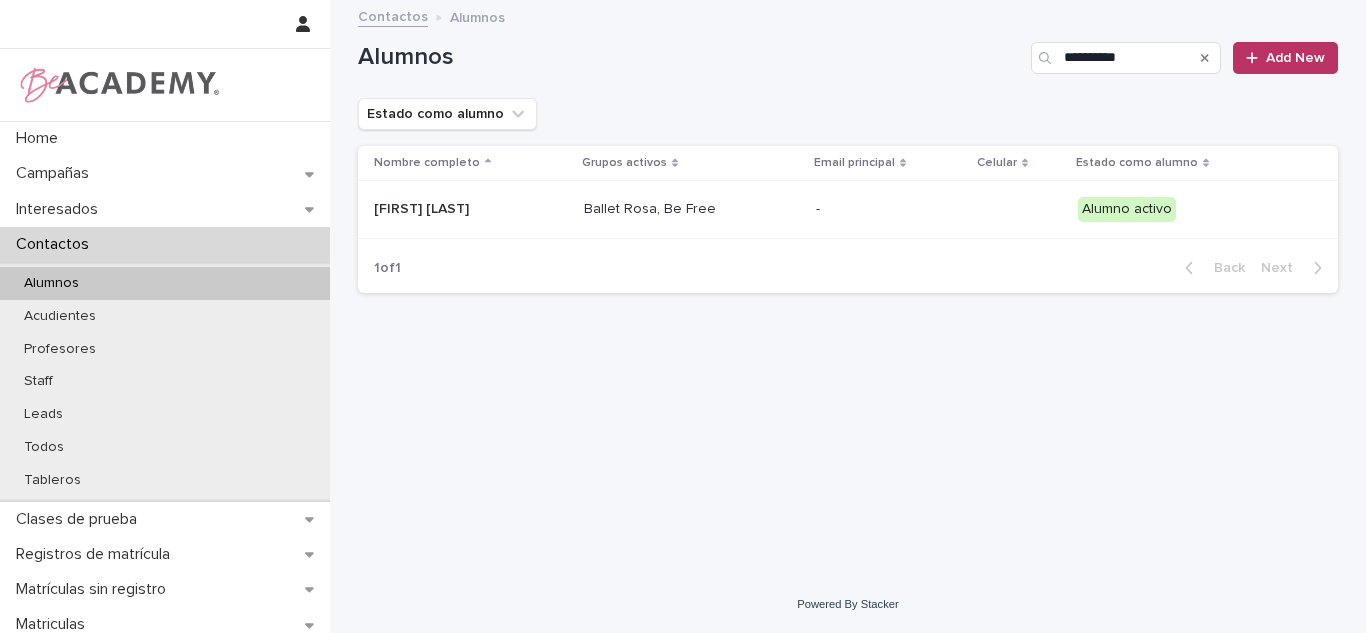 click on "Ballet Rosa, Be Free" at bounding box center (684, 209) 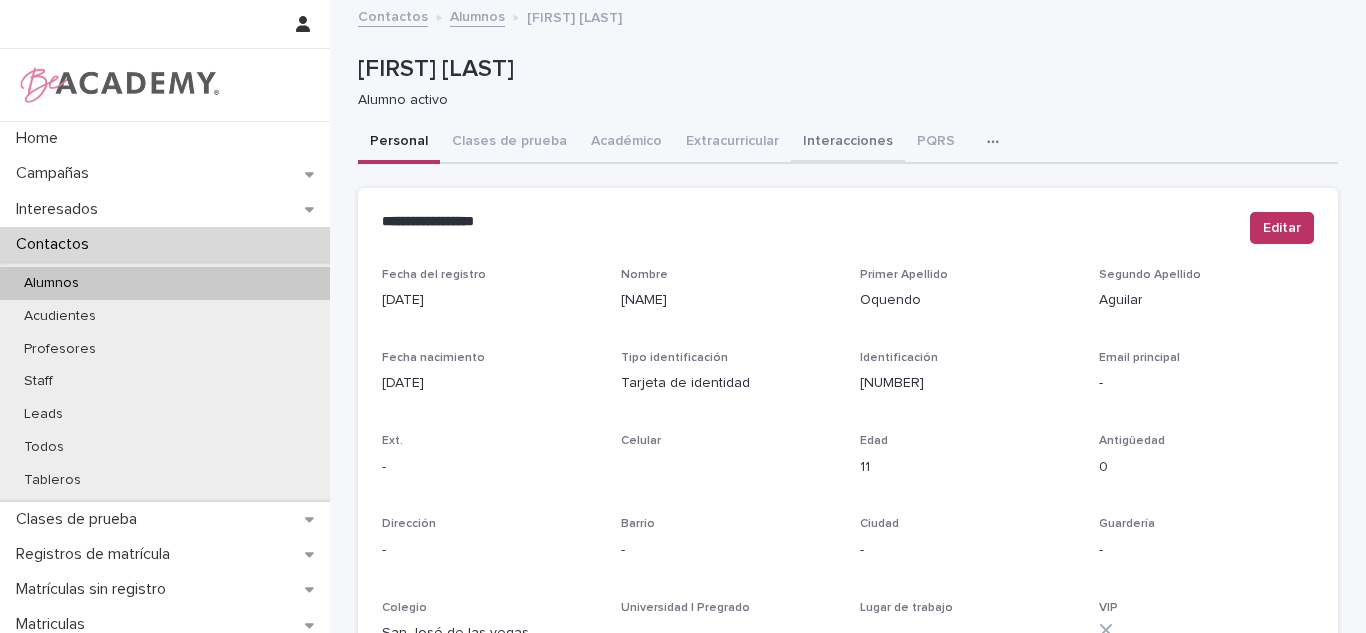 click on "Académico" at bounding box center (626, 143) 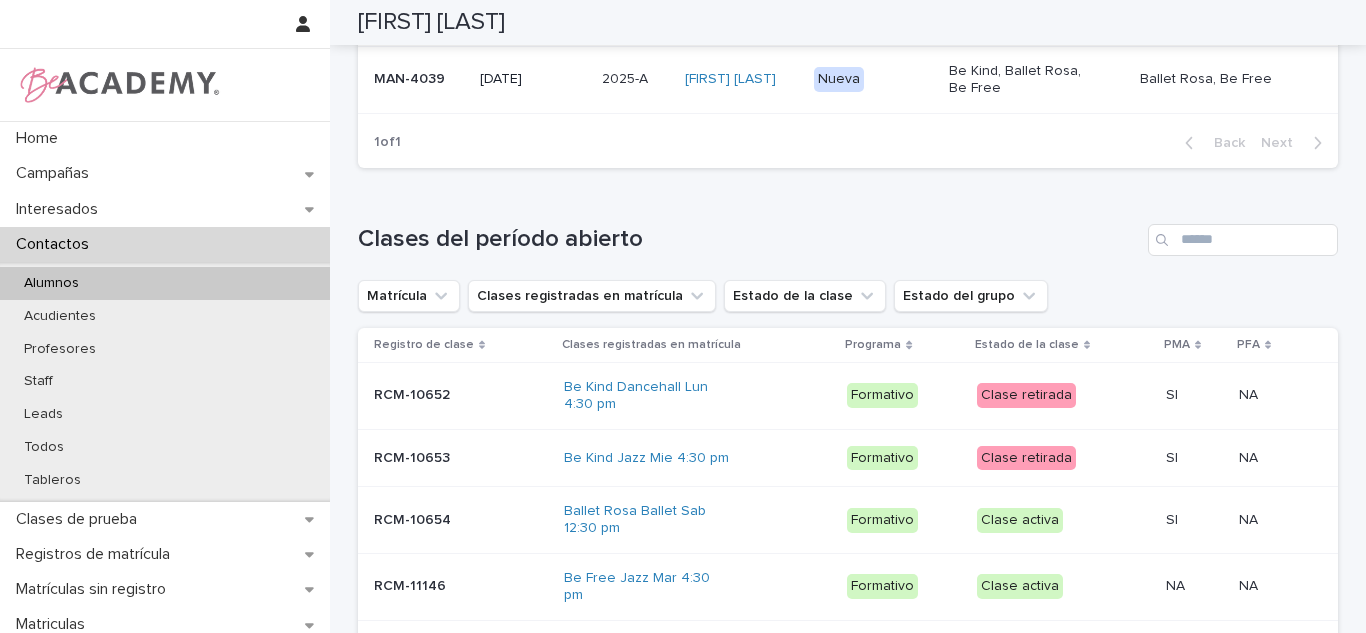 scroll, scrollTop: 580, scrollLeft: 0, axis: vertical 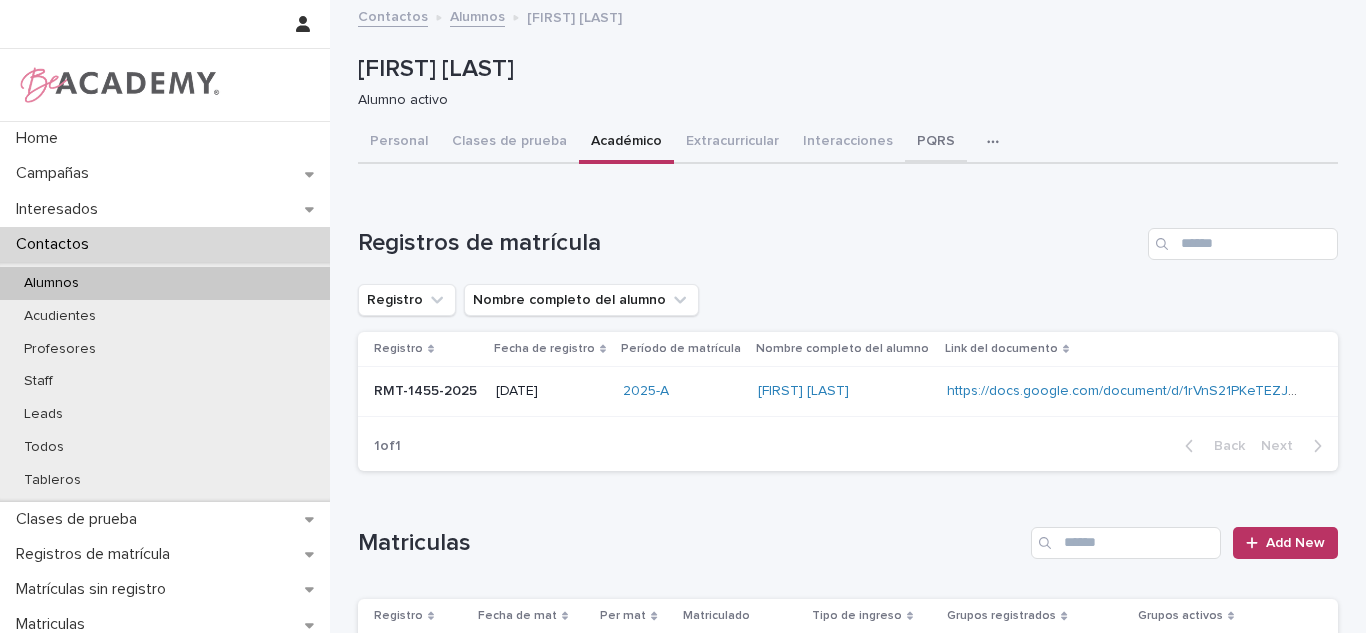 click on "PQRS" at bounding box center (936, 143) 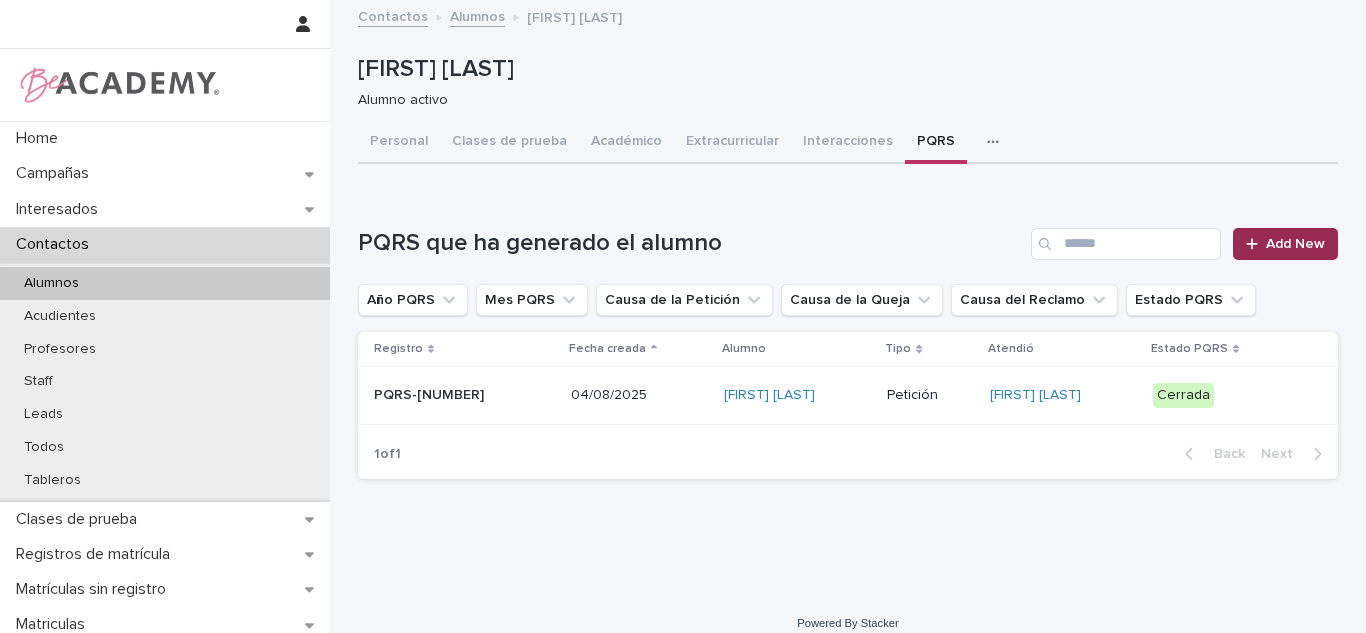 click on "Add New" at bounding box center [1295, 244] 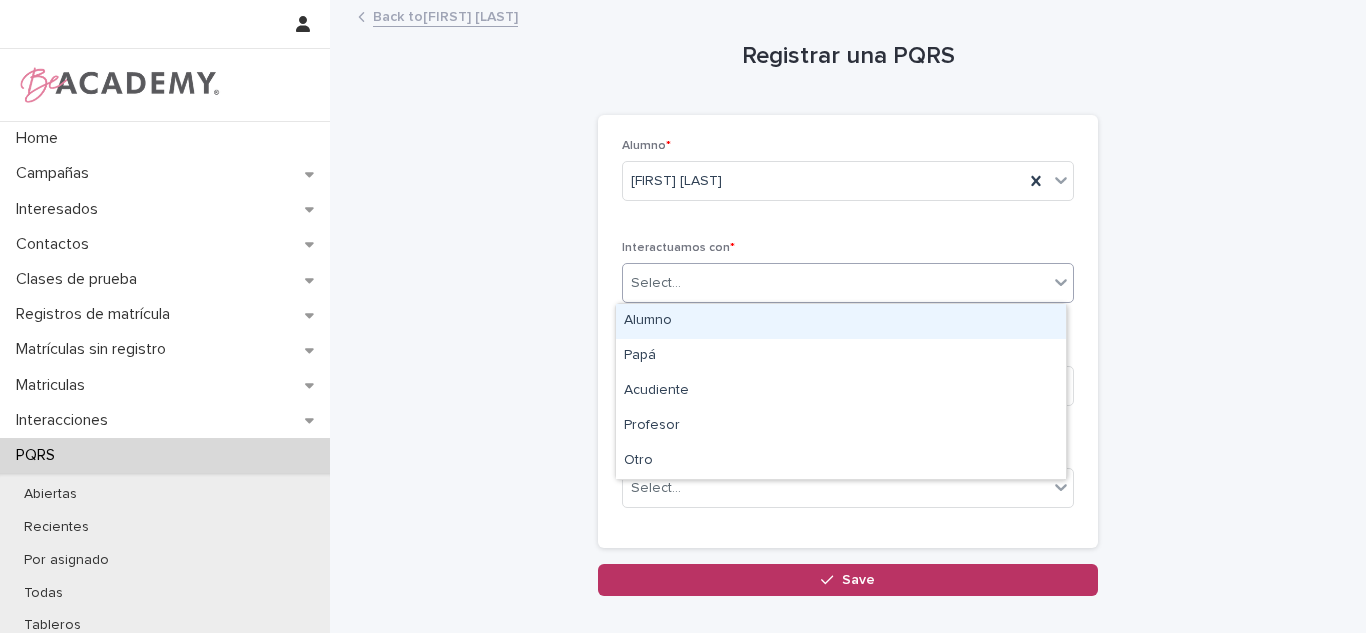click on "Select..." at bounding box center [835, 283] 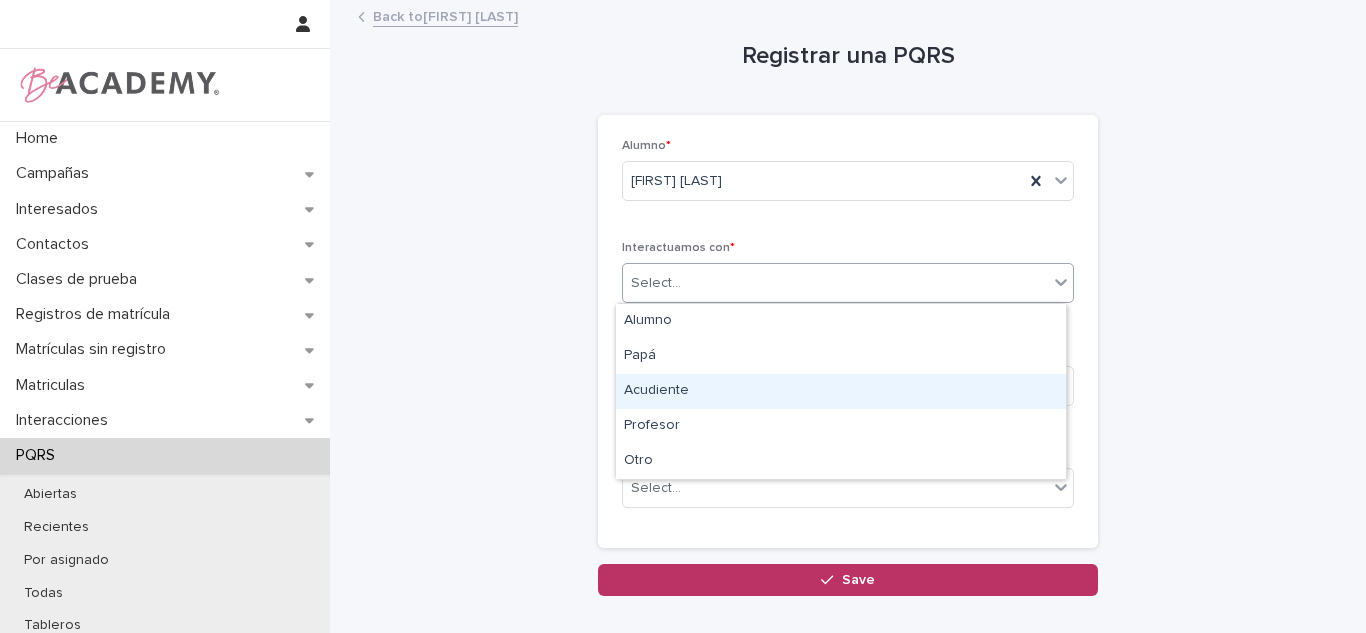 click on "Acudiente" at bounding box center (841, 391) 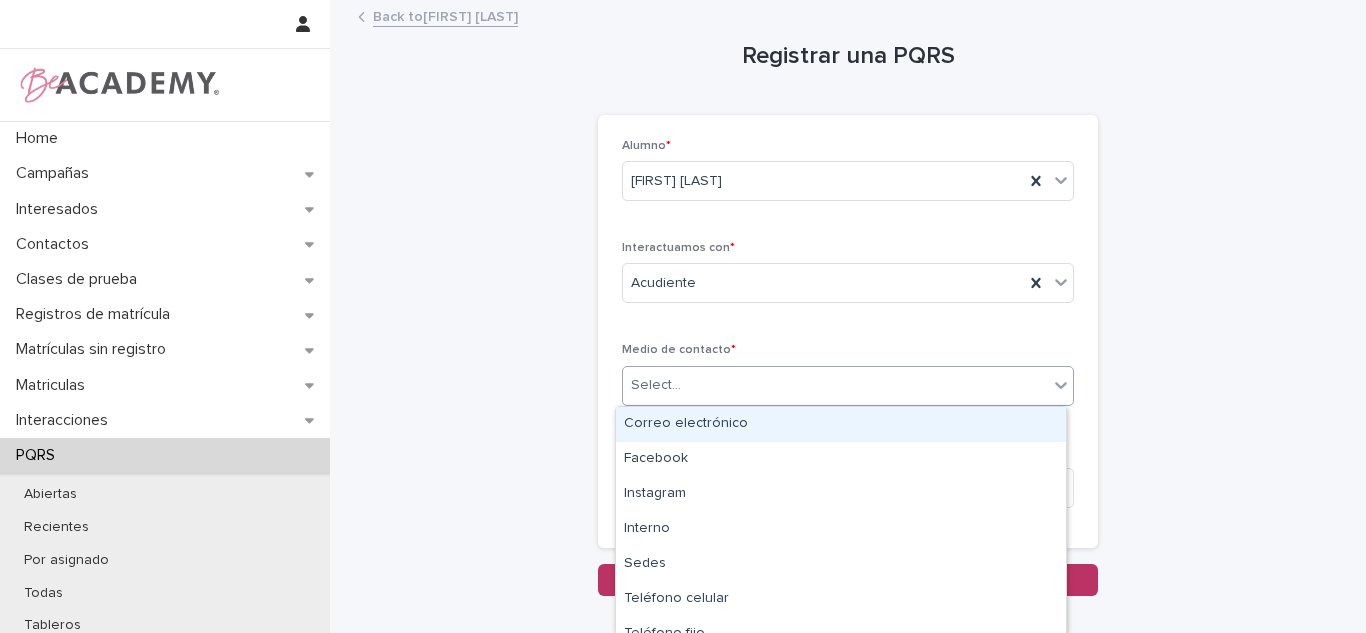click on "Select..." at bounding box center [656, 385] 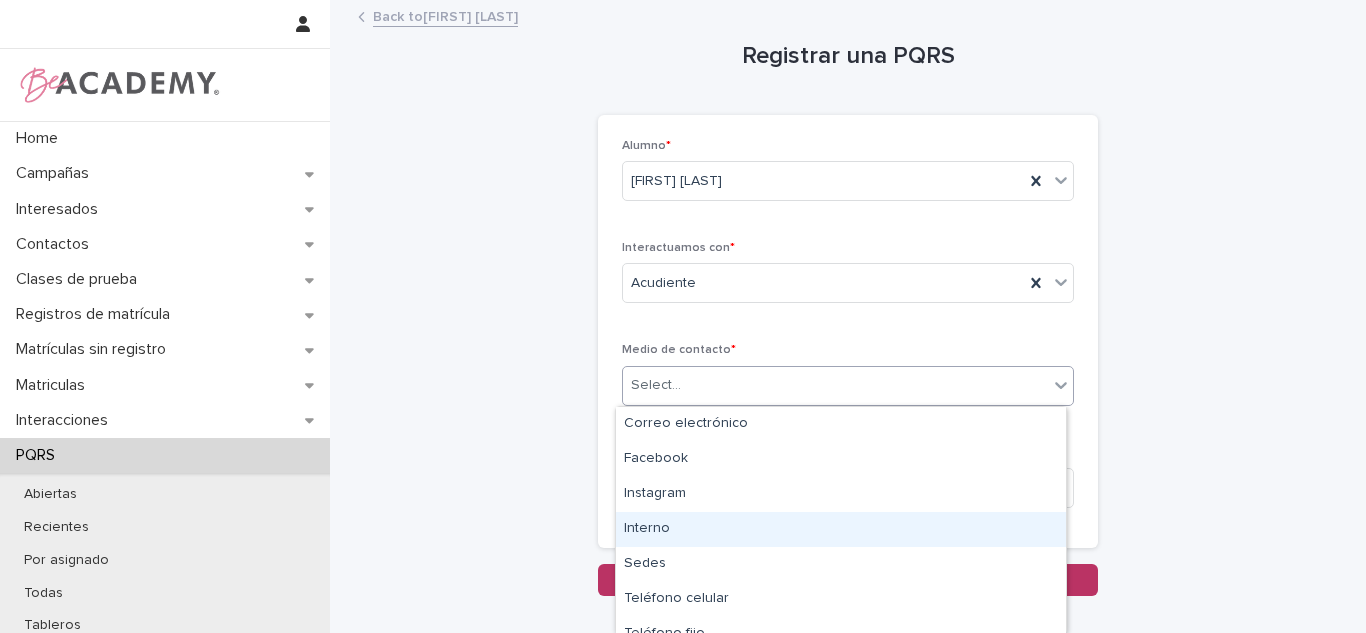 scroll, scrollTop: 53, scrollLeft: 0, axis: vertical 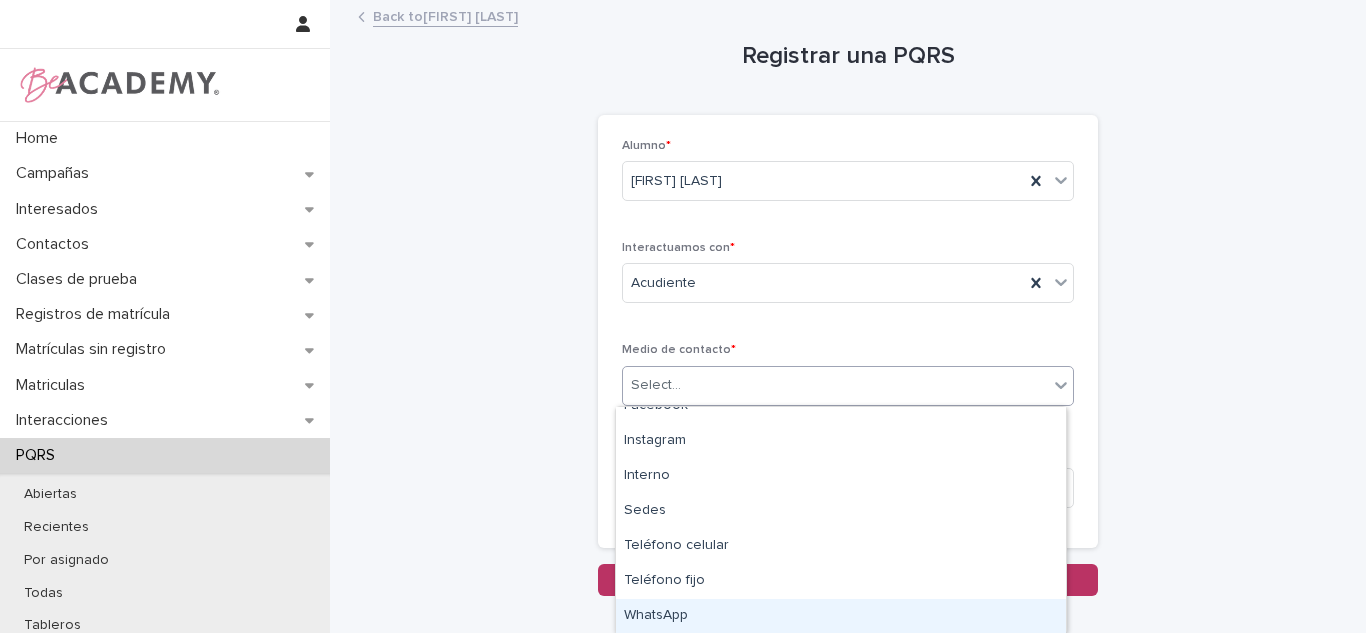 drag, startPoint x: 745, startPoint y: 622, endPoint x: 710, endPoint y: 543, distance: 86.40602 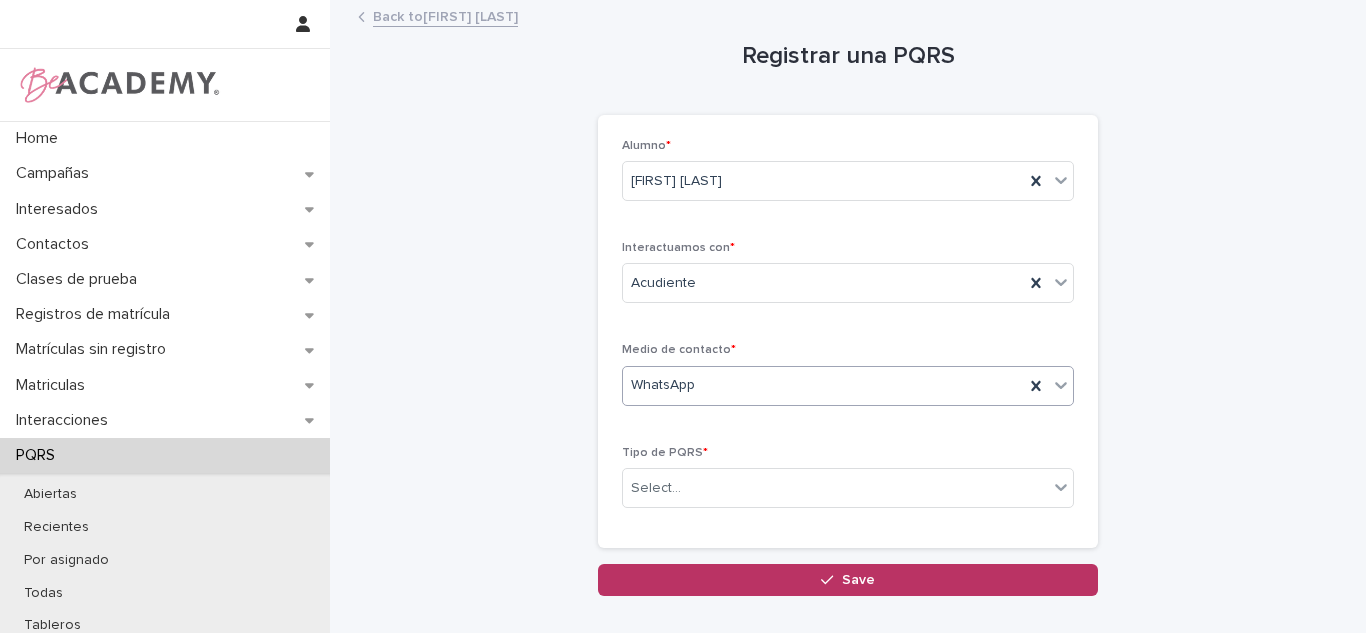 click on "WhatsApp" at bounding box center [823, 385] 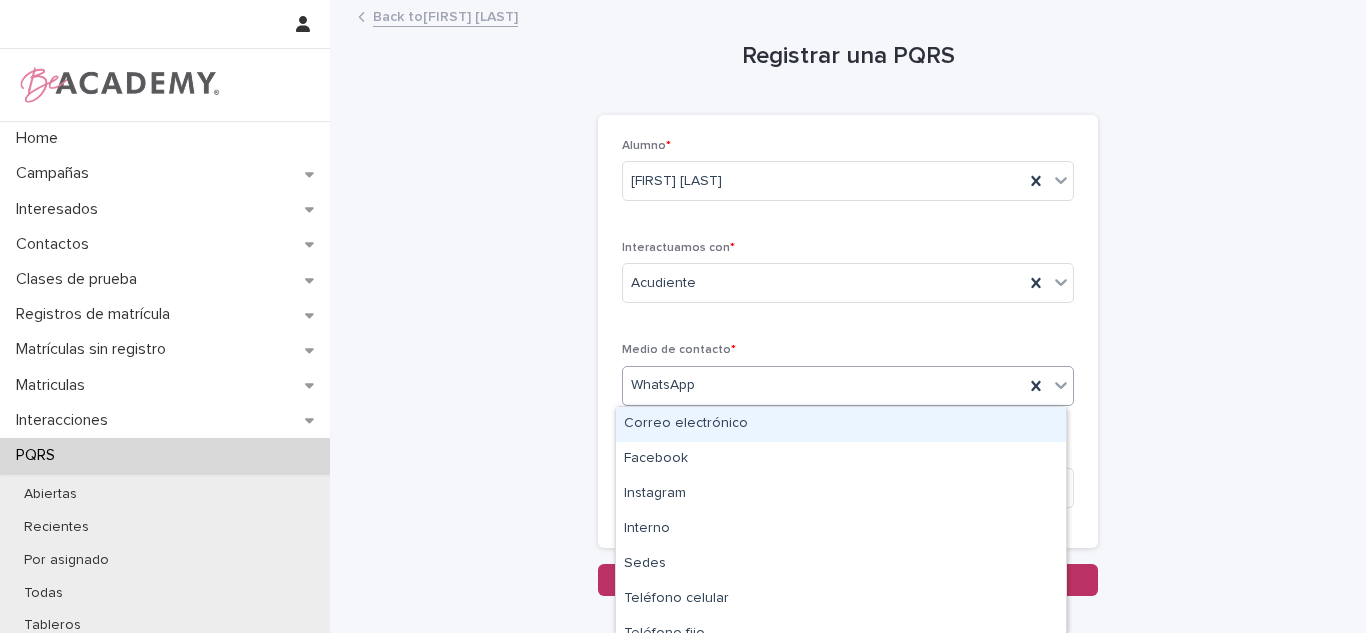 click on "Alumno * [NAME] [LAST] Interactuamos con * Acudiente Medio de contacto *   option WhatsApp, selected.    option Correo electrónico focused, 1 of 8. 8 results available. Use Up and Down to choose options, press Enter to select the currently focused option, press Escape to exit the menu, press Tab to select the option and exit the menu. WhatsApp Tipo de PQRS * Select..." at bounding box center [848, 332] 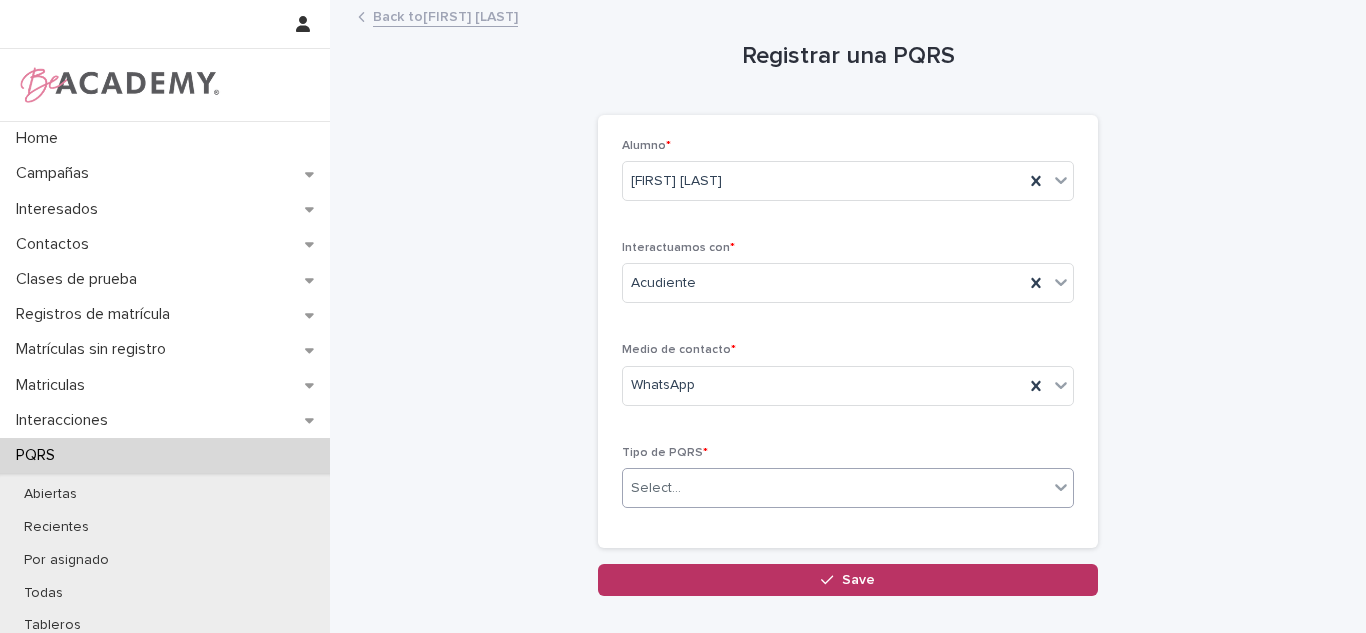 drag, startPoint x: 731, startPoint y: 468, endPoint x: 719, endPoint y: 492, distance: 26.832815 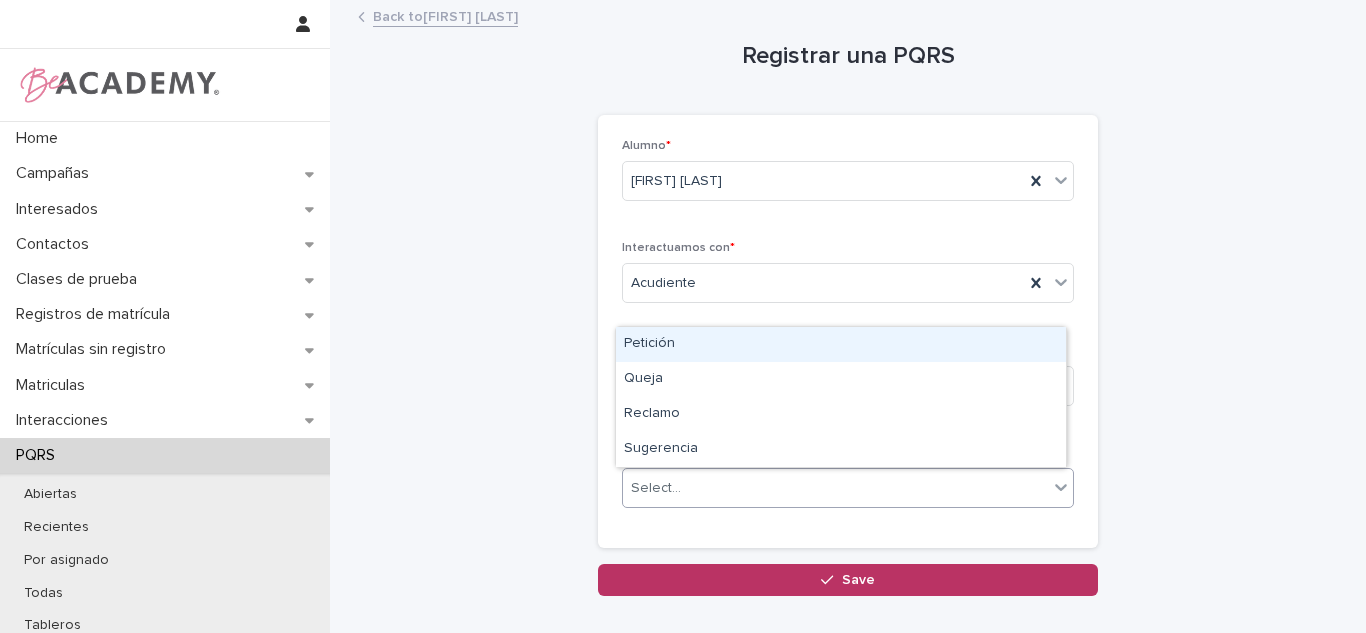 click on "Petición" at bounding box center [841, 344] 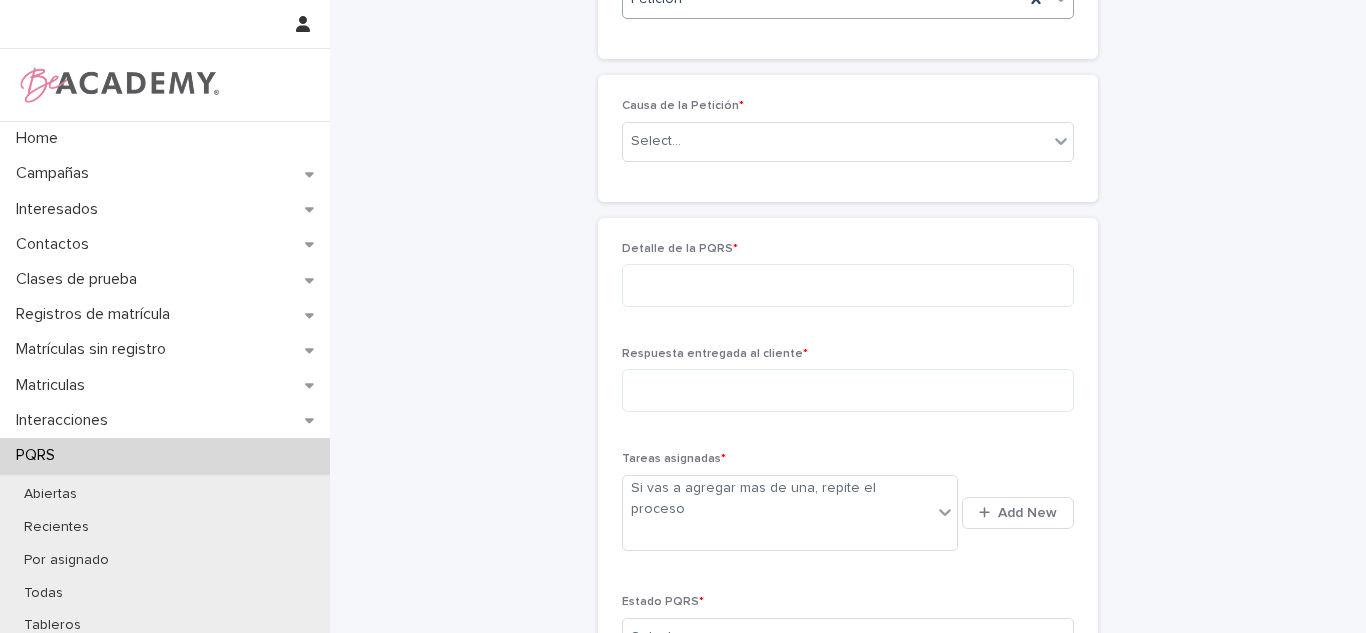 scroll, scrollTop: 471, scrollLeft: 0, axis: vertical 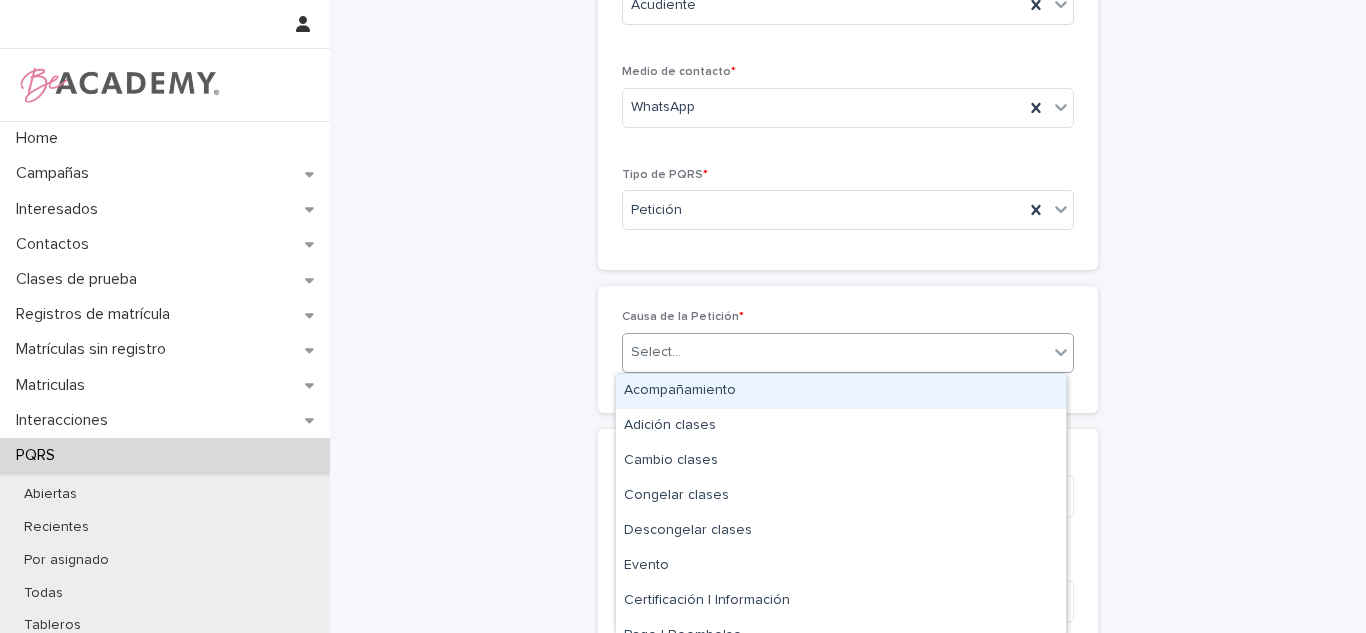 drag, startPoint x: 691, startPoint y: 338, endPoint x: 692, endPoint y: 348, distance: 10.049875 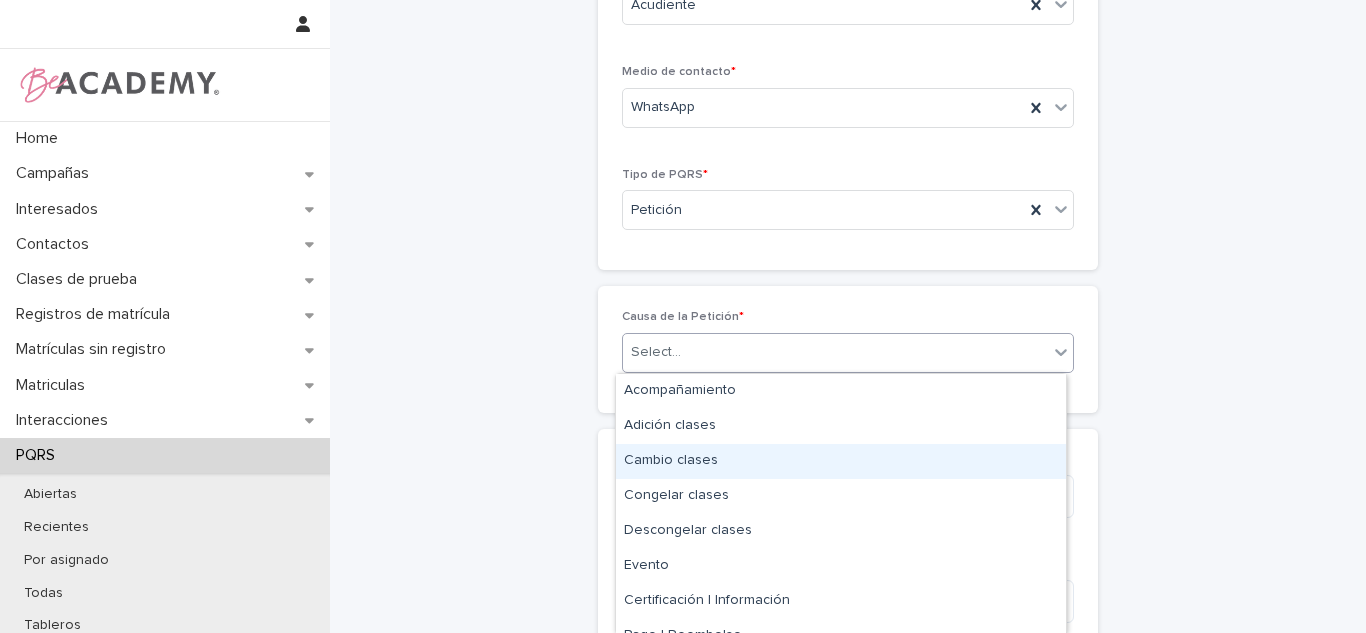 scroll, scrollTop: 160, scrollLeft: 0, axis: vertical 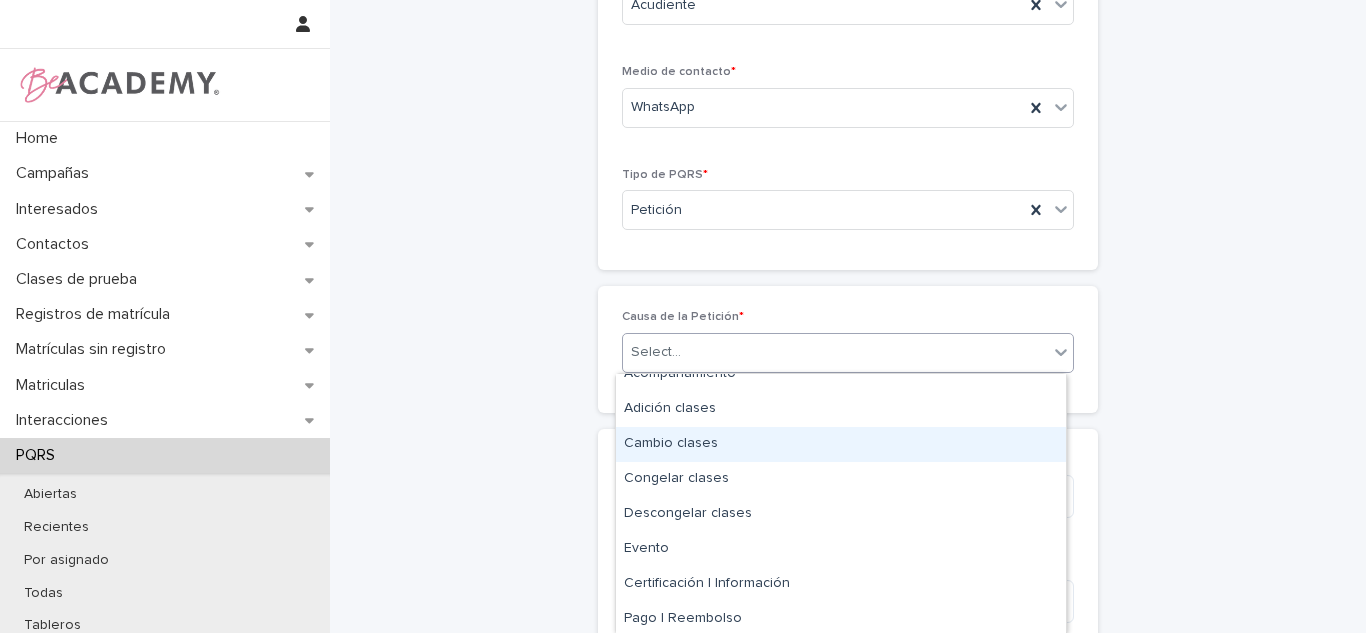 click on "Cambio clases" at bounding box center (841, 444) 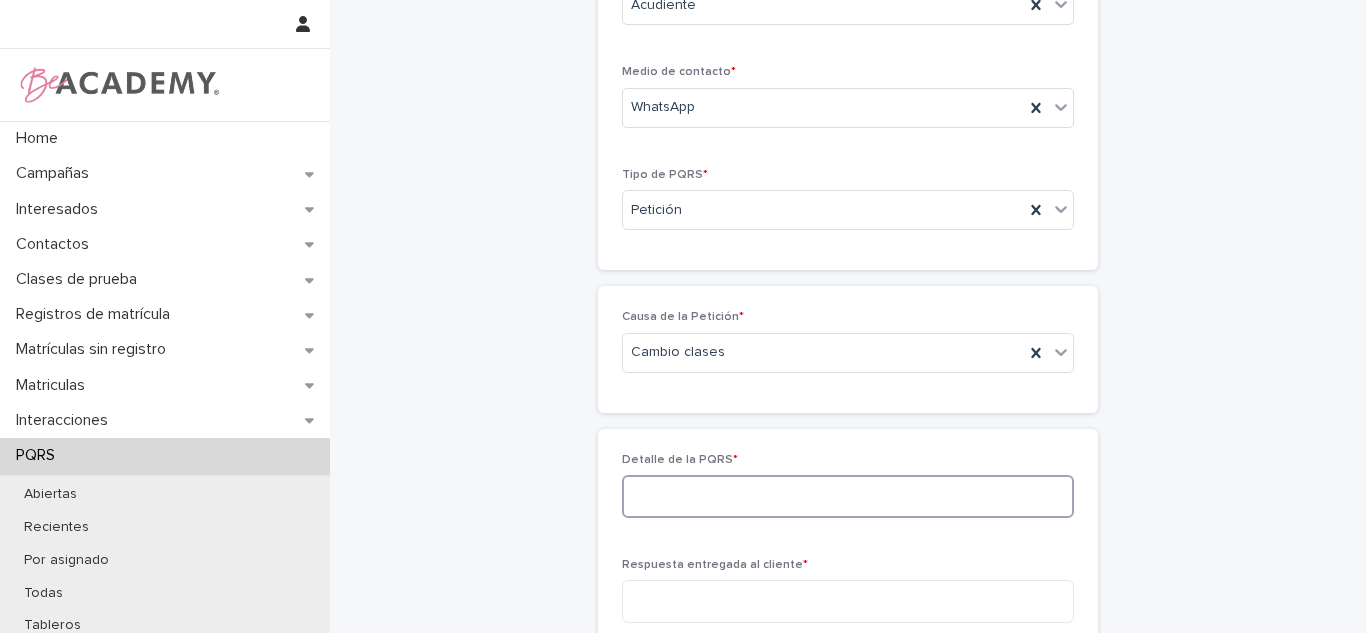 drag, startPoint x: 698, startPoint y: 497, endPoint x: 1365, endPoint y: 394, distance: 674.90594 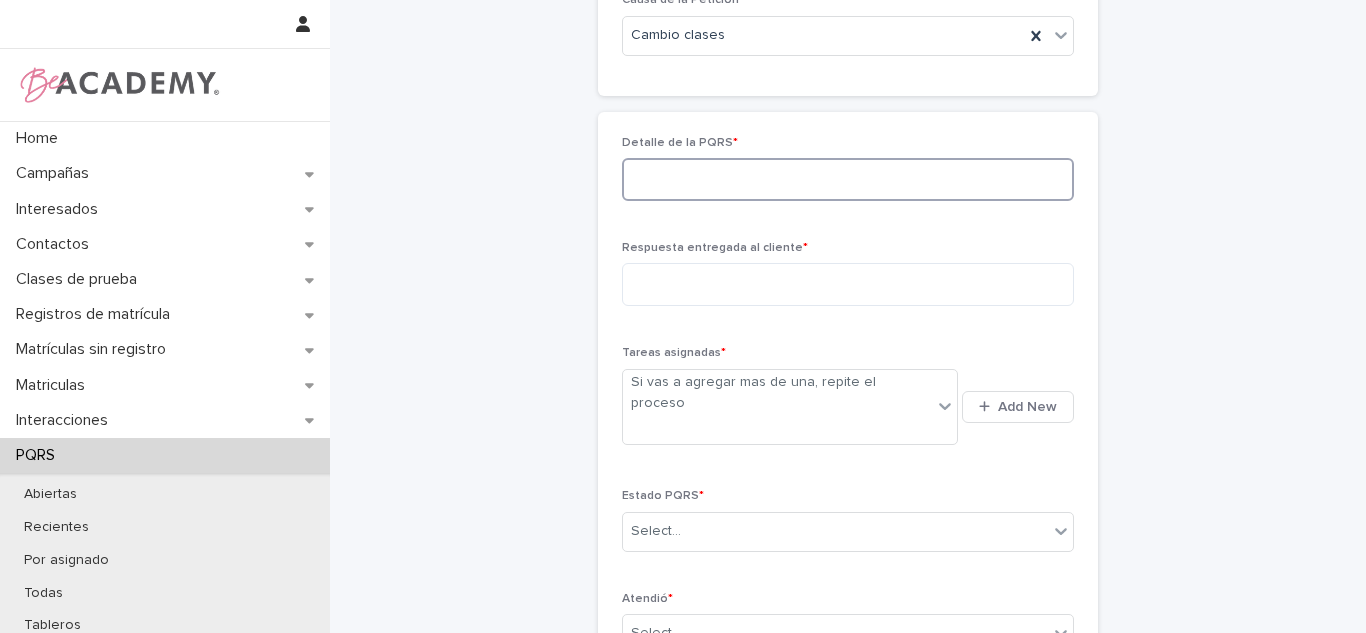 scroll, scrollTop: 583, scrollLeft: 0, axis: vertical 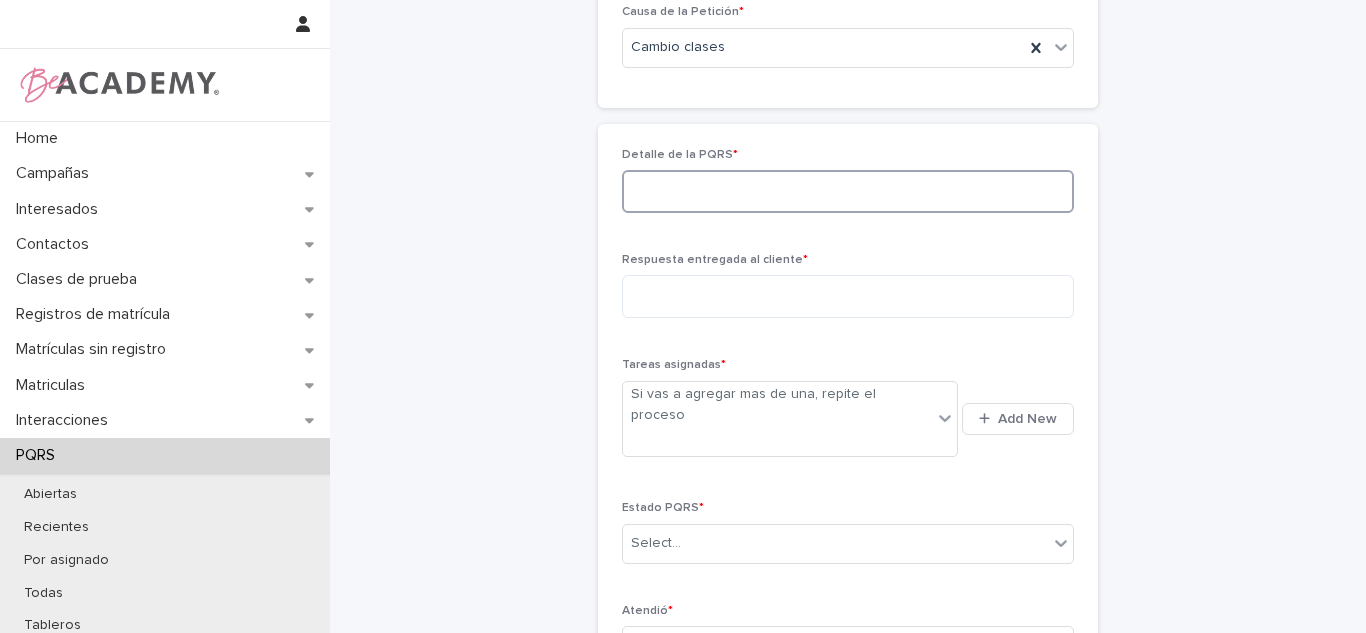 type on "*" 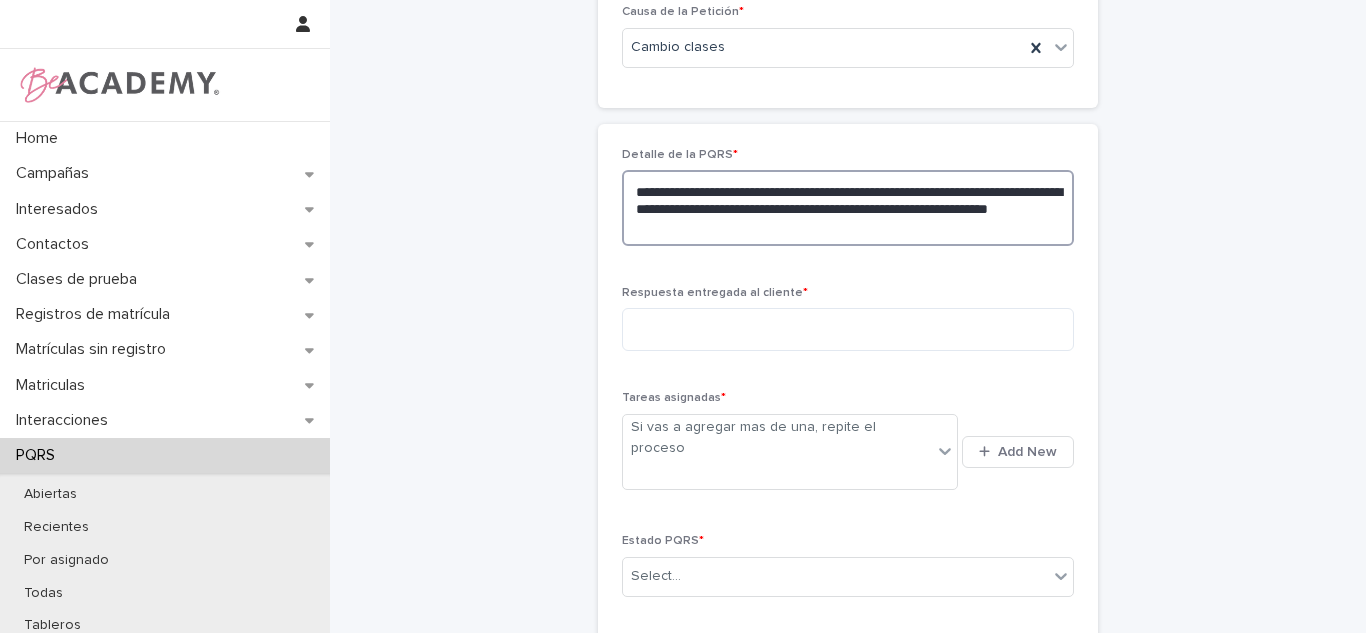 type on "**********" 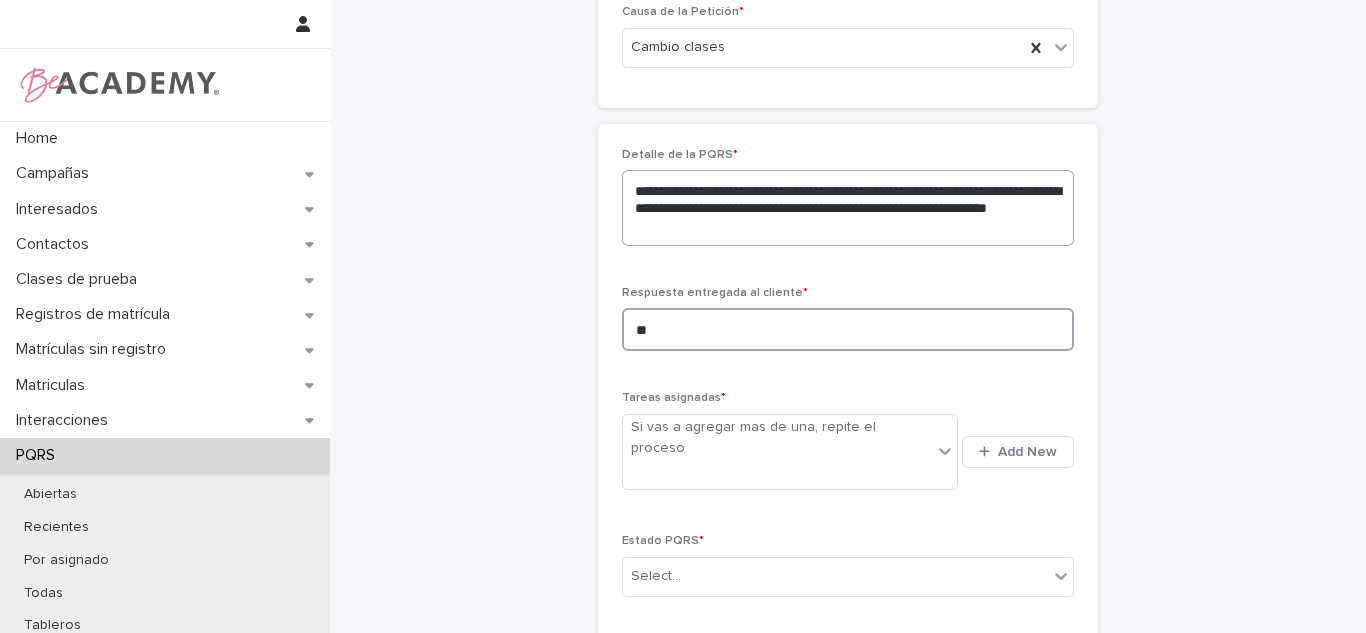 type on "*" 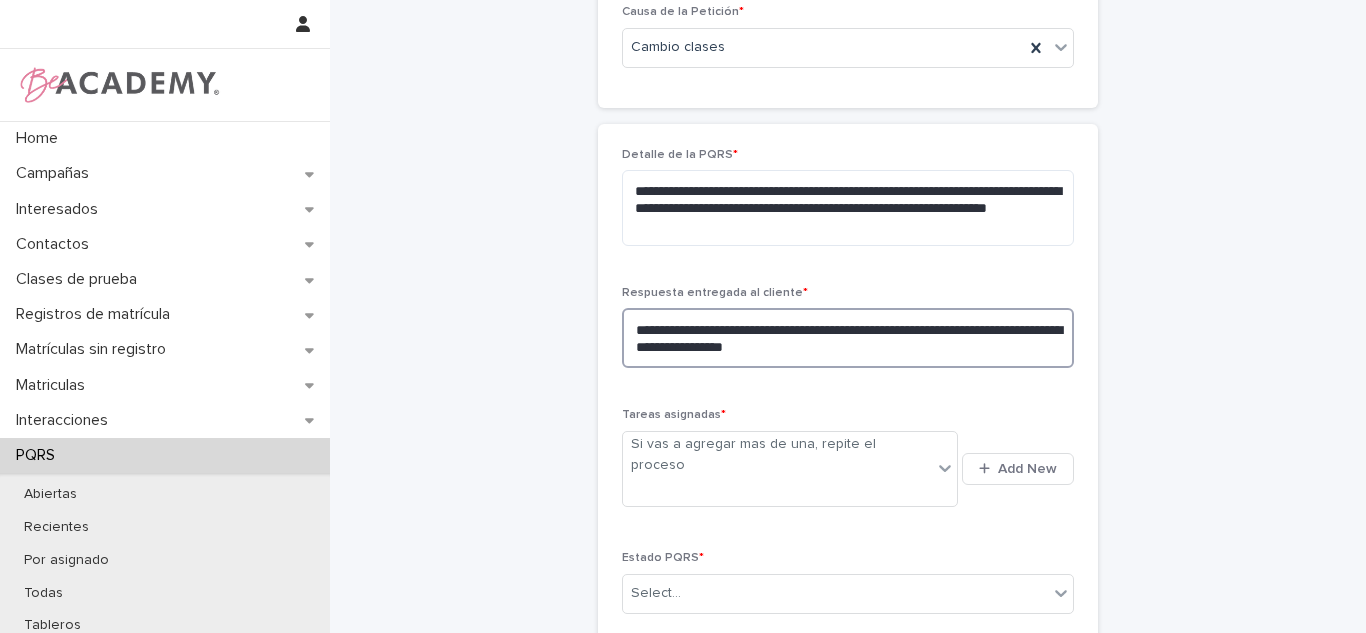 type on "**********" 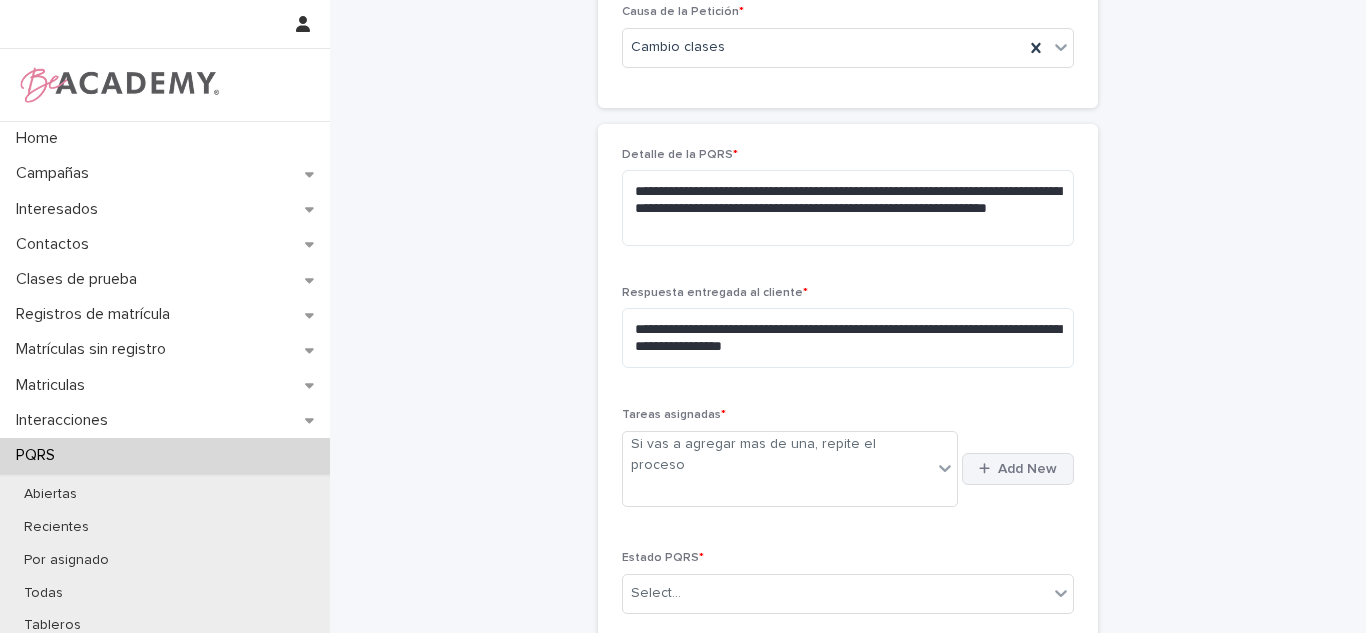 click on "Add New" at bounding box center [1027, 469] 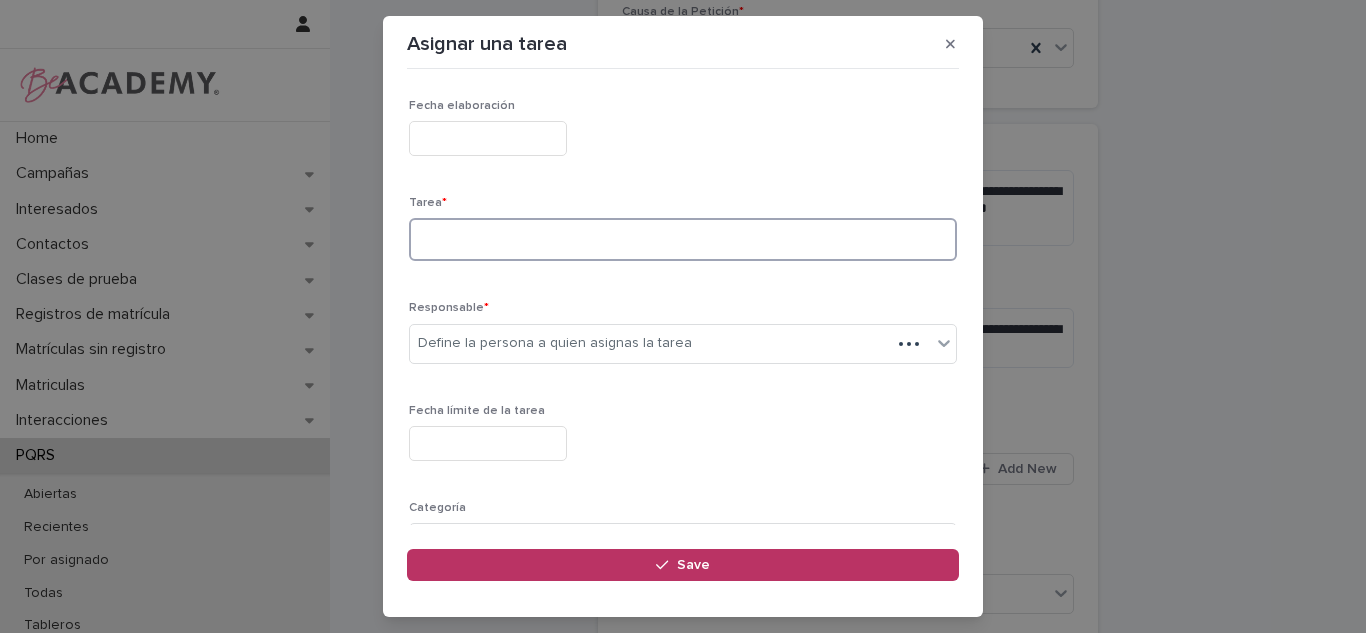 click at bounding box center [683, 239] 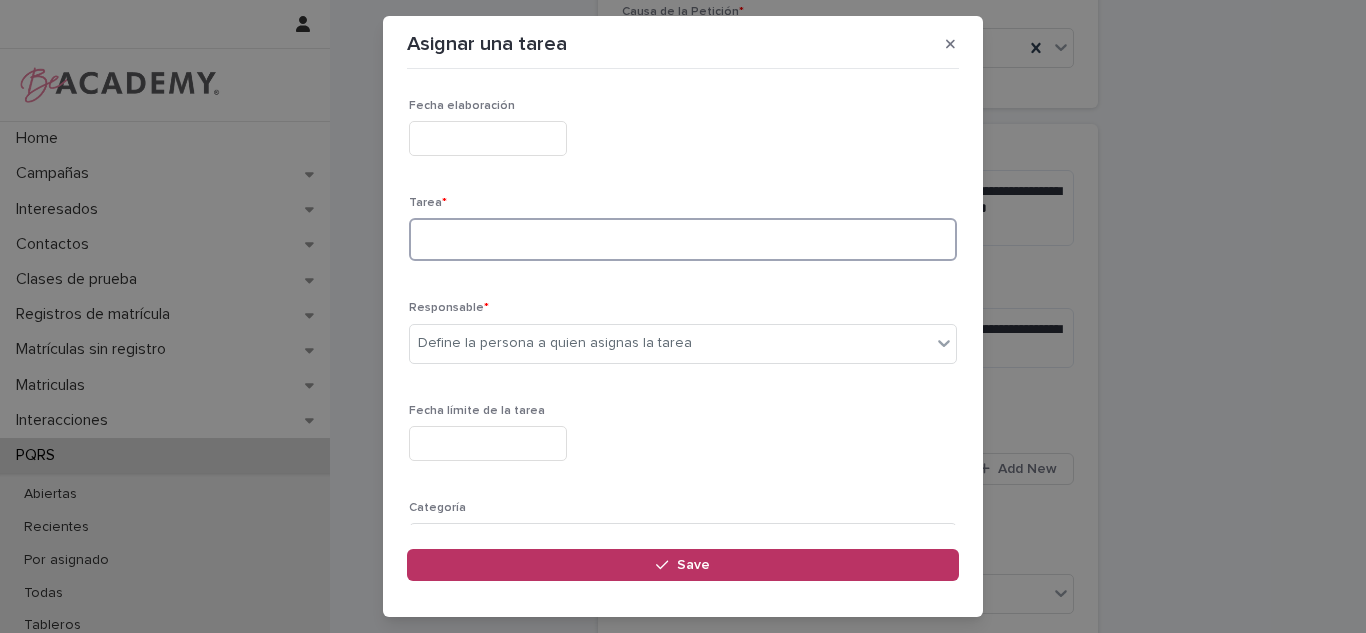 type on "*" 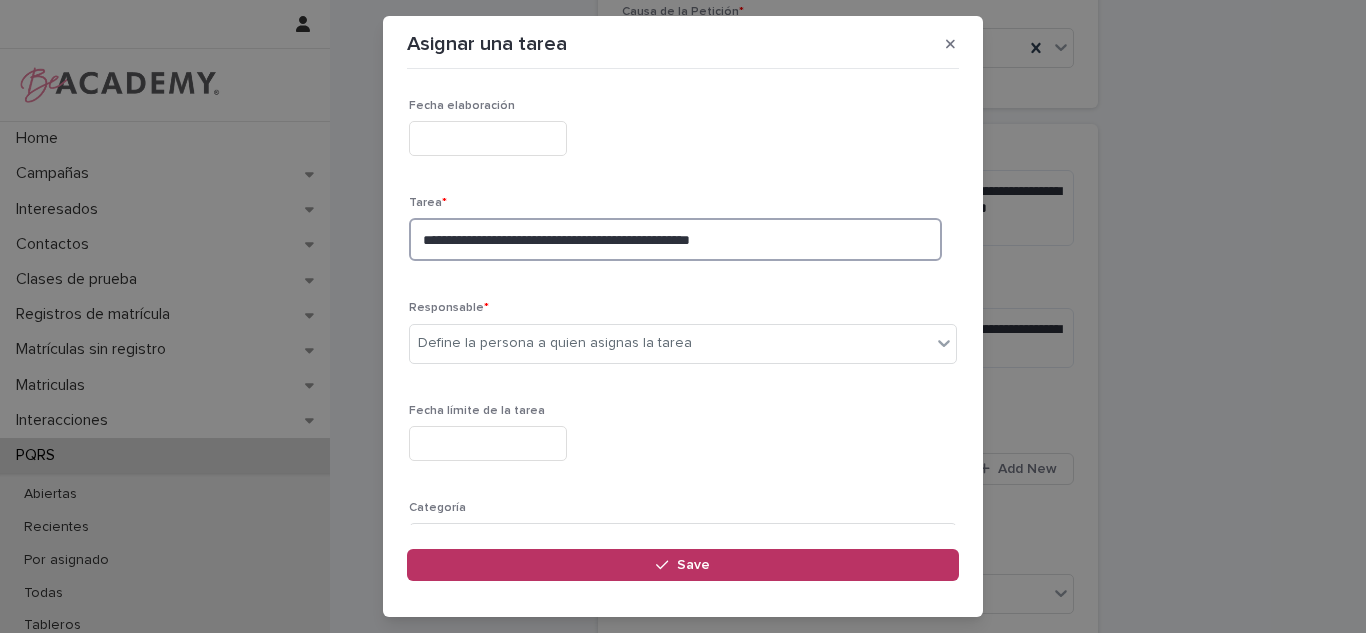 type on "**********" 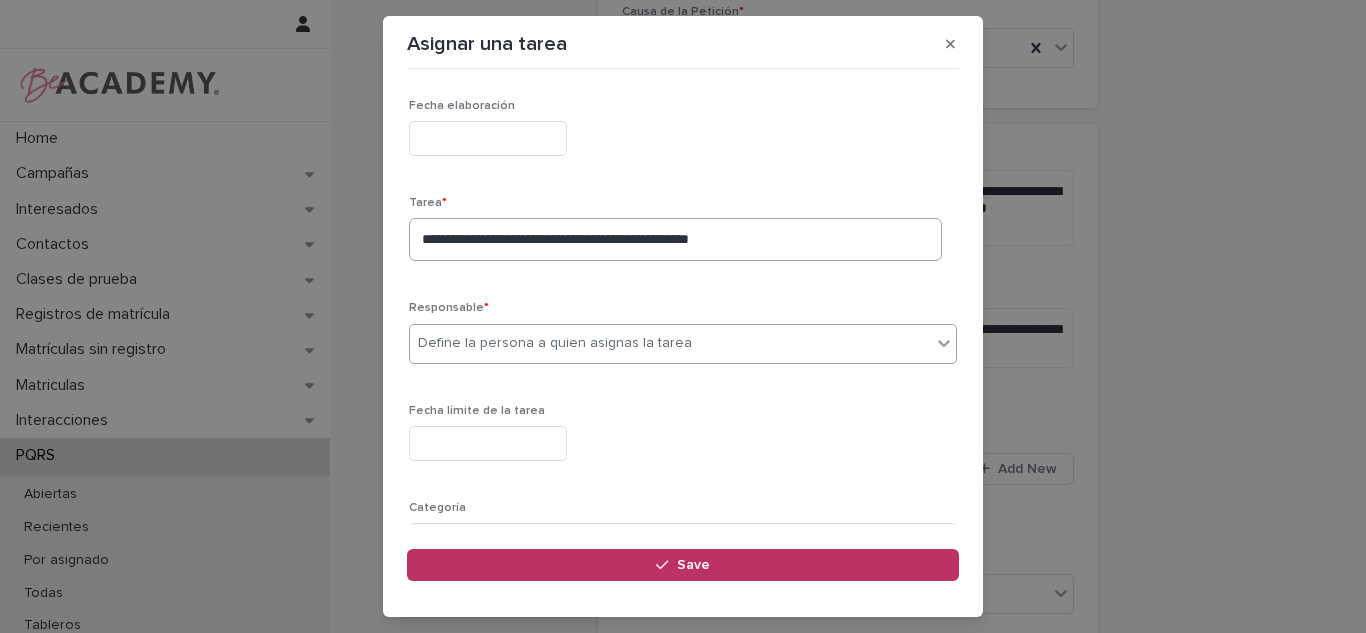 type on "*" 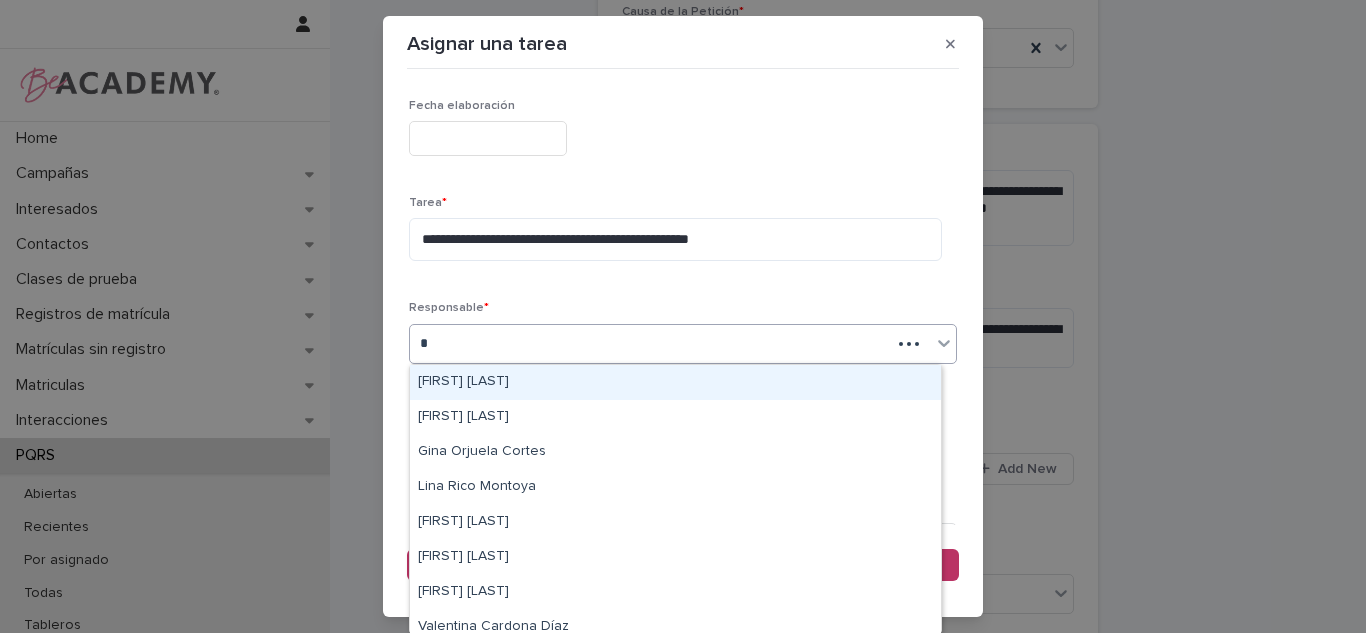 click on "[FIRST] [LAST]" at bounding box center [675, 382] 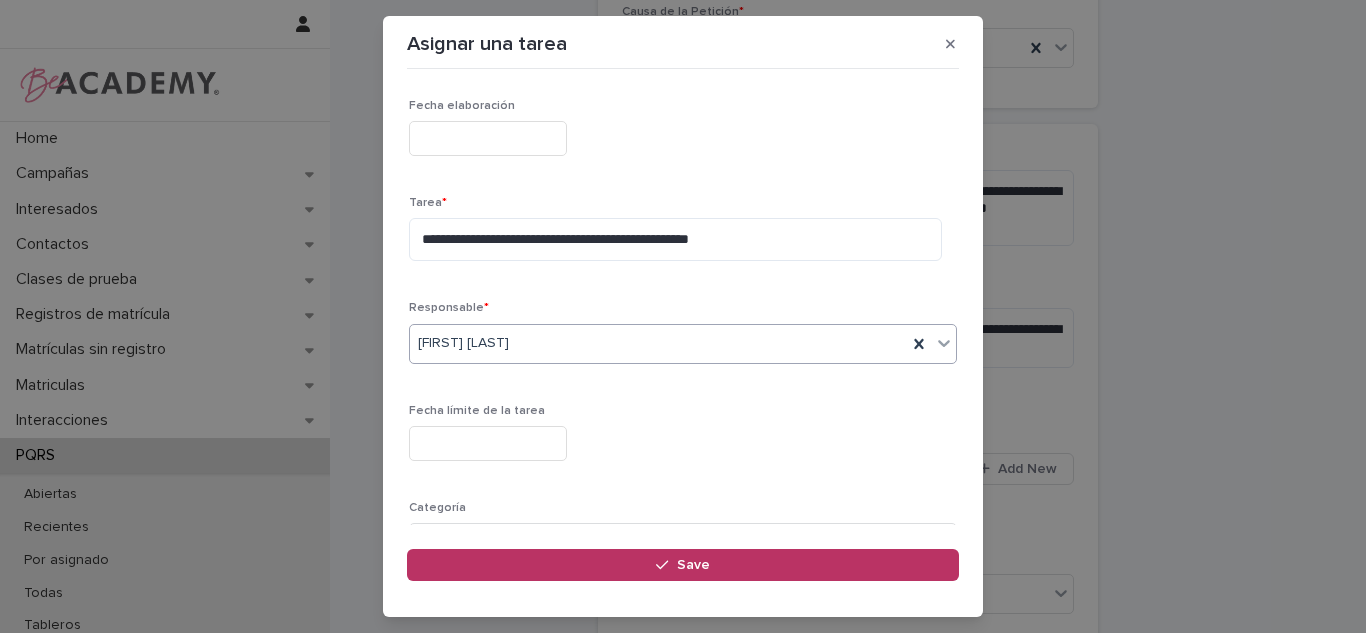 click at bounding box center [488, 443] 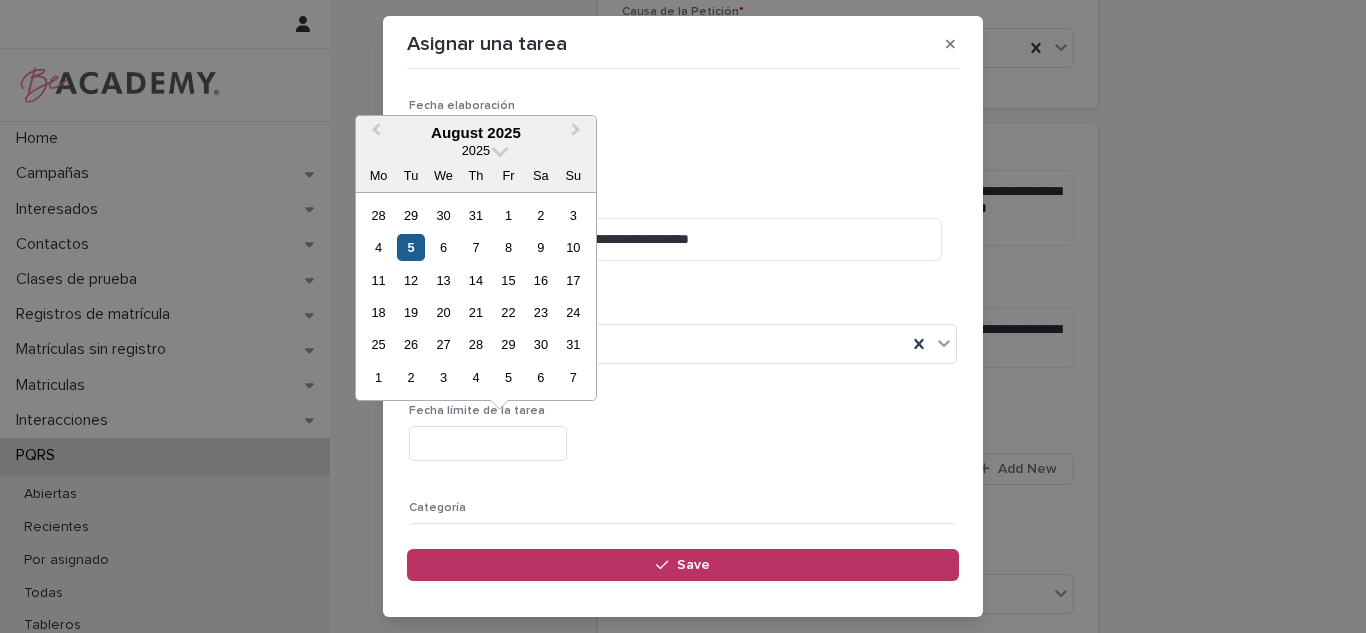 click on "5" at bounding box center (410, 247) 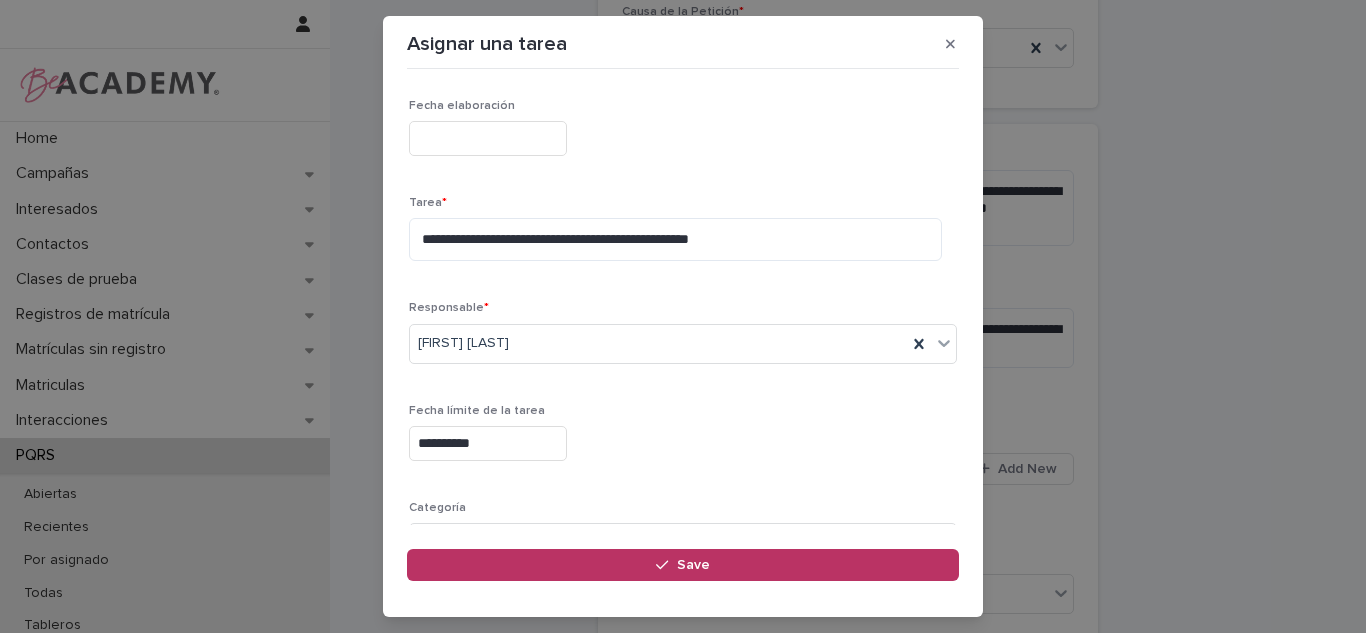 type on "**********" 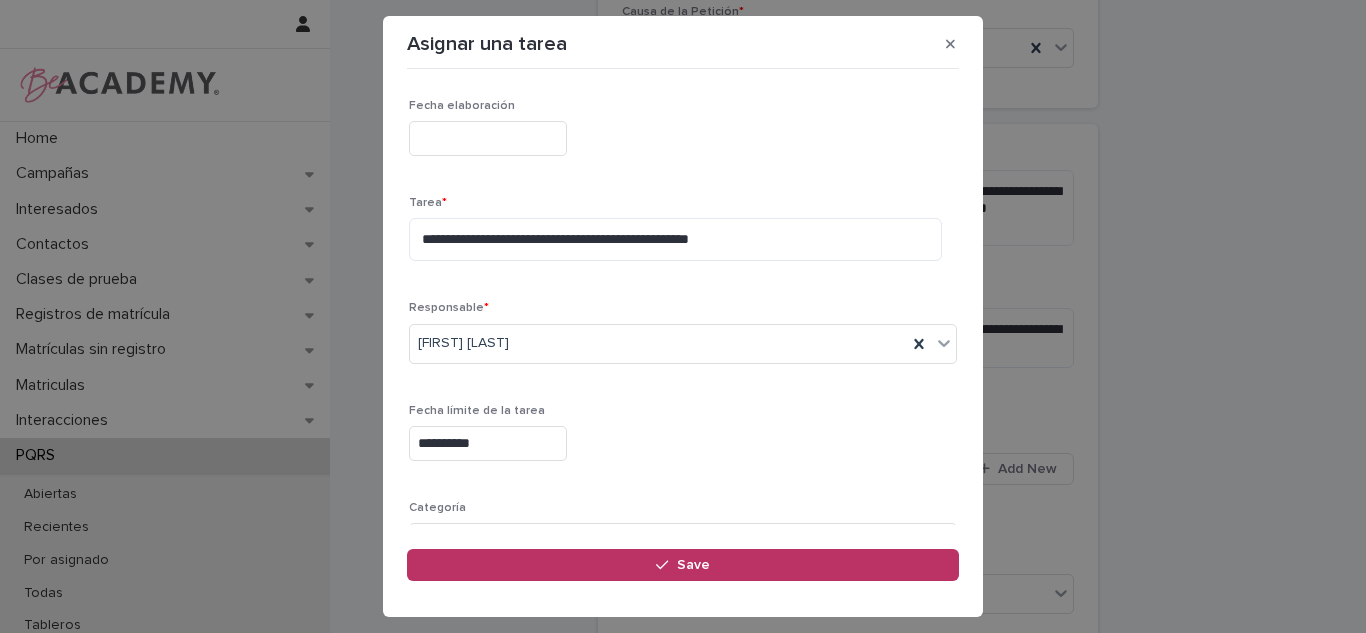 scroll, scrollTop: 168, scrollLeft: 0, axis: vertical 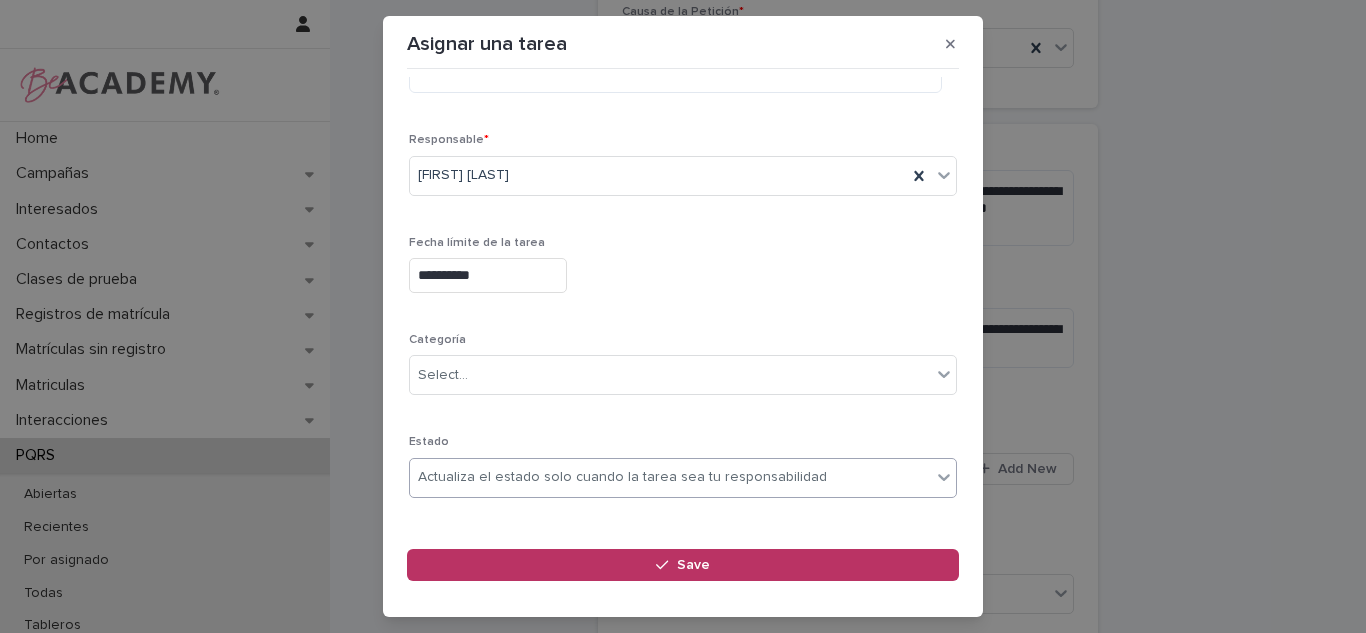click on "Actualiza el estado solo cuando la tarea sea tu responsabilidad" at bounding box center (622, 477) 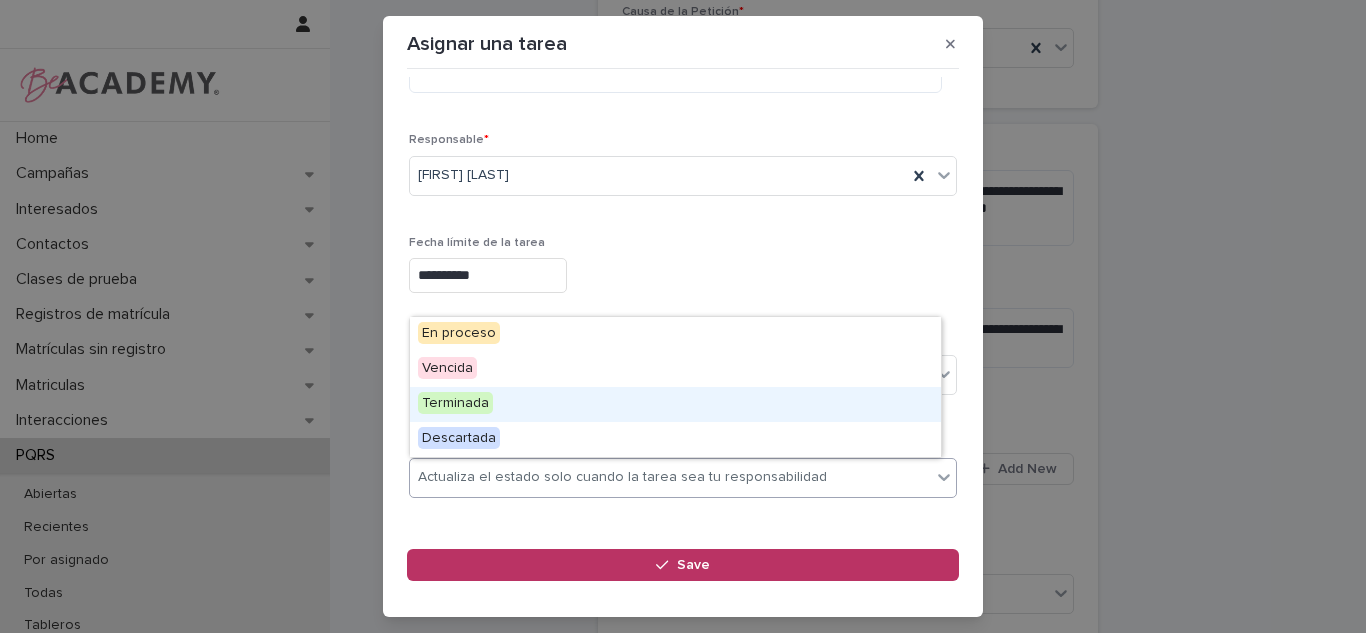 click on "Terminada" at bounding box center (455, 403) 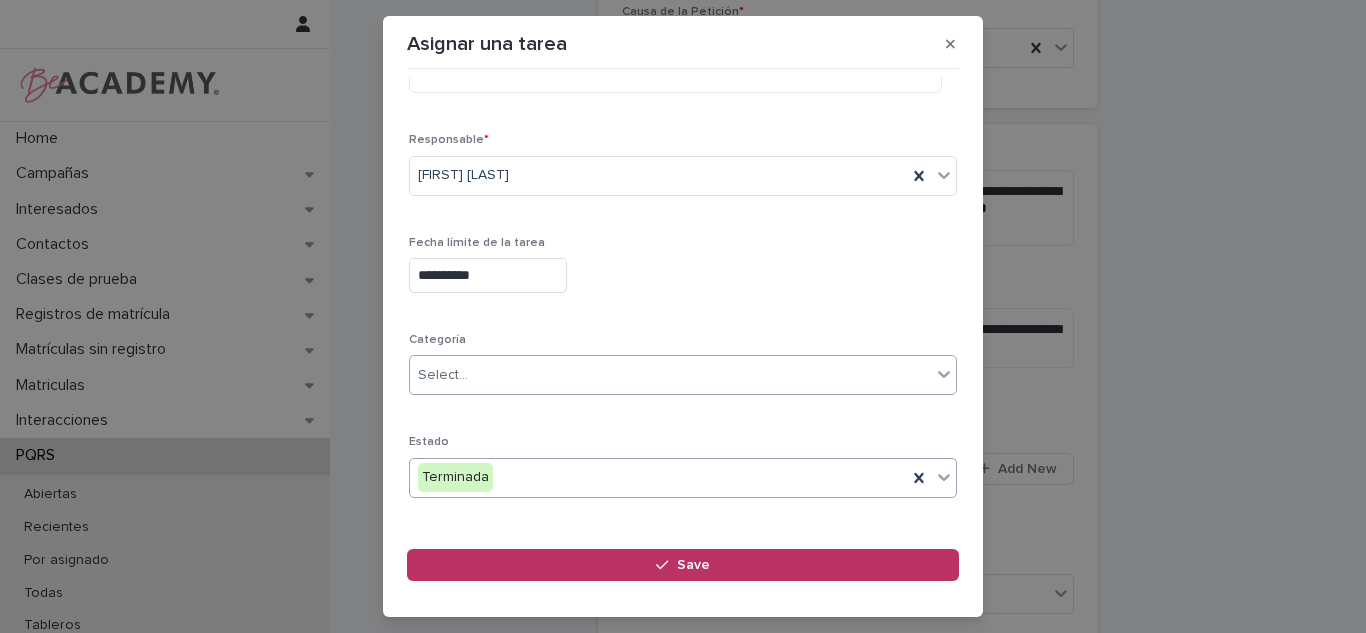 click on "Select..." at bounding box center [670, 375] 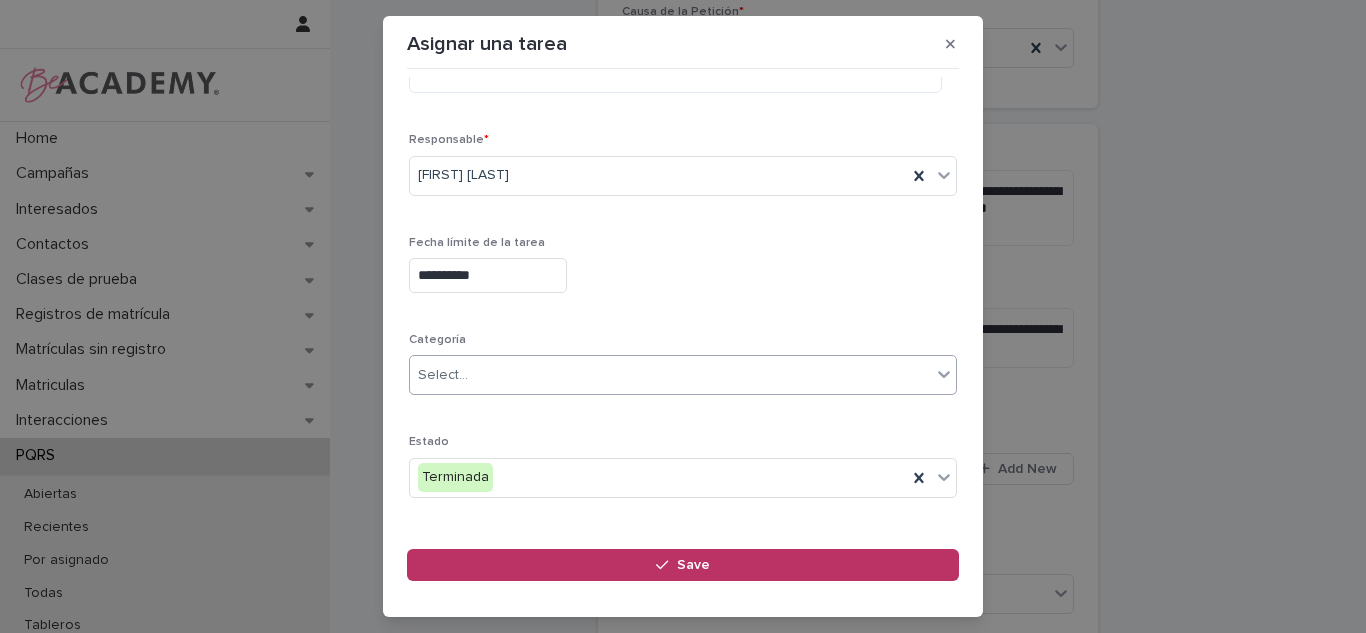 click on "Select..." at bounding box center (443, 375) 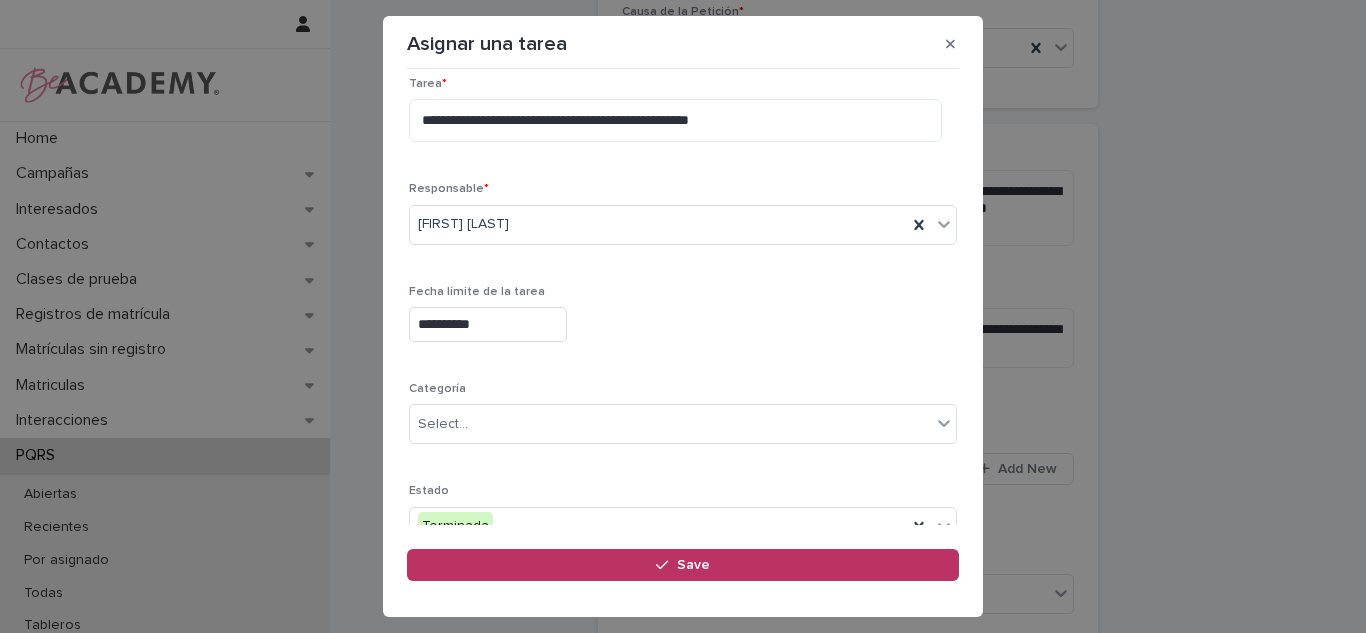scroll, scrollTop: 134, scrollLeft: 0, axis: vertical 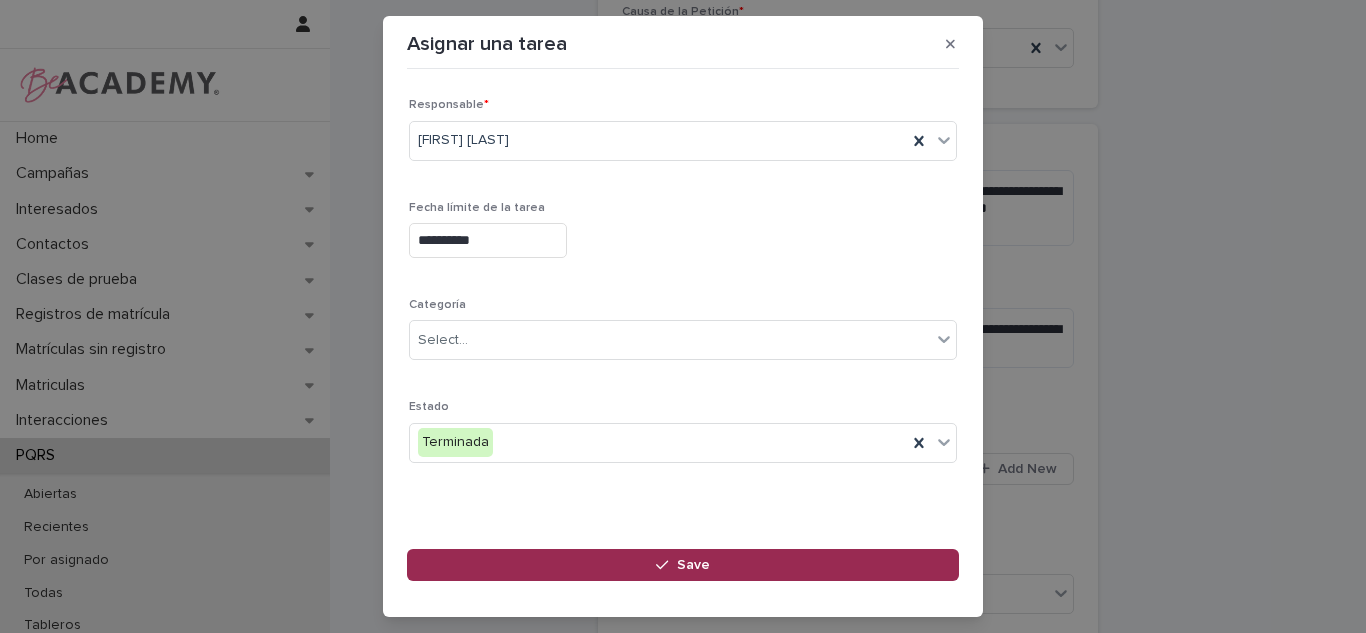 click on "Save" at bounding box center (683, 565) 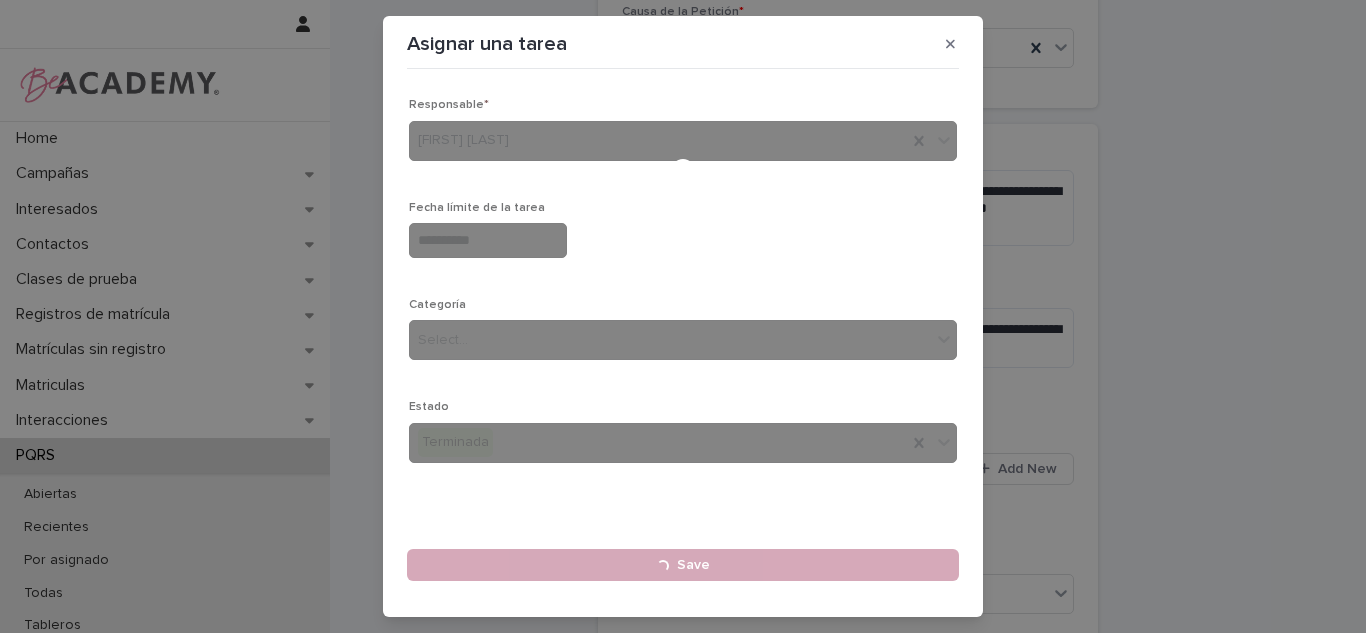 type 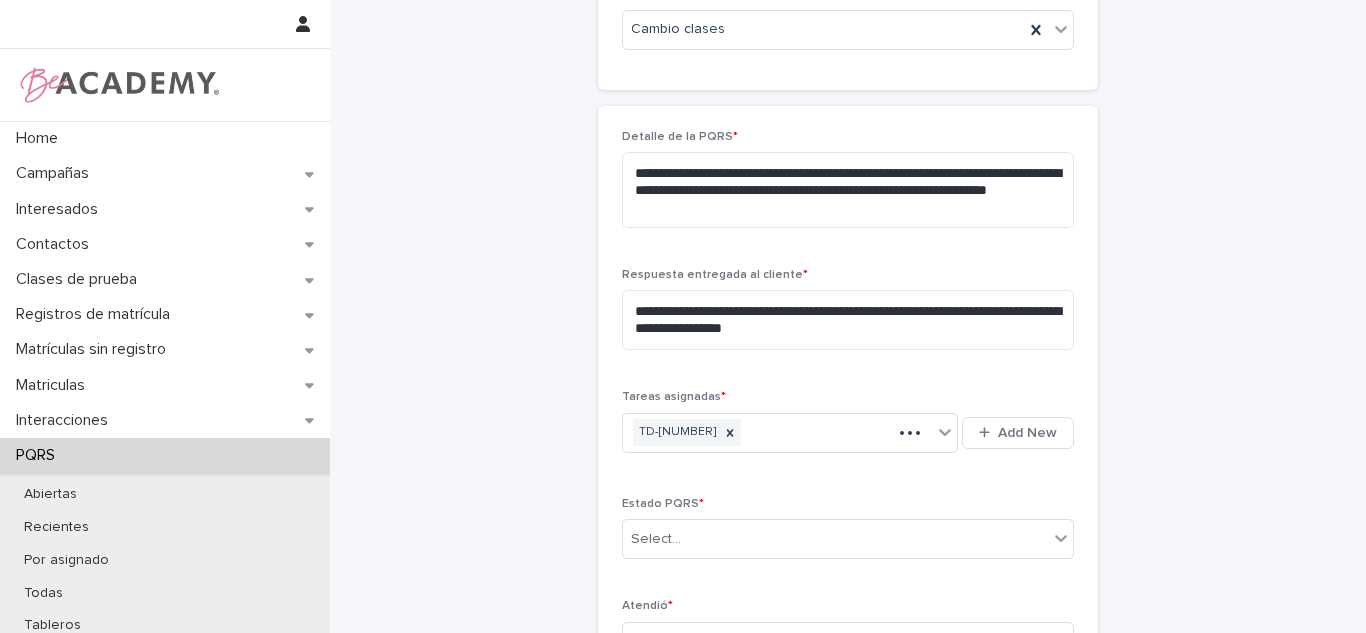 scroll, scrollTop: 583, scrollLeft: 0, axis: vertical 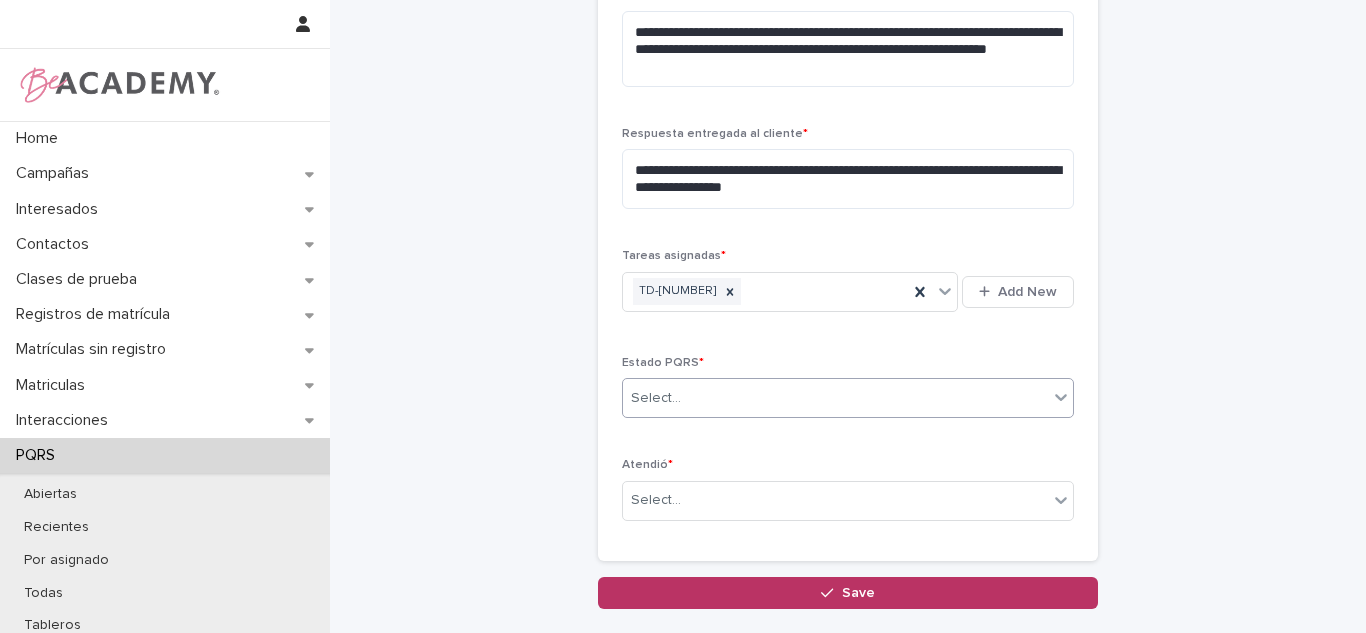 click on "Estado PQRS * Select..." at bounding box center (848, 395) 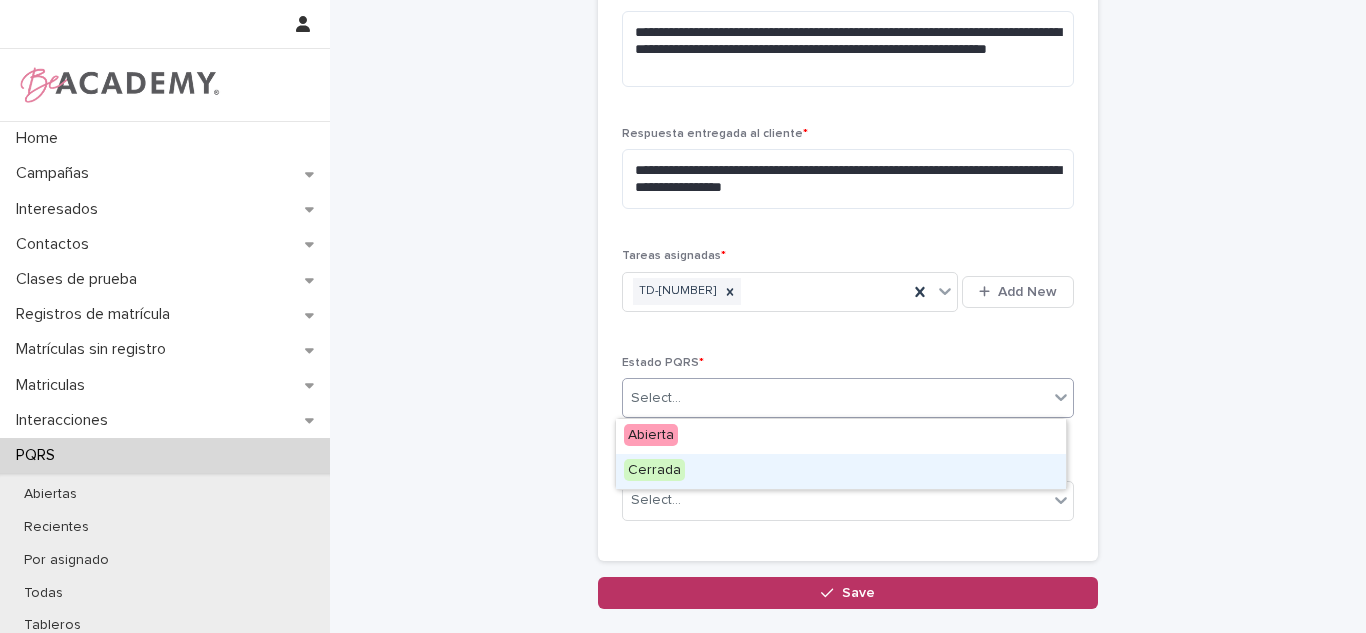 click on "Cerrada" at bounding box center (841, 471) 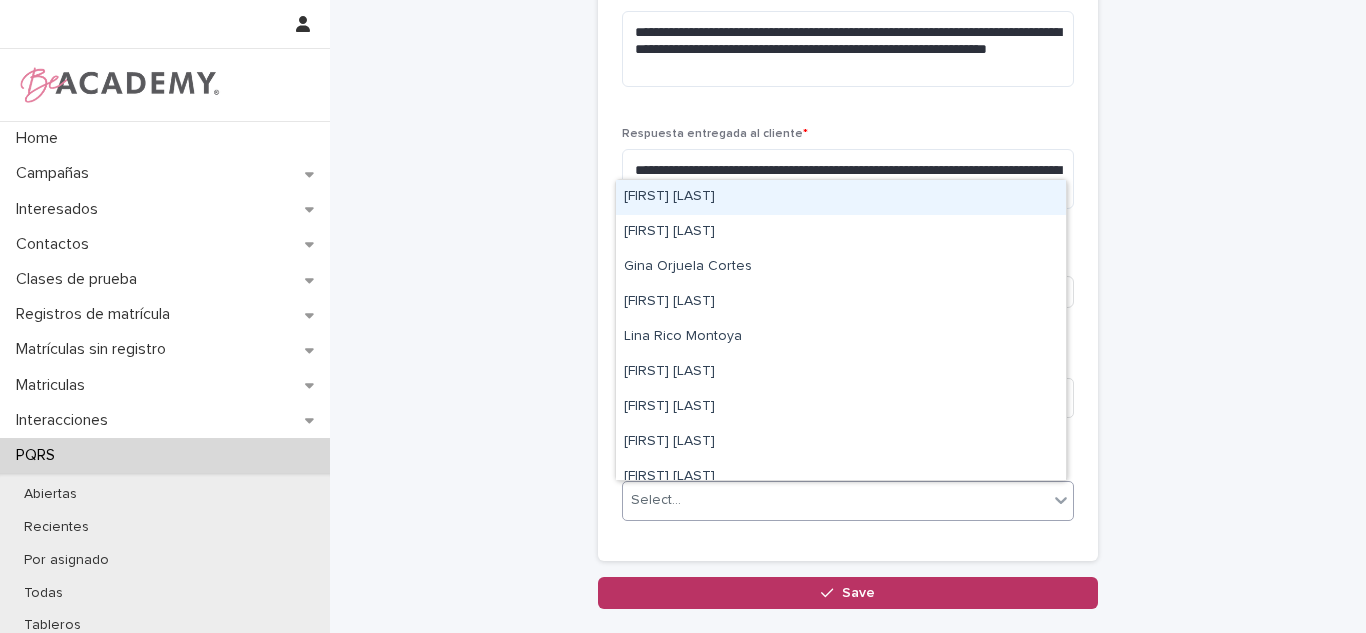 click on "Select..." at bounding box center (835, 500) 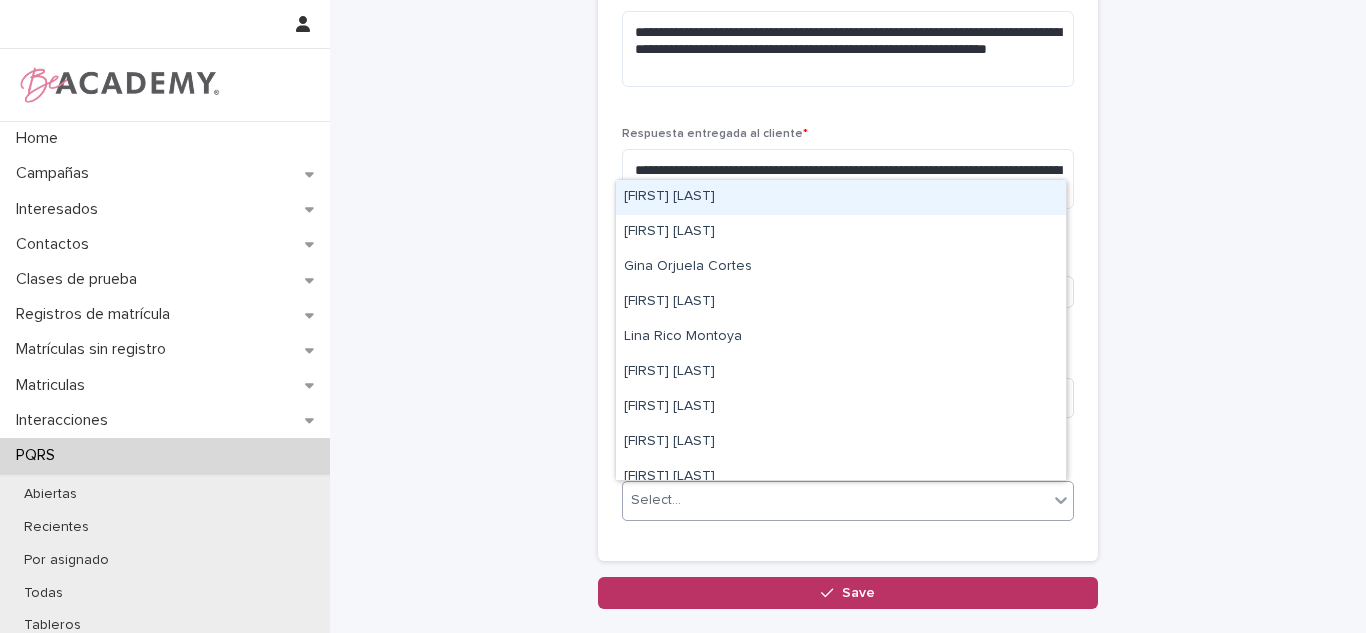 click on "[FIRST] [LAST]" at bounding box center [841, 197] 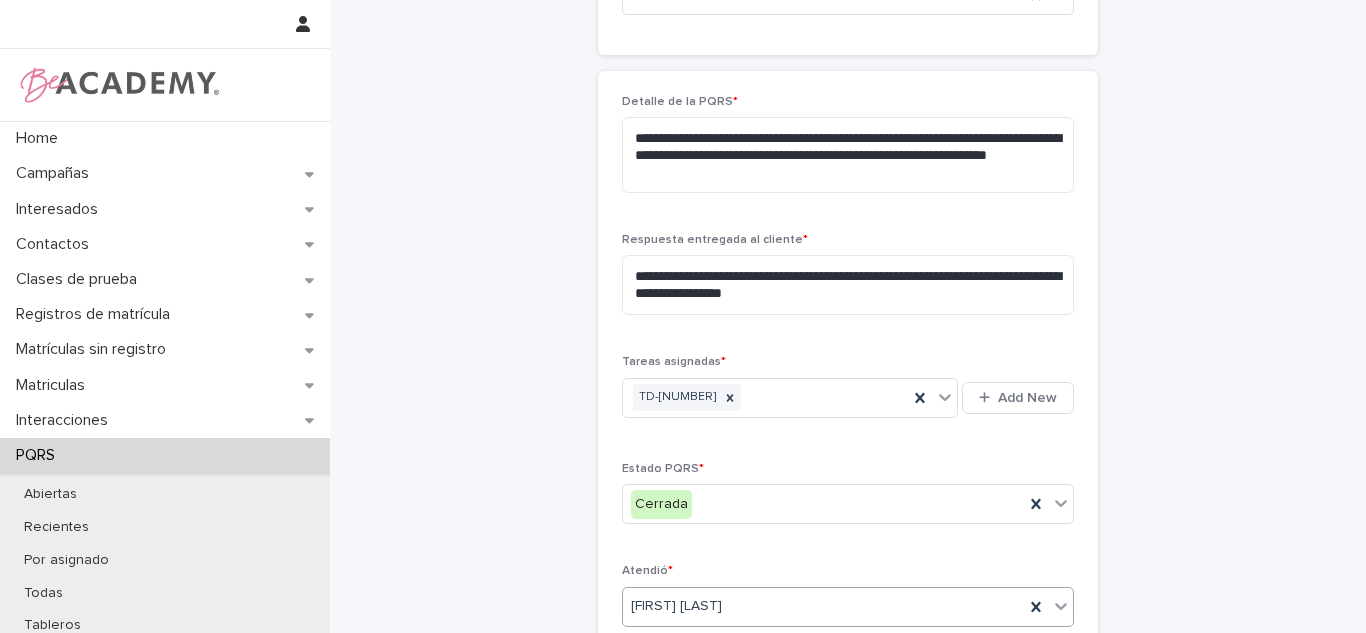 scroll, scrollTop: 754, scrollLeft: 0, axis: vertical 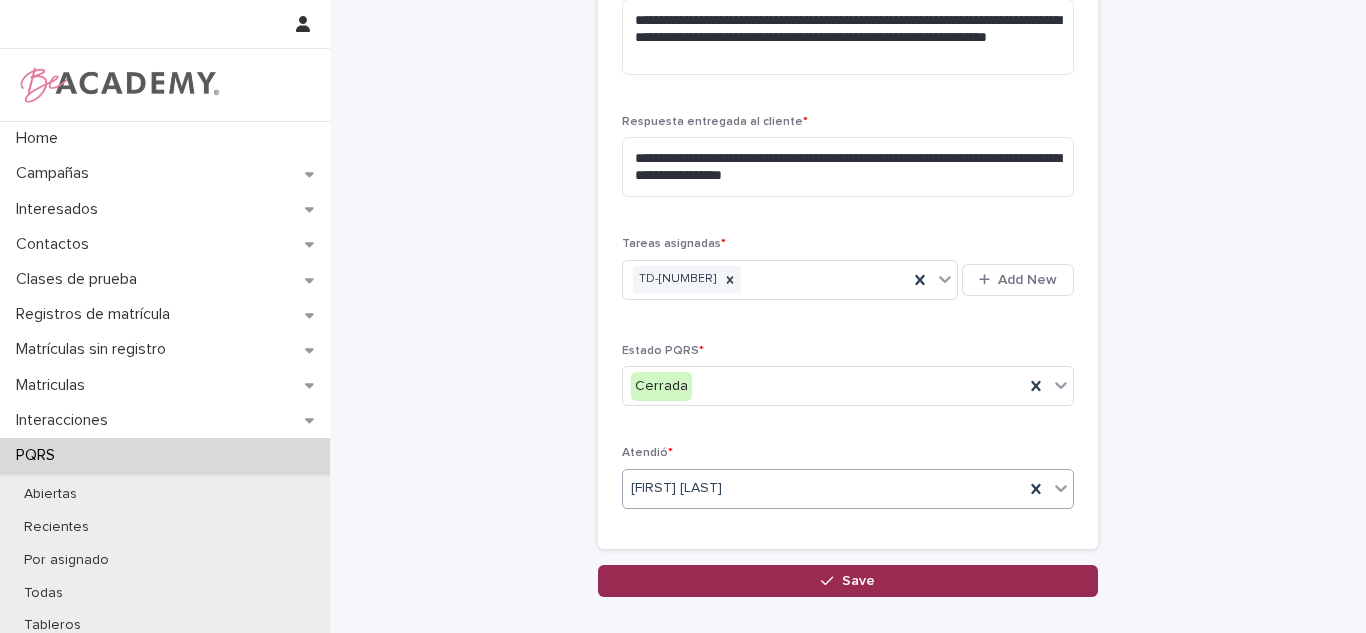 click on "Save" at bounding box center (848, 581) 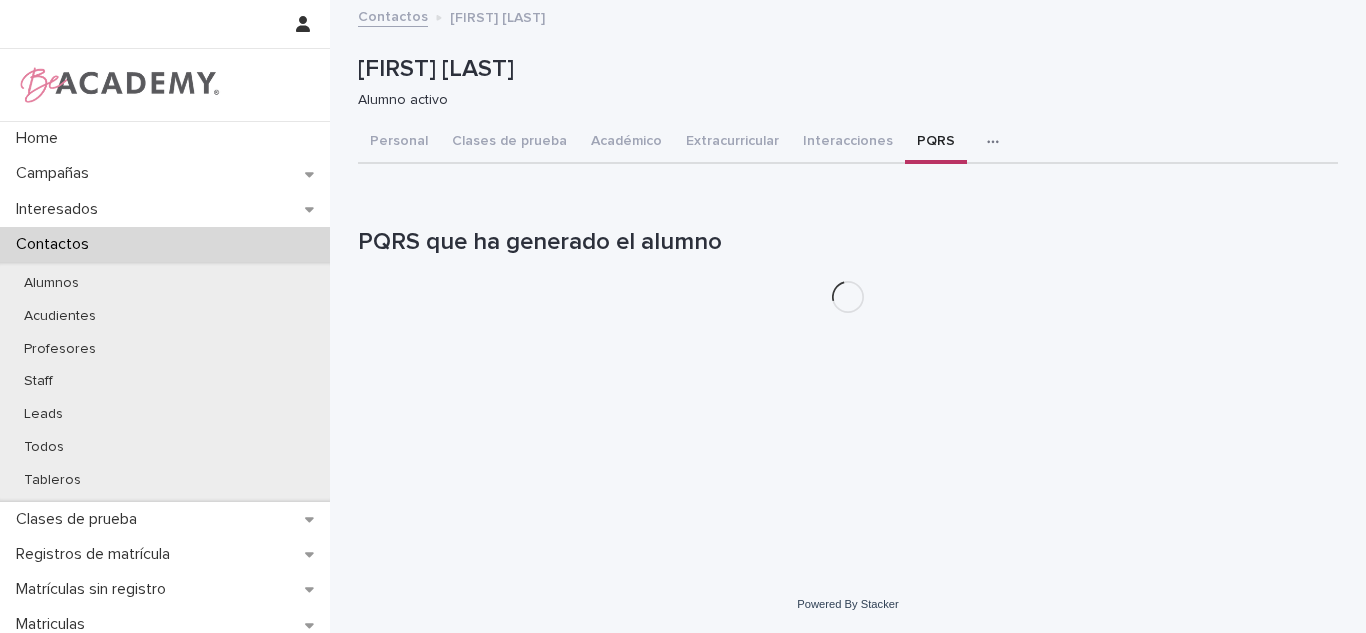 scroll, scrollTop: 0, scrollLeft: 0, axis: both 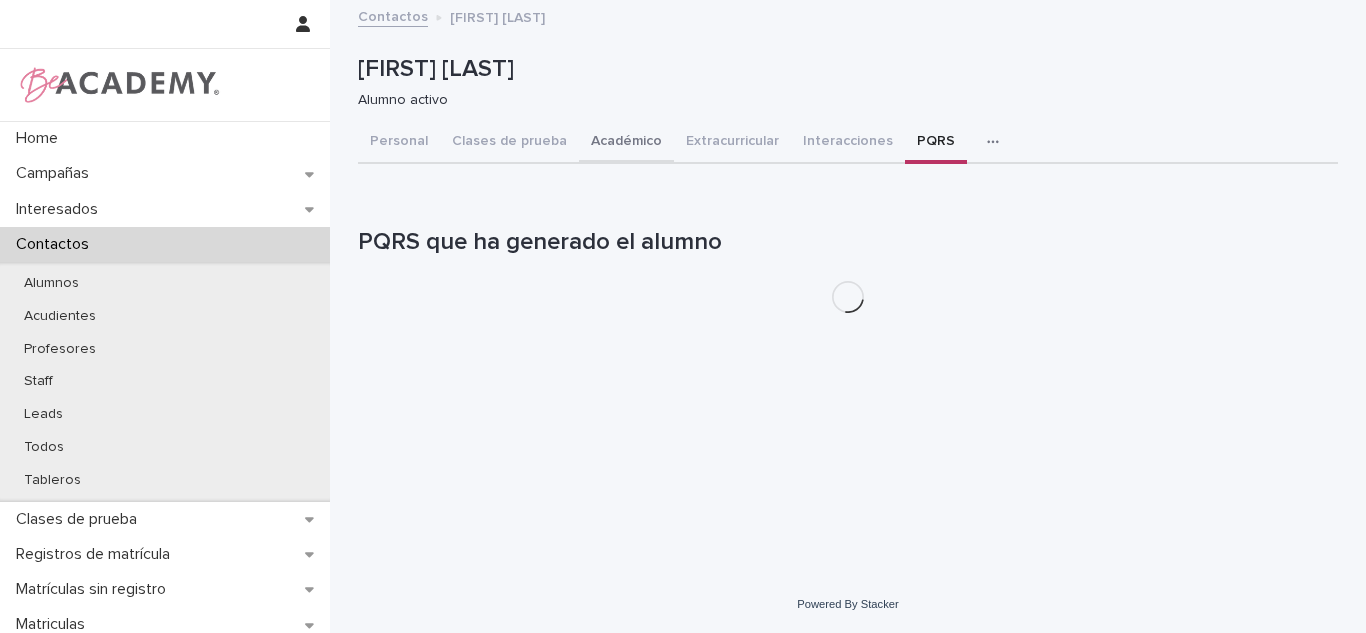 click on "Académico" at bounding box center (626, 143) 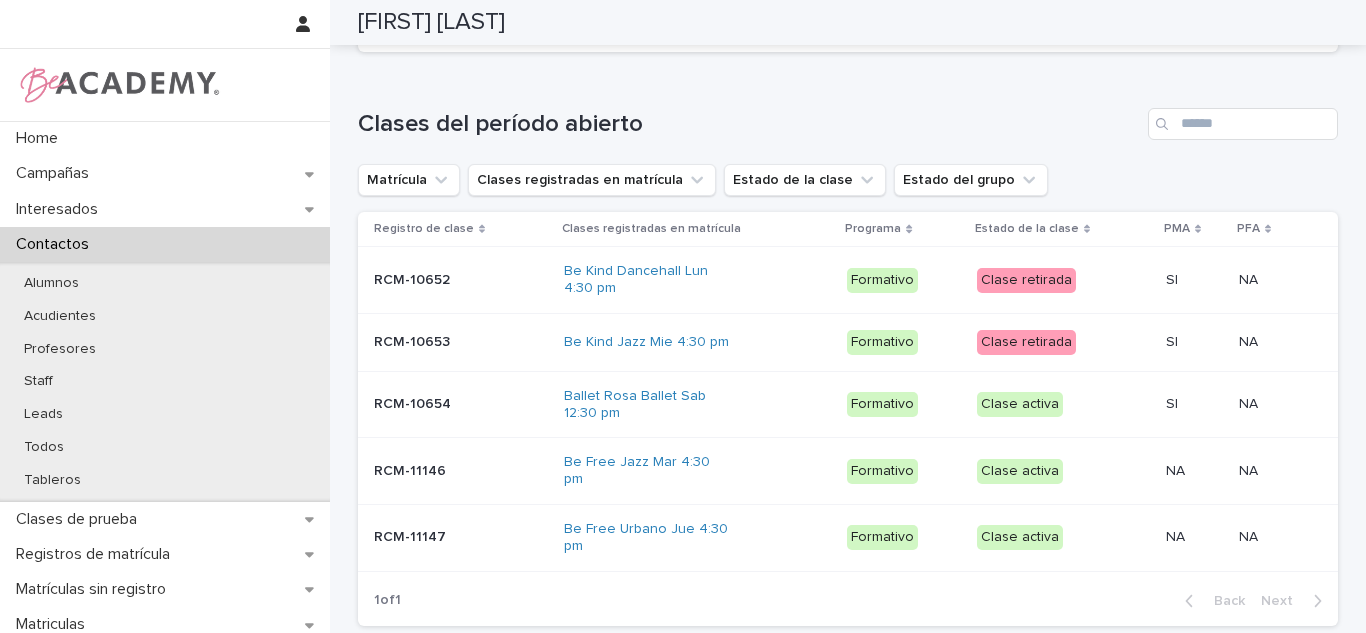 scroll, scrollTop: 785, scrollLeft: 0, axis: vertical 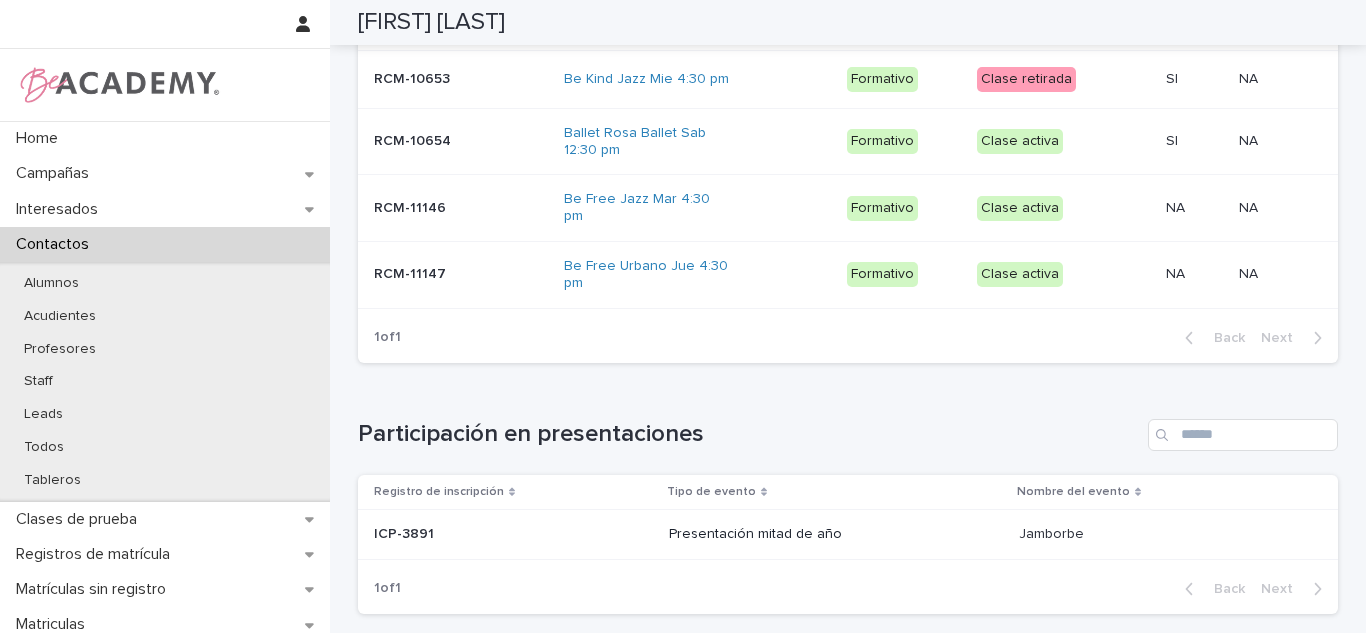 click on "Loading... Saving… Participación en presentaciones Registro de inscripción Tipo de evento Nombre del evento ICP-[NUMBER] ICP-[NUMBER] Presentación mitad de año Jamborbe Jamborbe 1 of 1 Back Next" at bounding box center (848, 504) 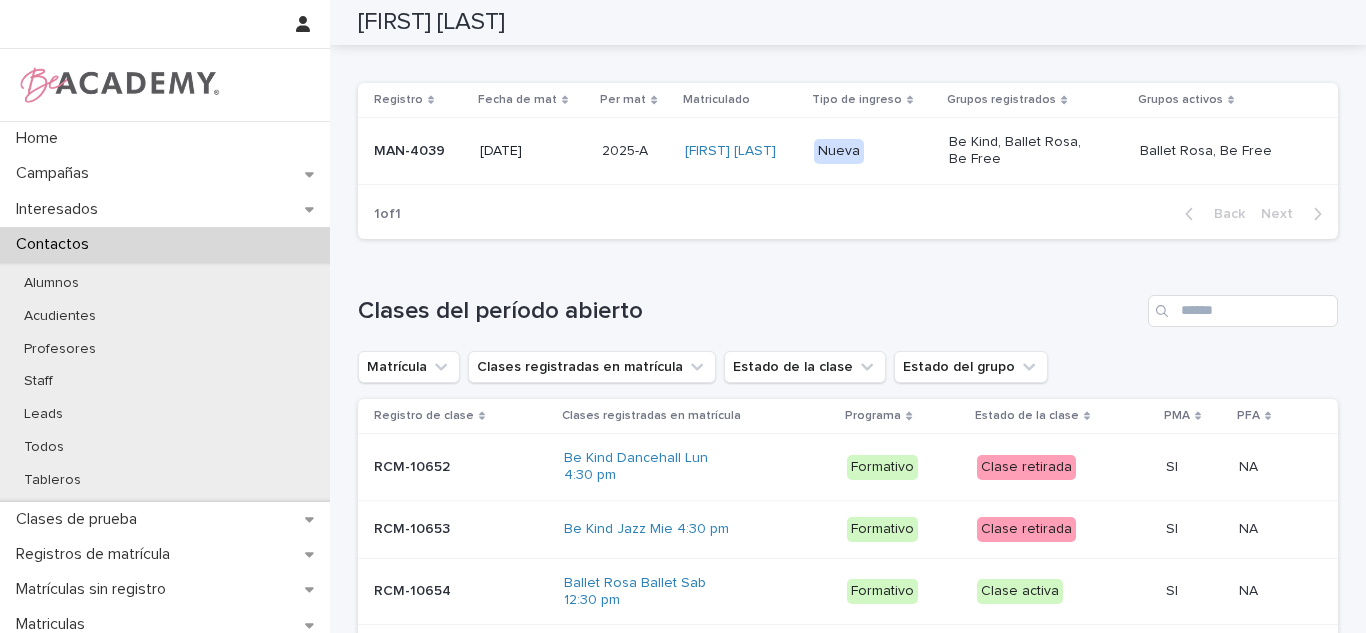 scroll, scrollTop: 200, scrollLeft: 0, axis: vertical 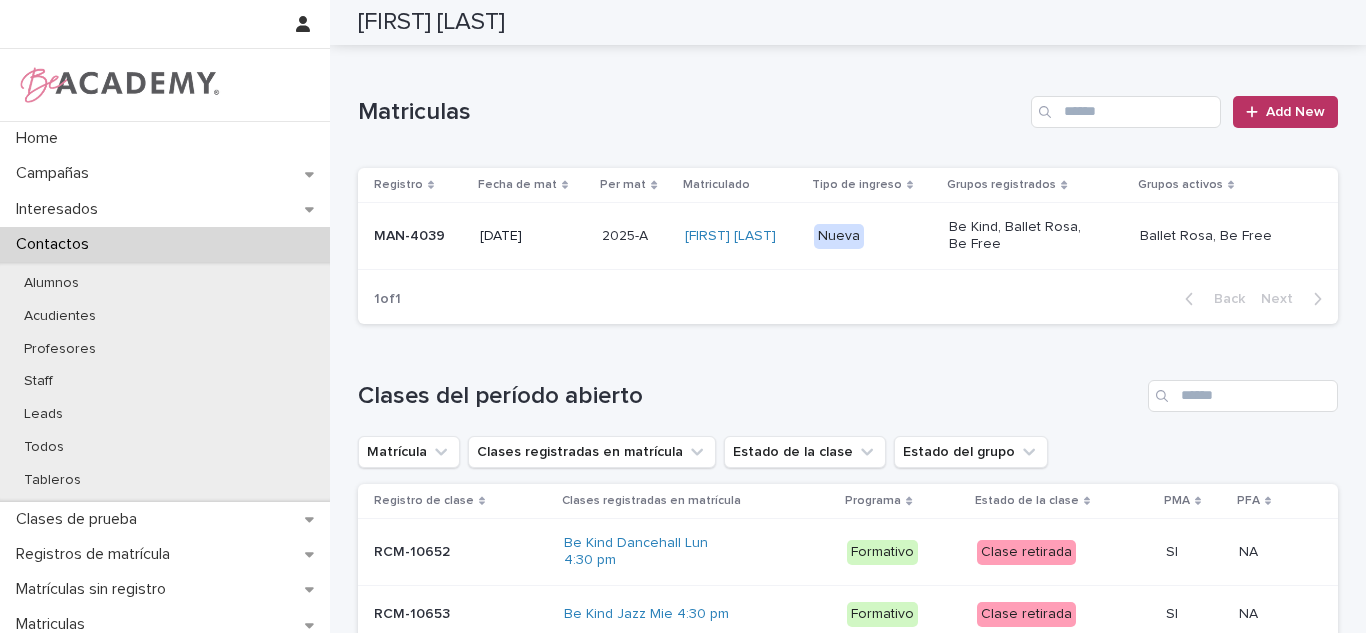 click on "[DATE]" at bounding box center [533, 236] 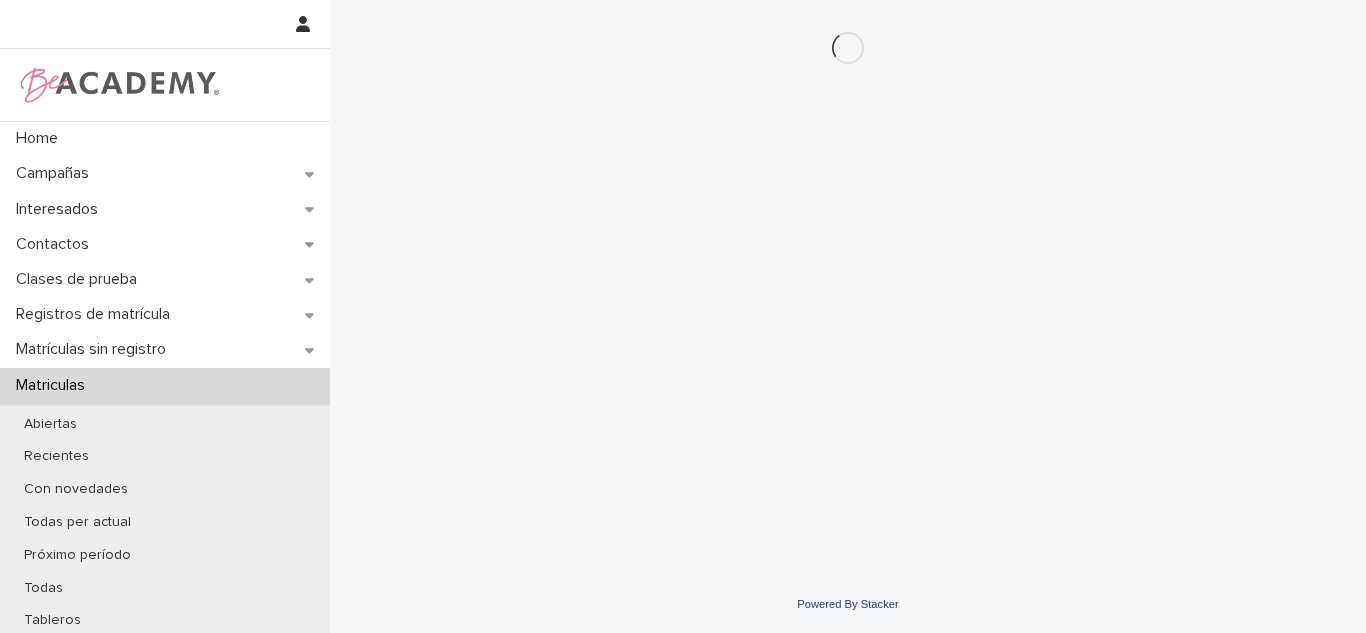 scroll, scrollTop: 0, scrollLeft: 0, axis: both 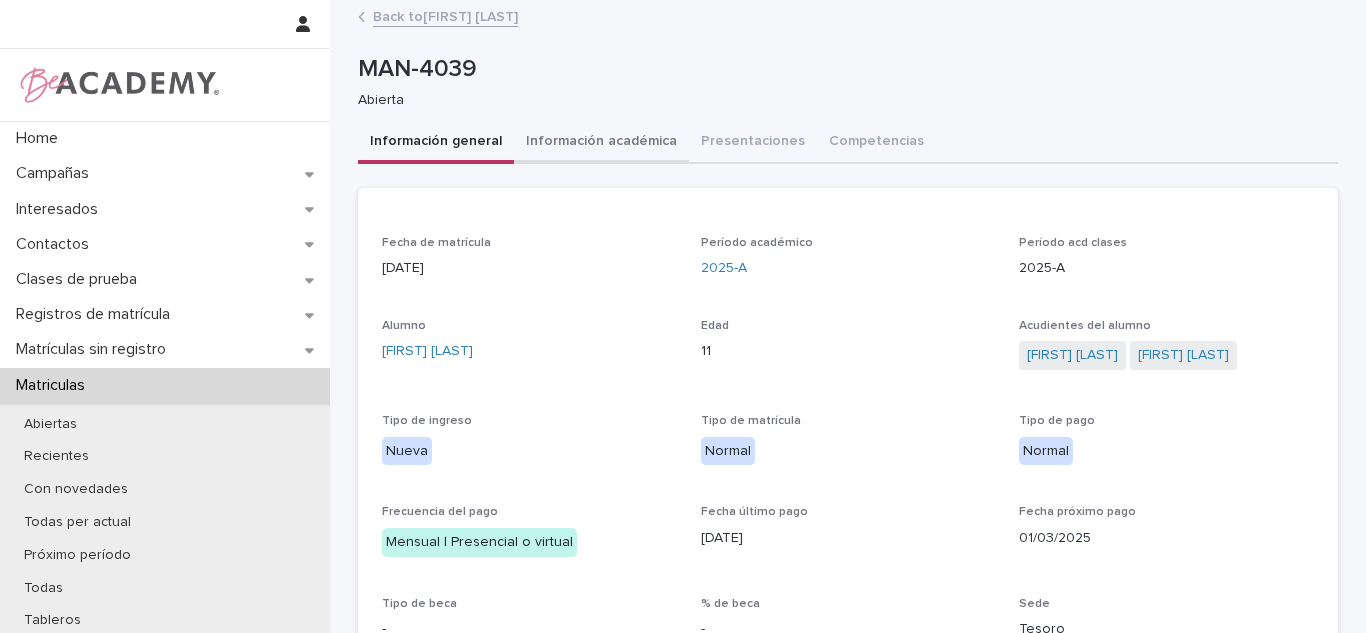click on "Información académica" at bounding box center [601, 143] 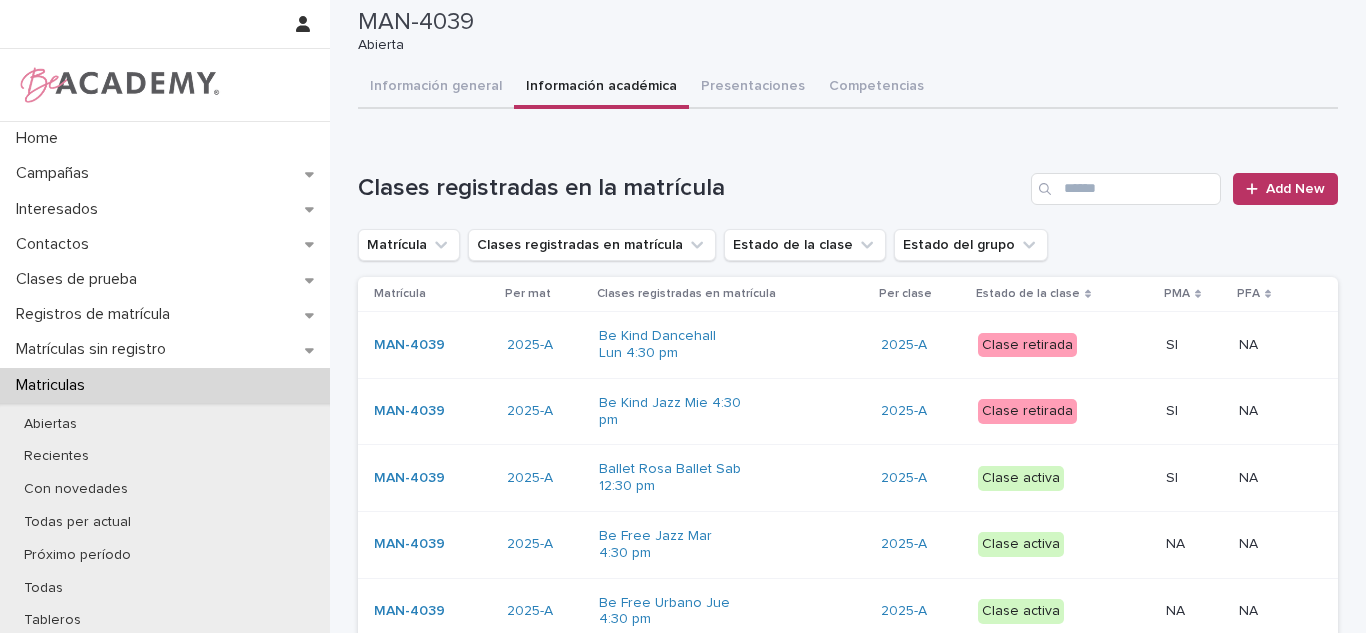 scroll, scrollTop: 22, scrollLeft: 0, axis: vertical 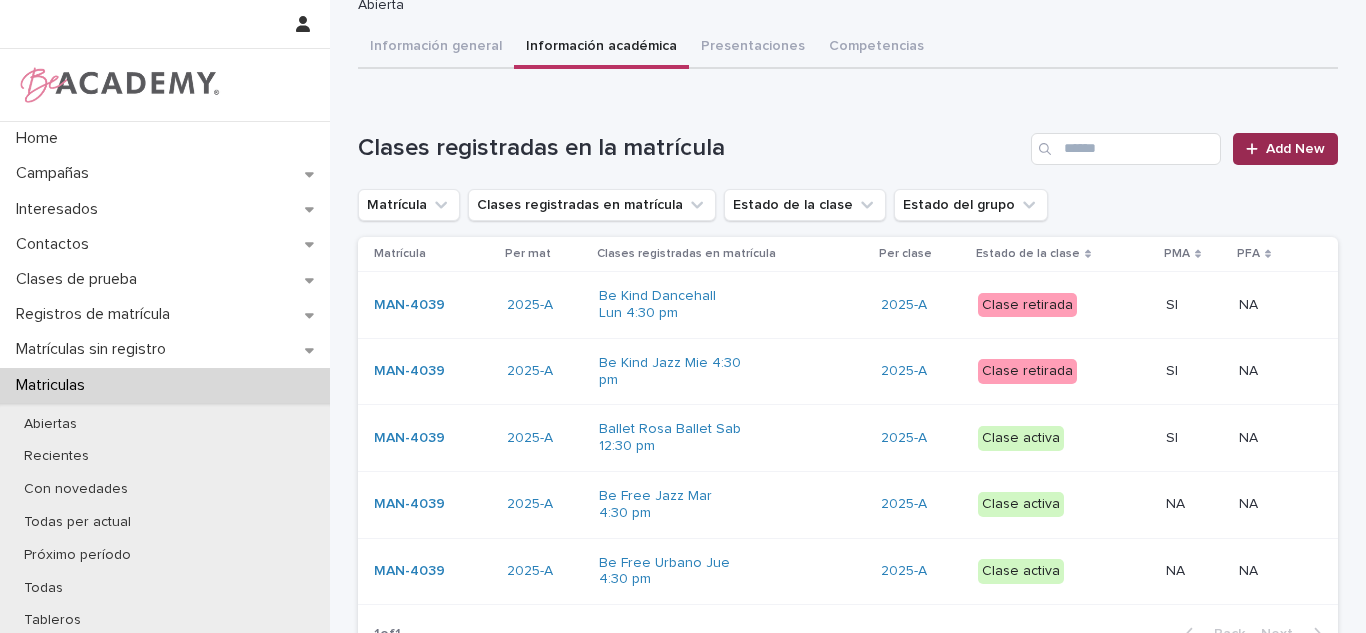 click on "Add New" at bounding box center [1295, 149] 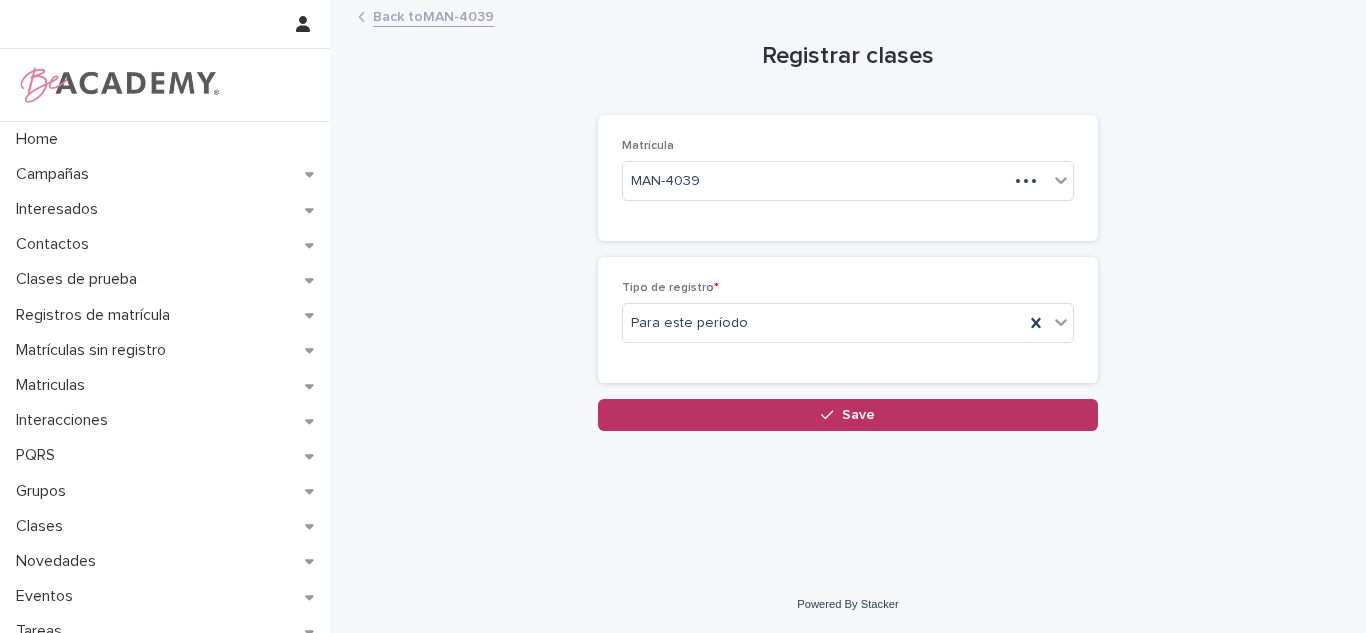 scroll, scrollTop: 0, scrollLeft: 0, axis: both 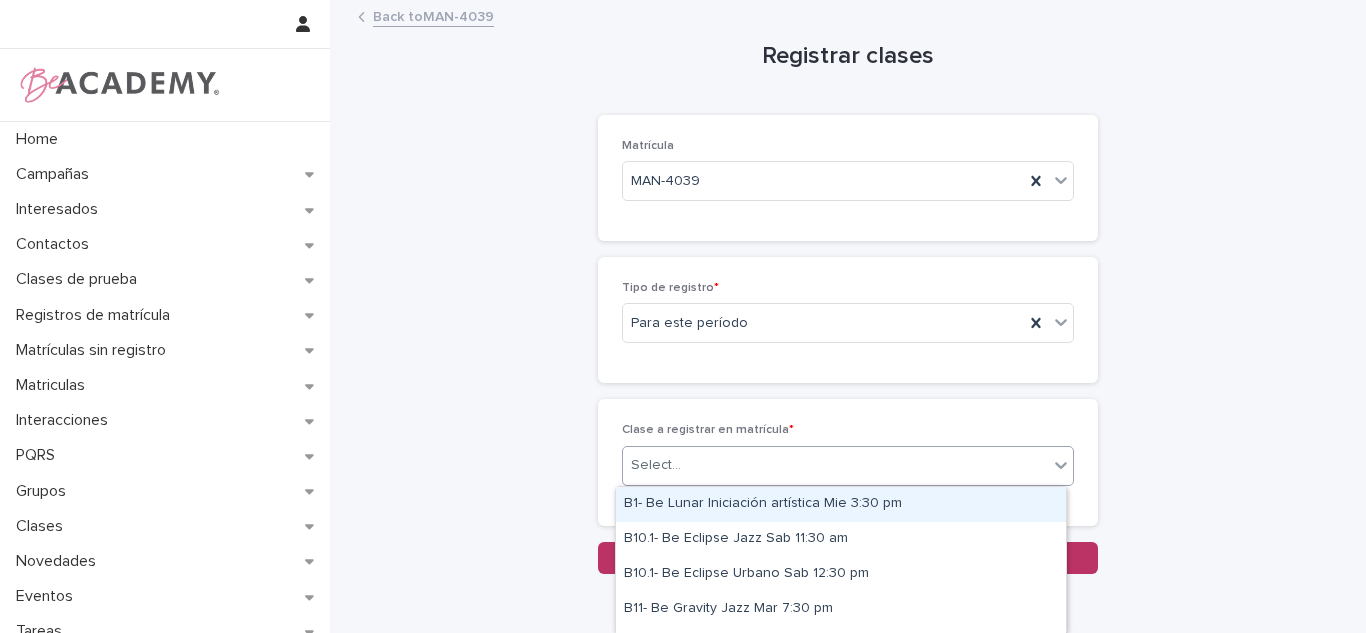 click on "Select..." at bounding box center [835, 465] 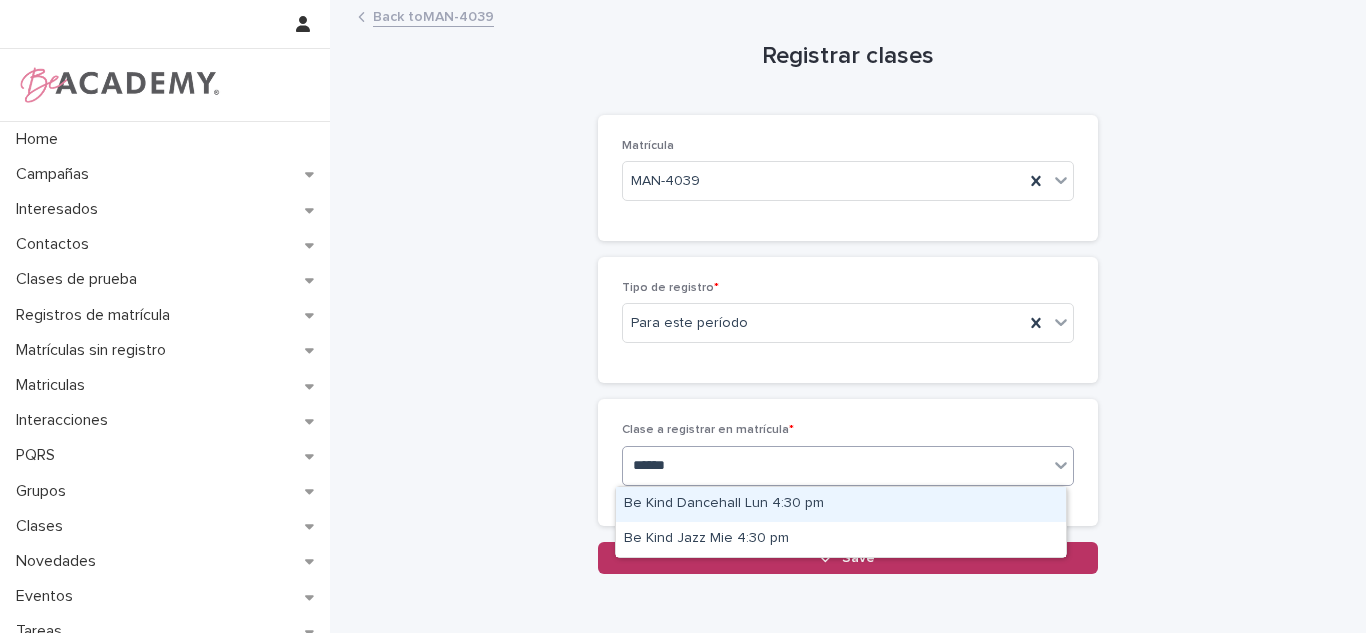 type on "*******" 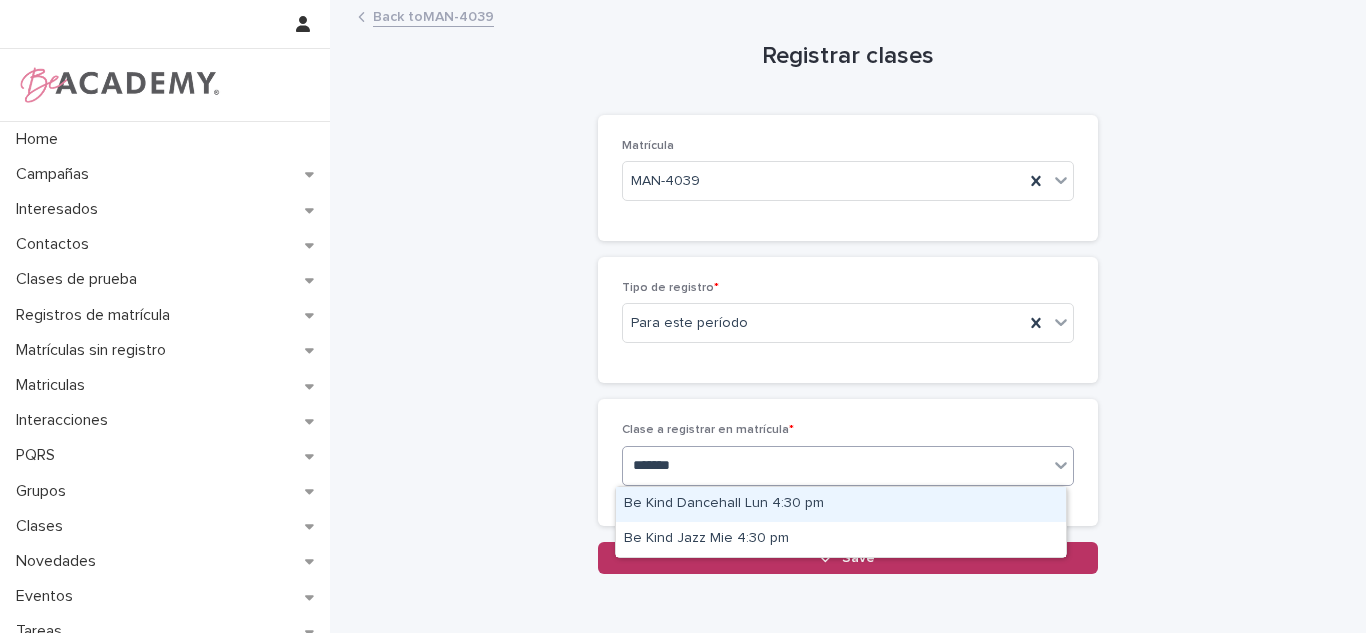 click on "Be Kind Dancehall Lun 4:30 pm" at bounding box center (841, 504) 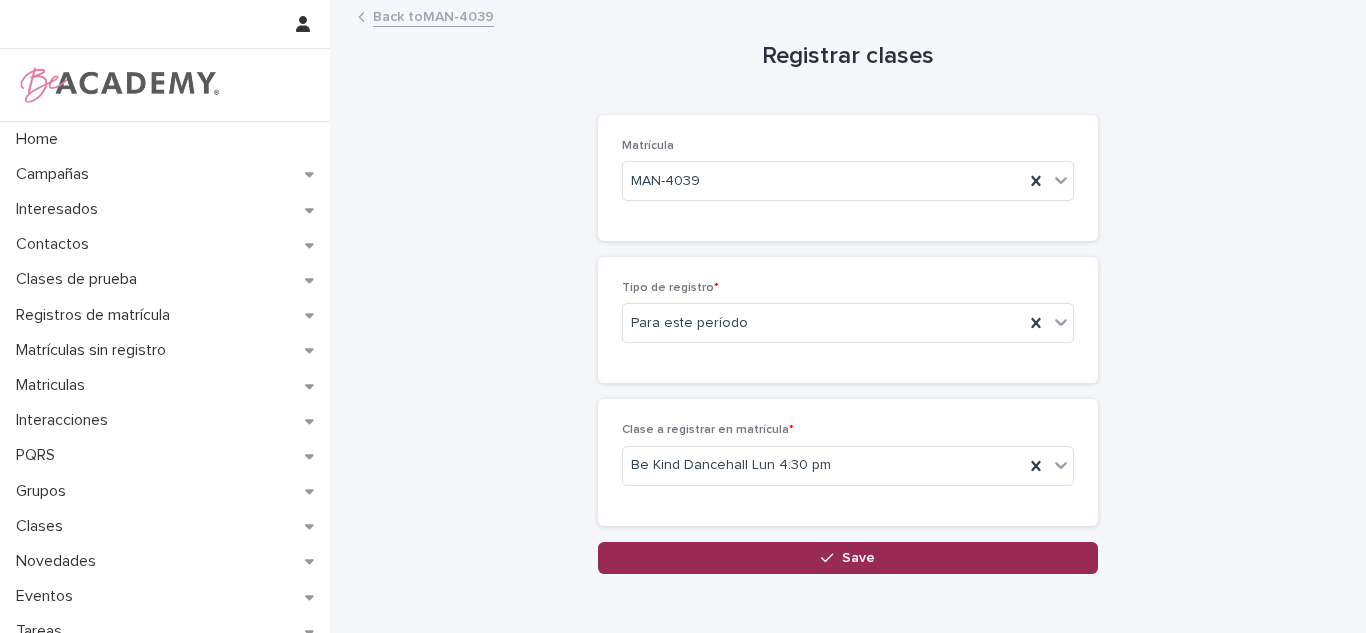 click on "Save" at bounding box center [848, 558] 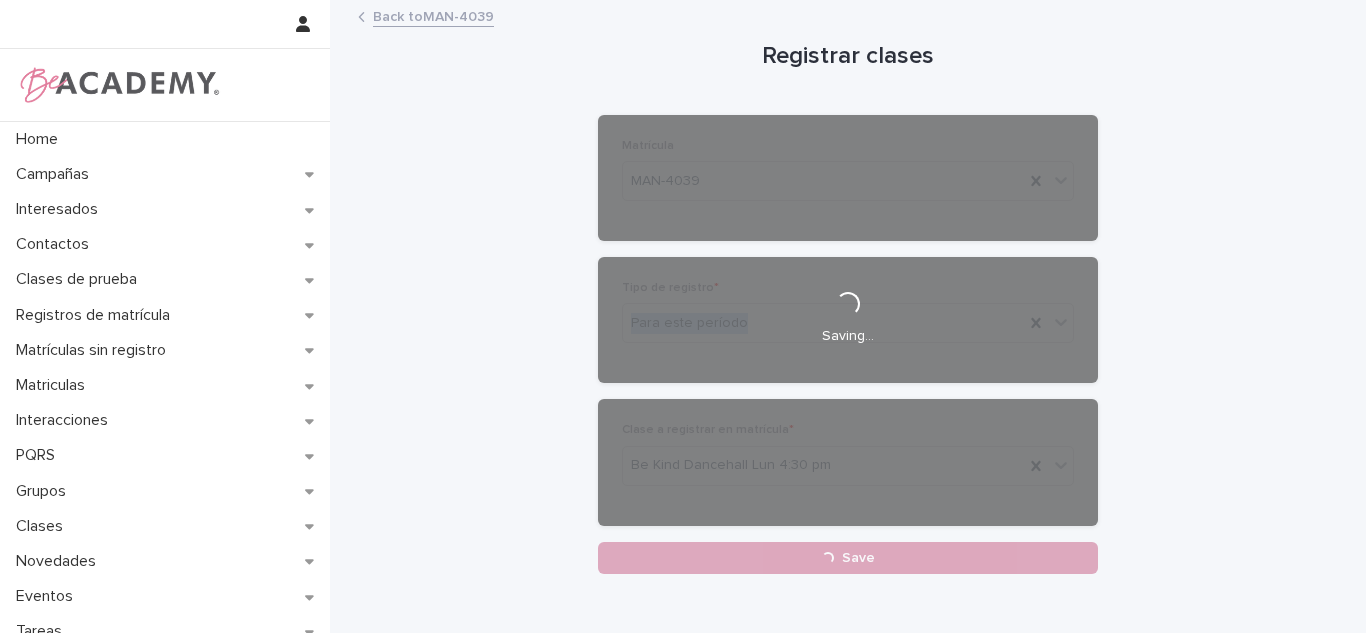 drag, startPoint x: 1203, startPoint y: 298, endPoint x: 1308, endPoint y: 249, distance: 115.87062 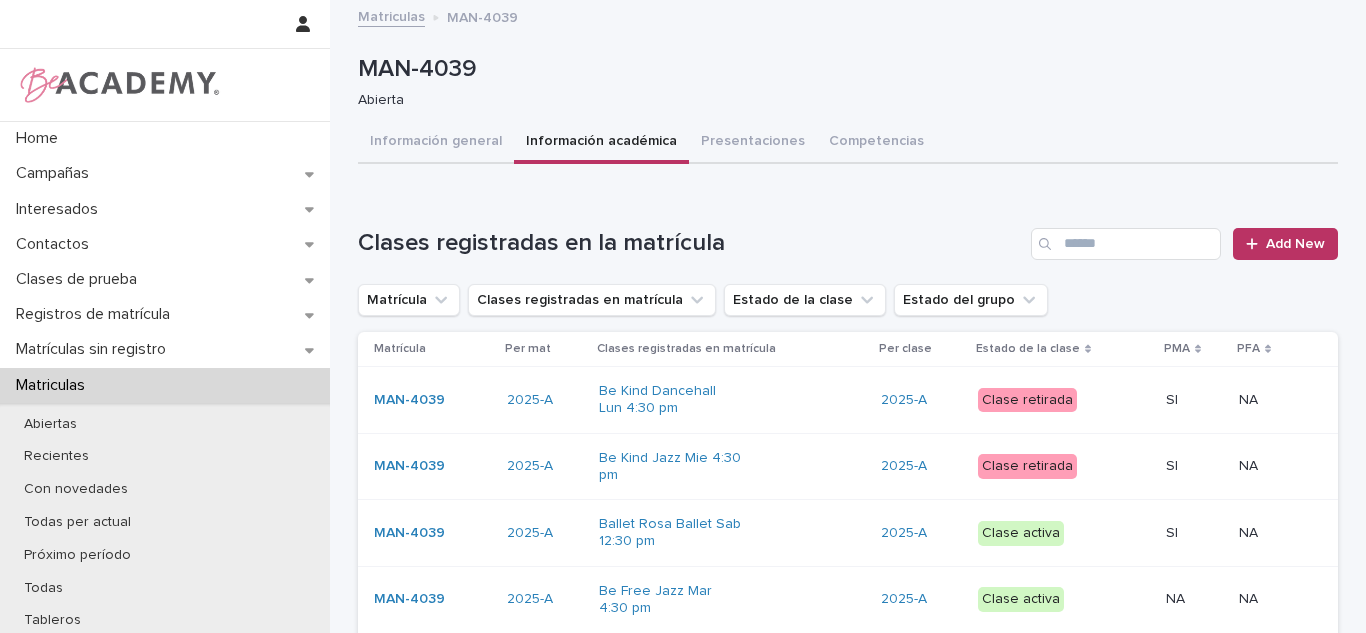 scroll, scrollTop: 193, scrollLeft: 0, axis: vertical 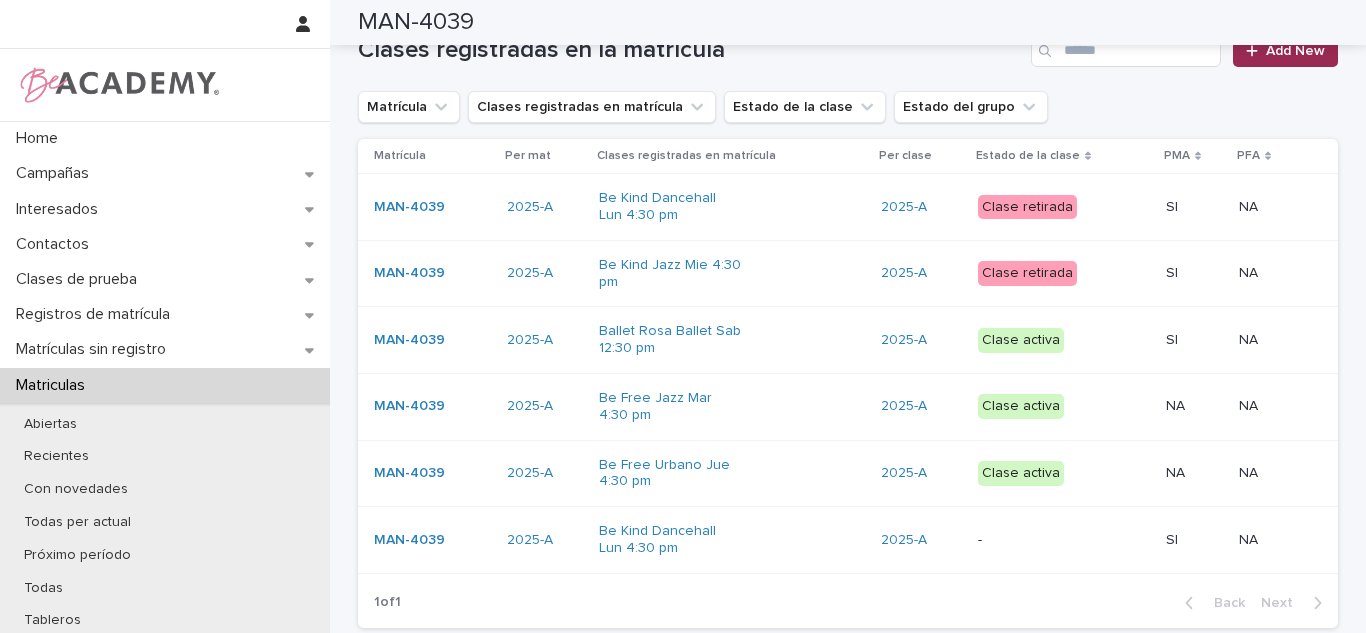 click on "Add New" at bounding box center [1285, 51] 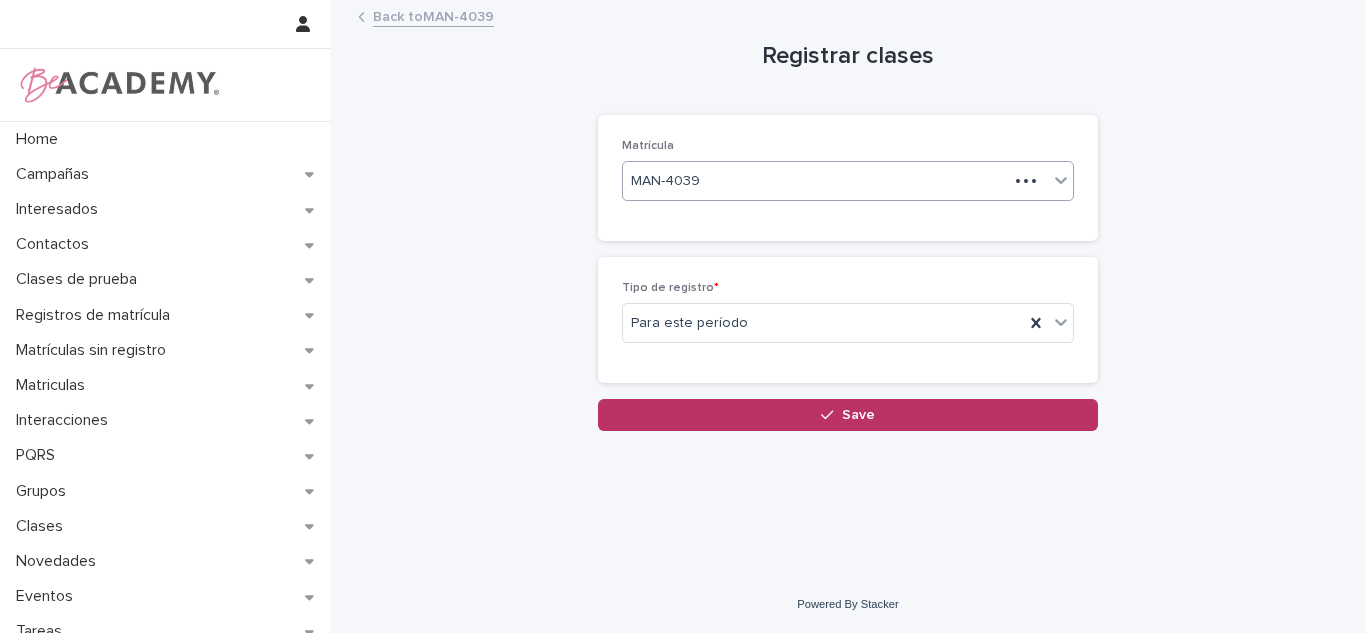 scroll, scrollTop: 0, scrollLeft: 0, axis: both 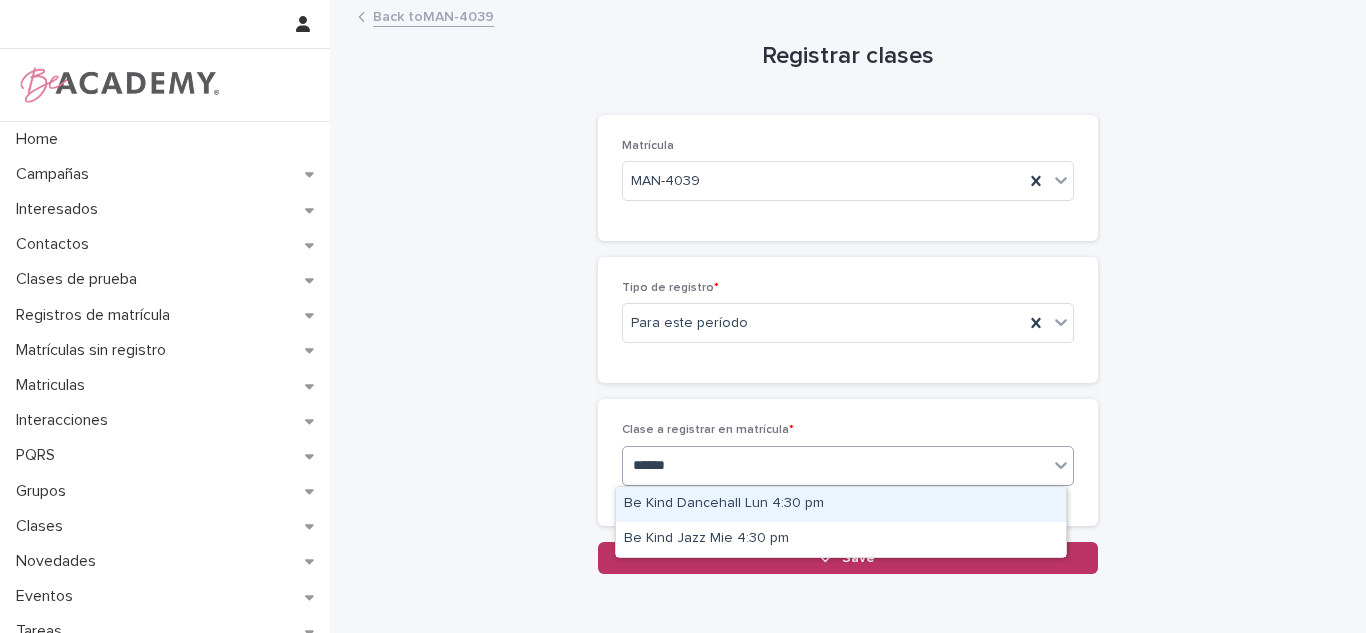 type on "*******" 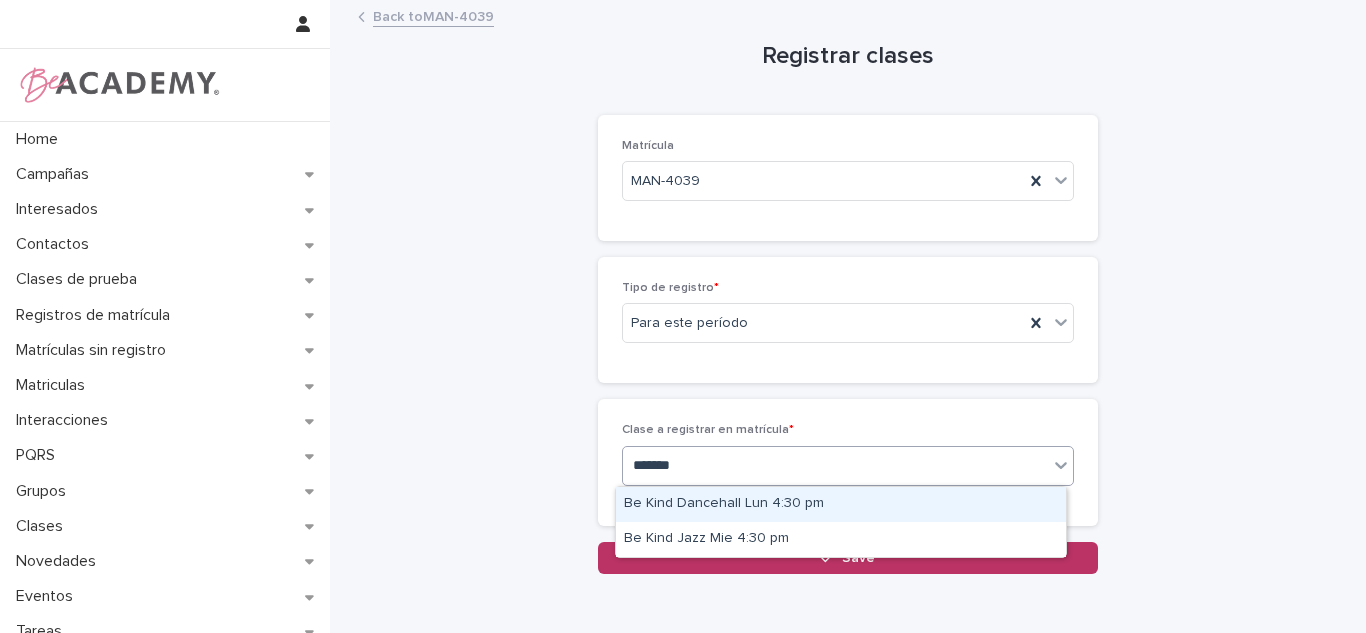 click on "*******" at bounding box center (657, 465) 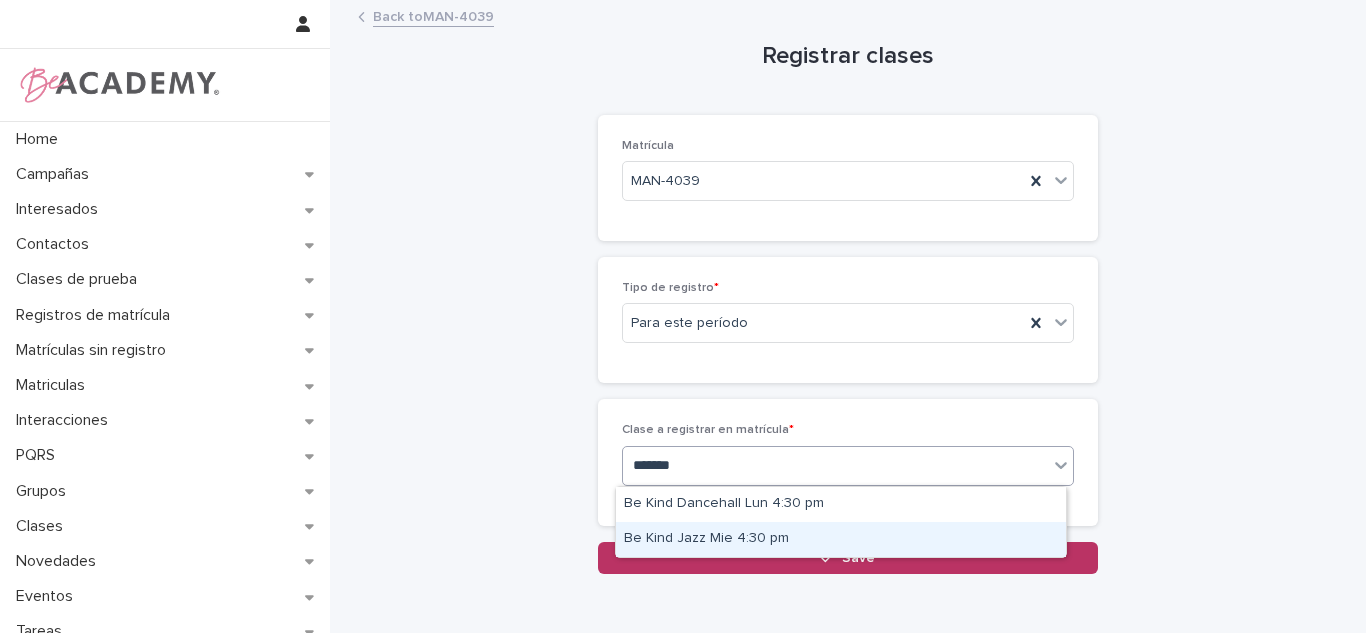 click on "Be Kind Jazz Mie 4:30 pm" at bounding box center (841, 539) 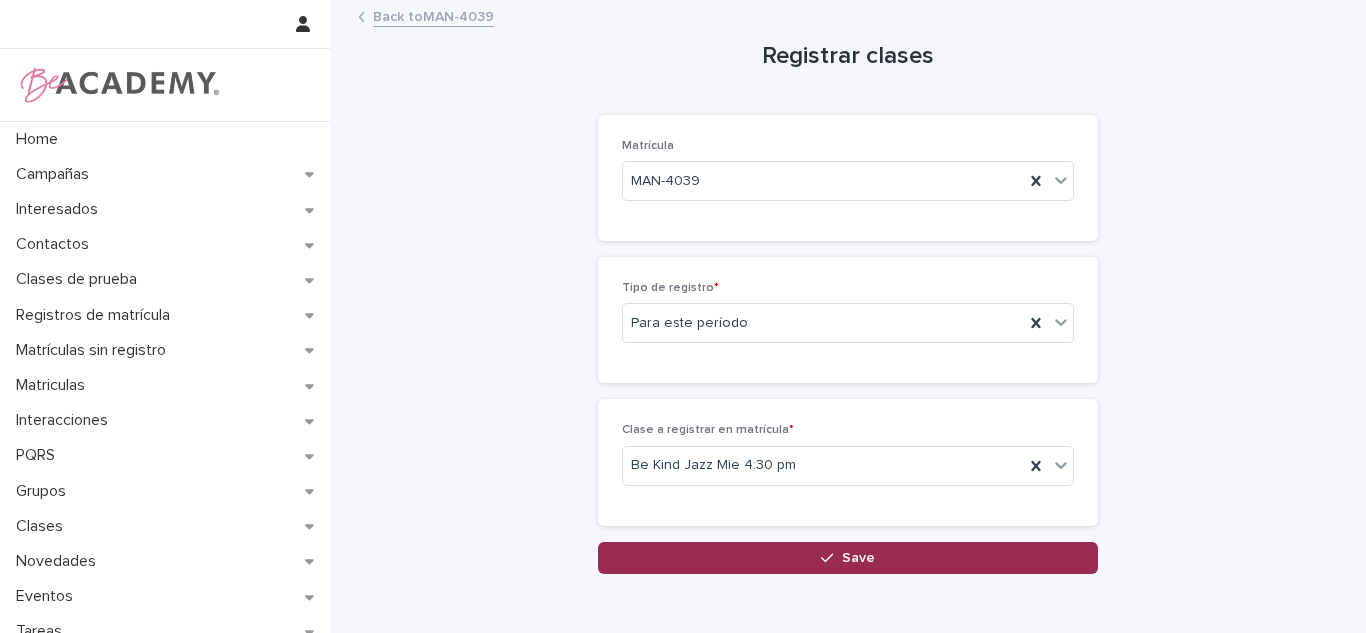 click on "Save" at bounding box center (848, 558) 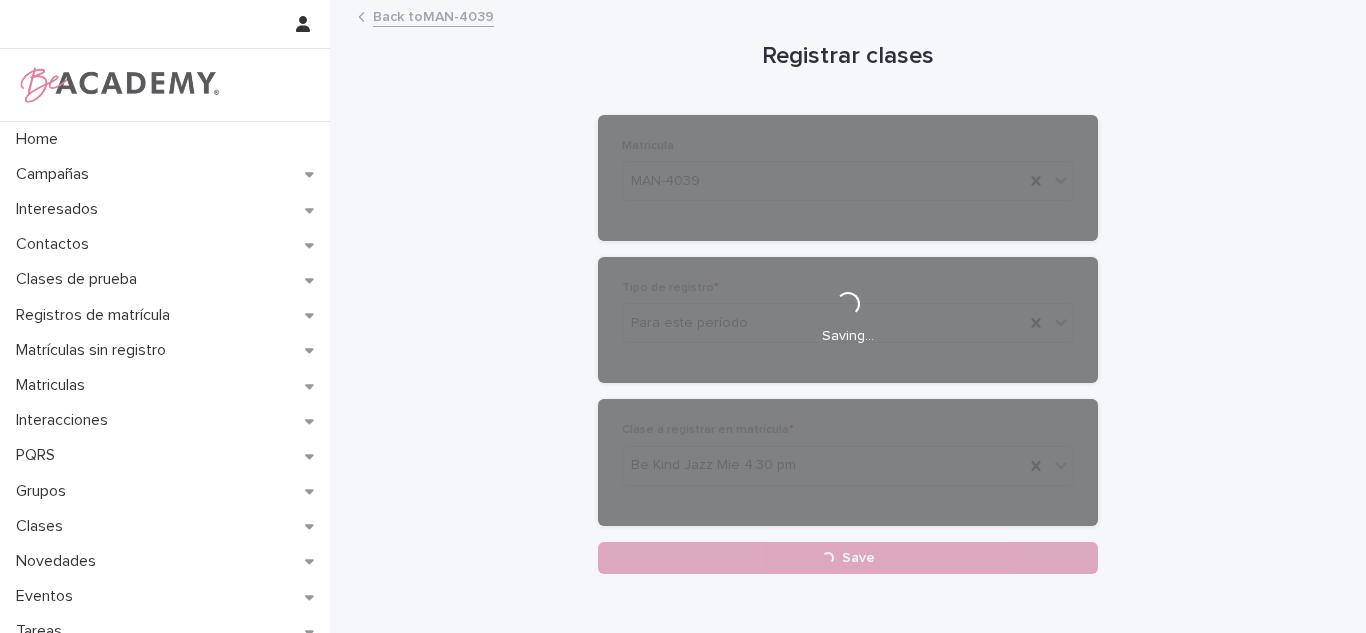 click on "Loading... Saving… Loading... Saving… Registrar clases Loading... Saving… Loading... Saving… Loading... Saving… Matrícula MAN-[NUMBER] Loading... Saving… Tipo de registro * Para este período Loading... Saving… Clase a registrar en matrícula * Be Kind Jazz Mie 4:30 pm Loading... Saving… Sorry, there was an error saving your record. Please try again. Please fill out the required fields above. Loading... Save" at bounding box center (848, 313) 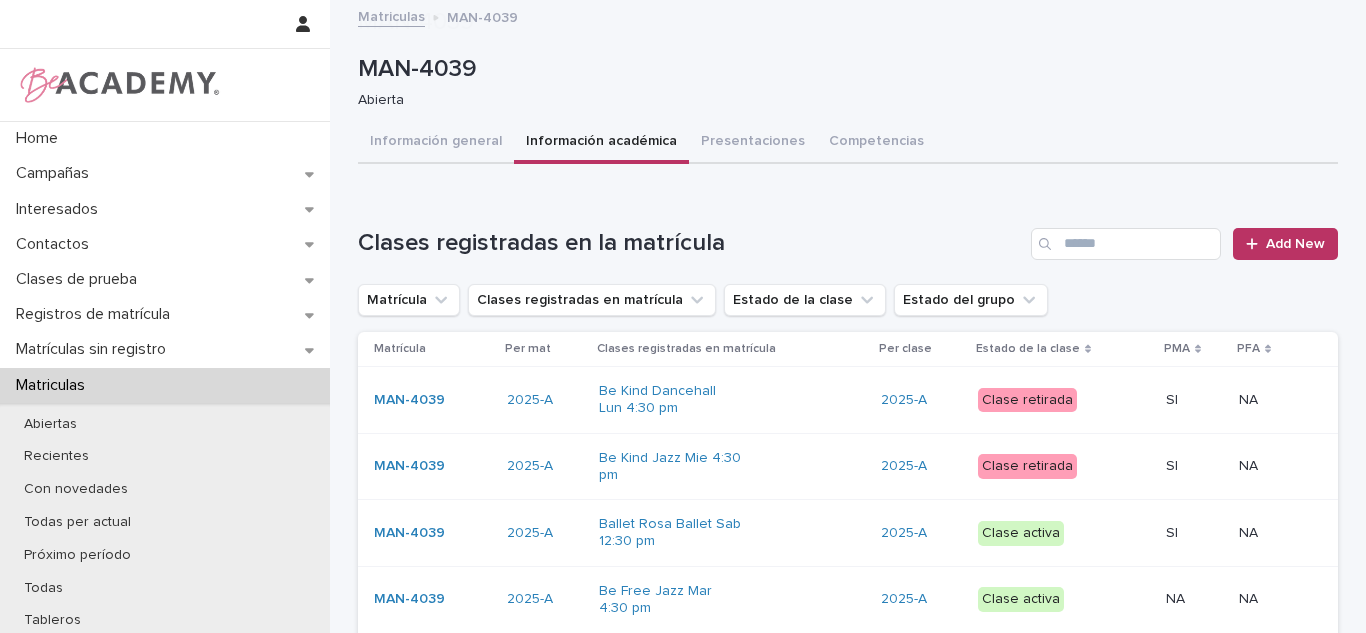 scroll, scrollTop: 263, scrollLeft: 0, axis: vertical 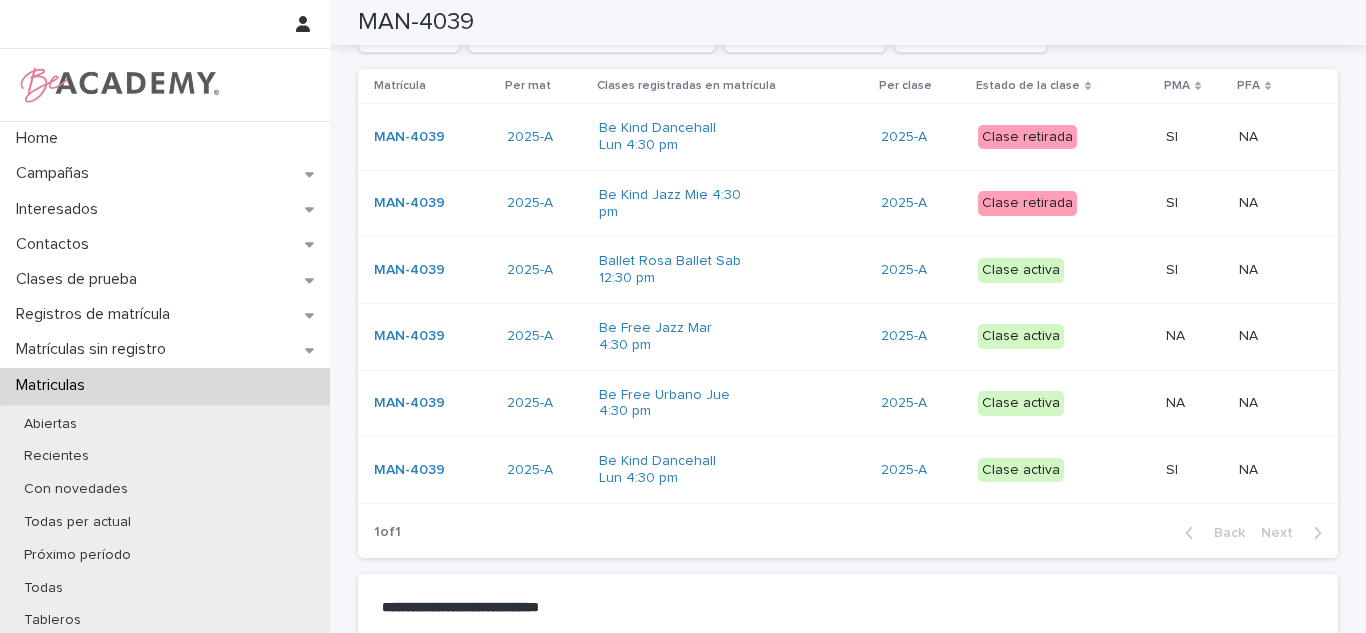 click on "Be Free Jazz Mar 4:30 pm" at bounding box center (732, 337) 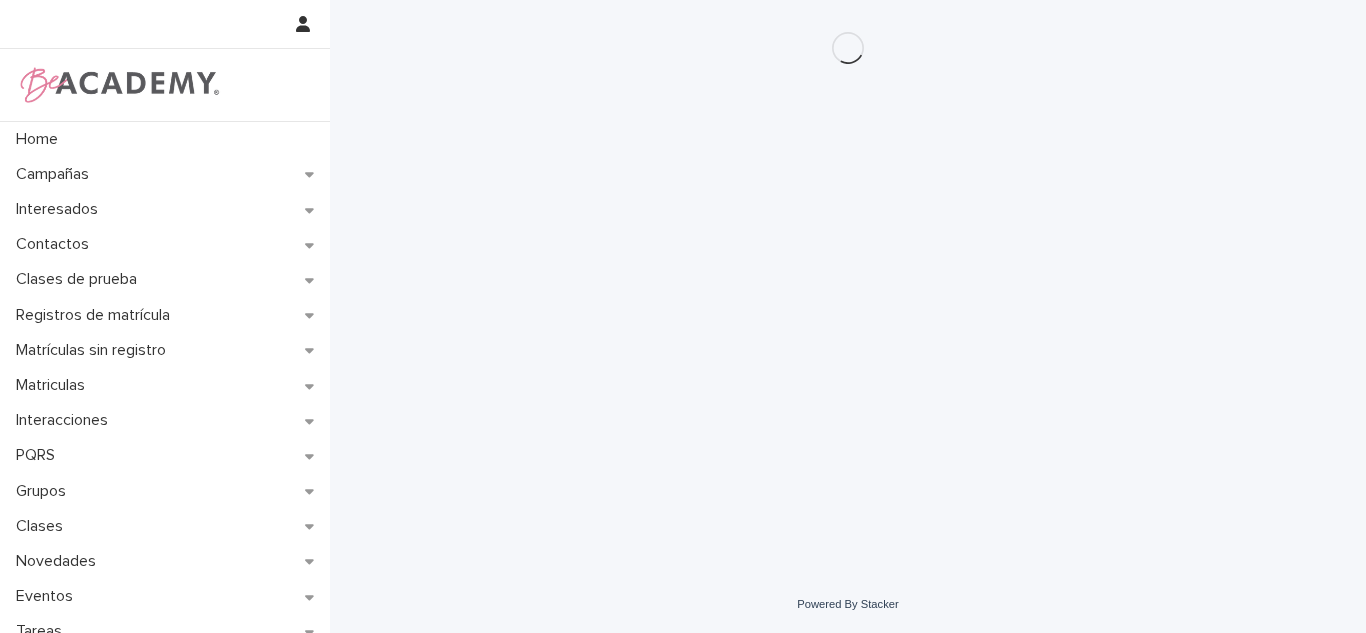 scroll, scrollTop: 0, scrollLeft: 0, axis: both 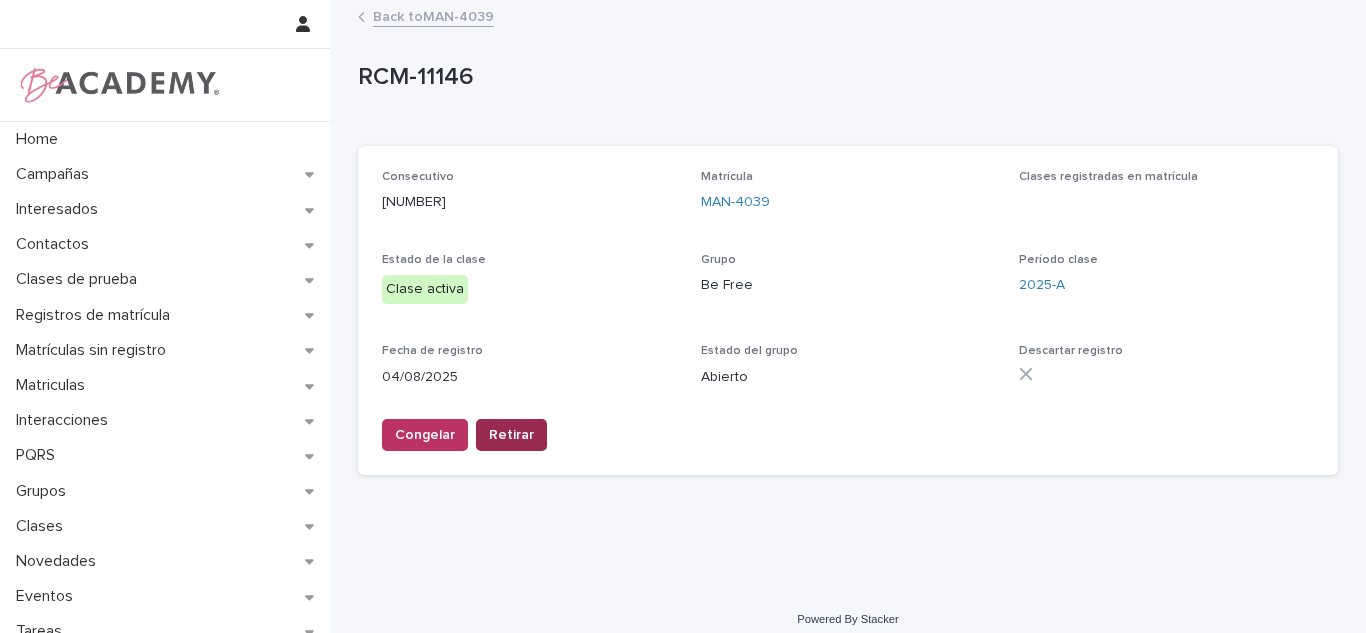 click on "Retirar" at bounding box center [511, 435] 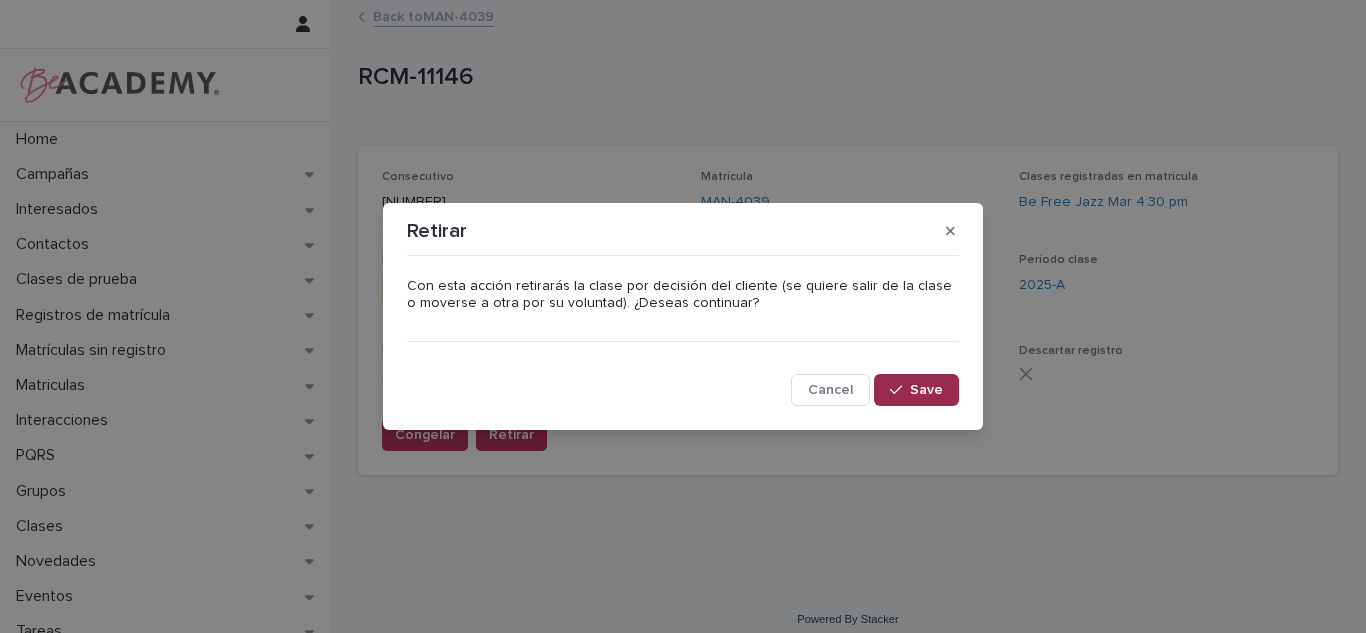 click 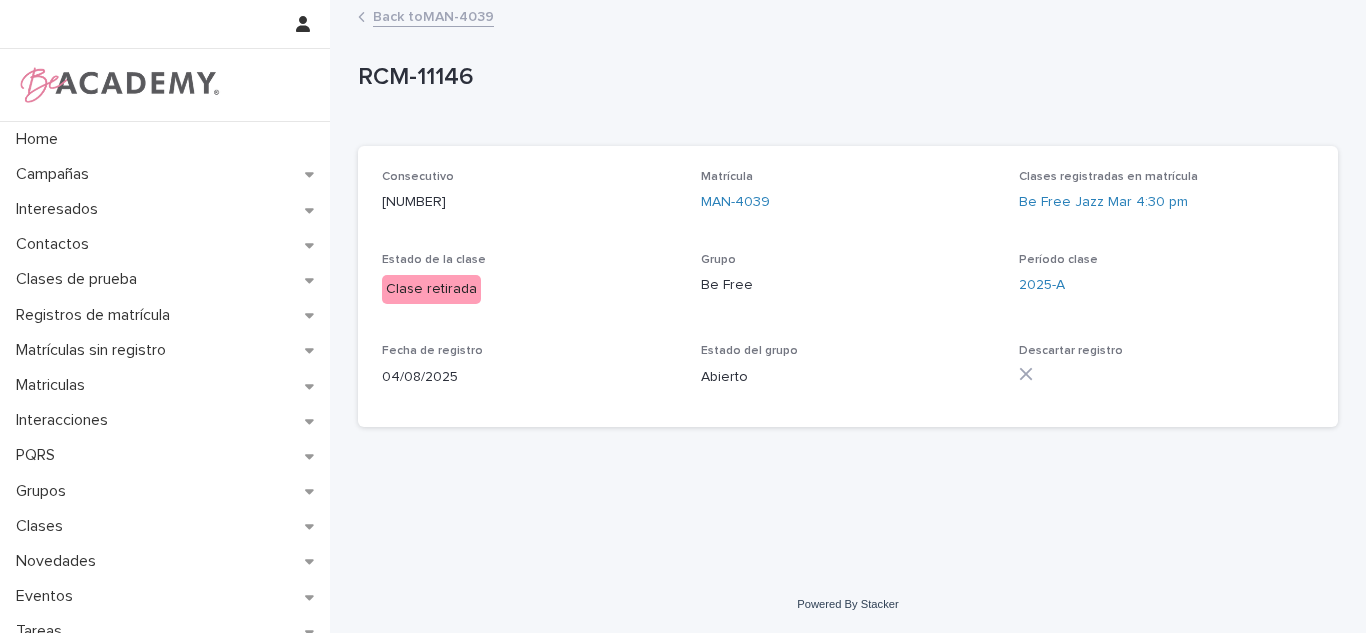 click on "Back to  MAN-4039" at bounding box center (433, 15) 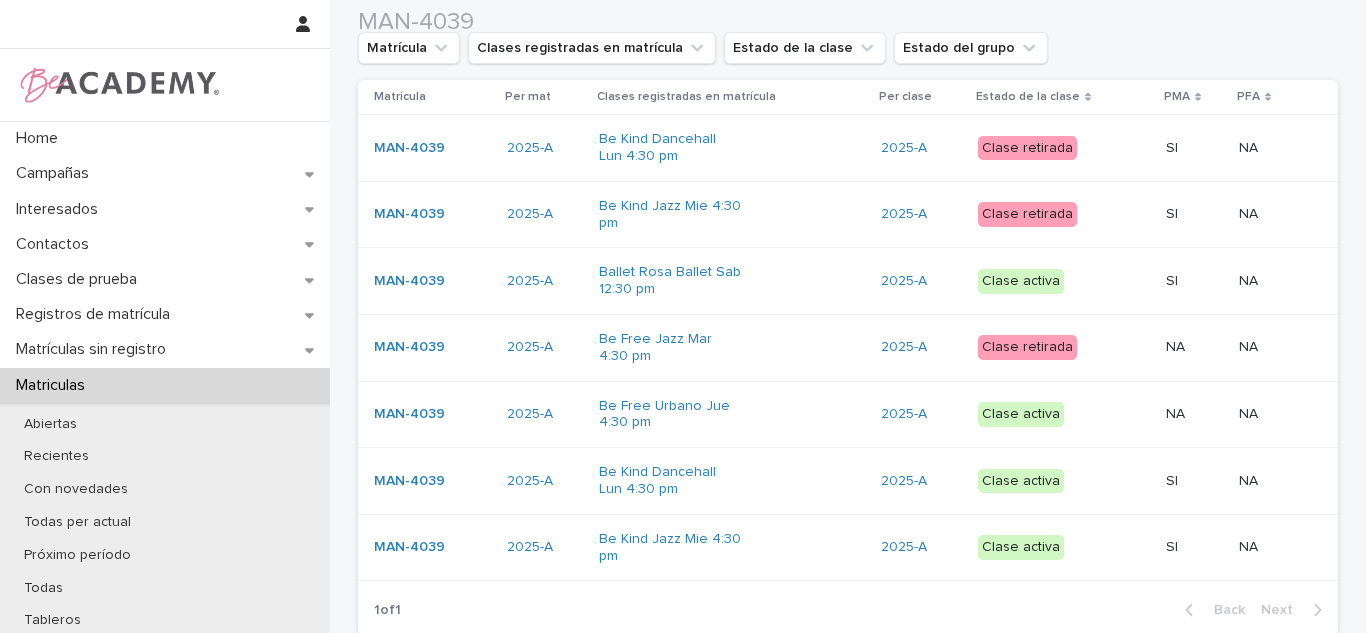 scroll, scrollTop: 355, scrollLeft: 0, axis: vertical 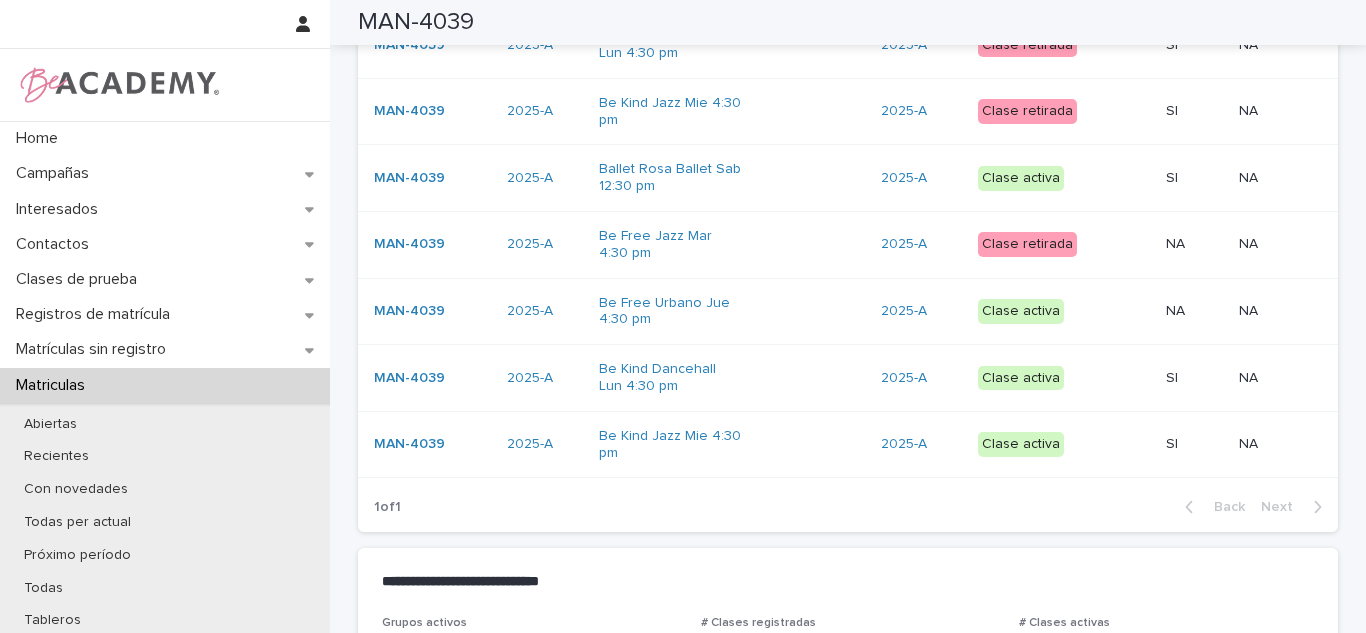 click on "Be Free Urbano Jue 4:30 pm" at bounding box center [732, 312] 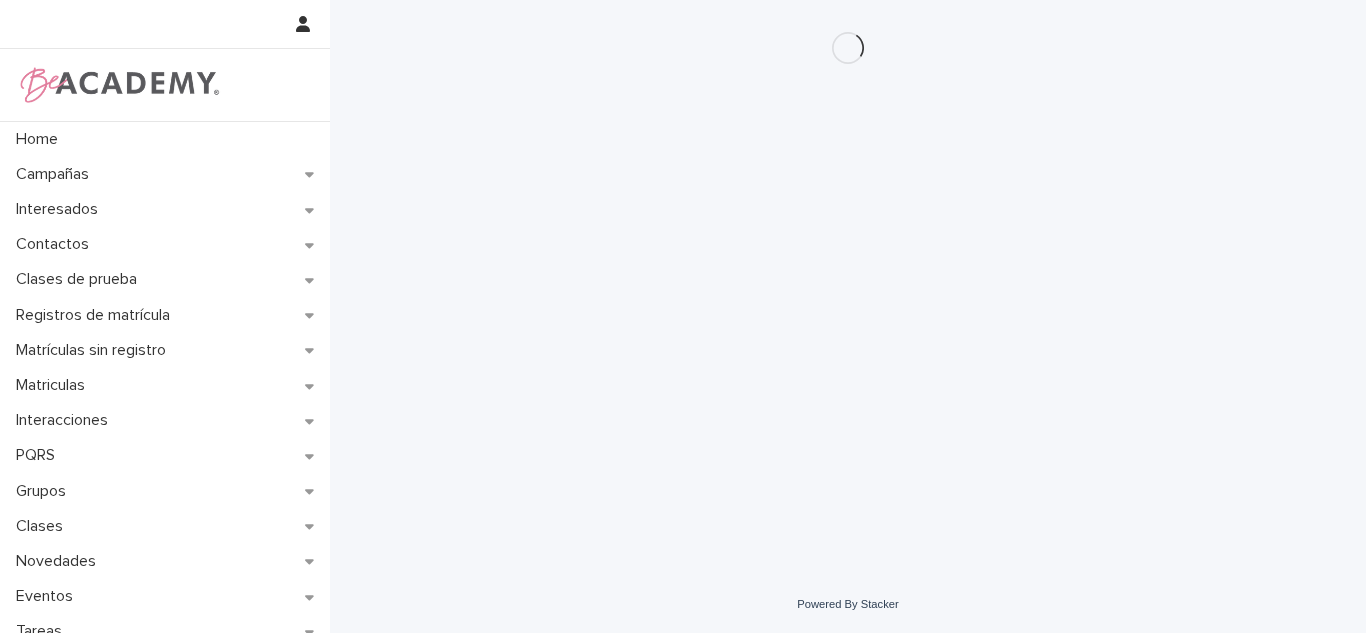 scroll, scrollTop: 0, scrollLeft: 0, axis: both 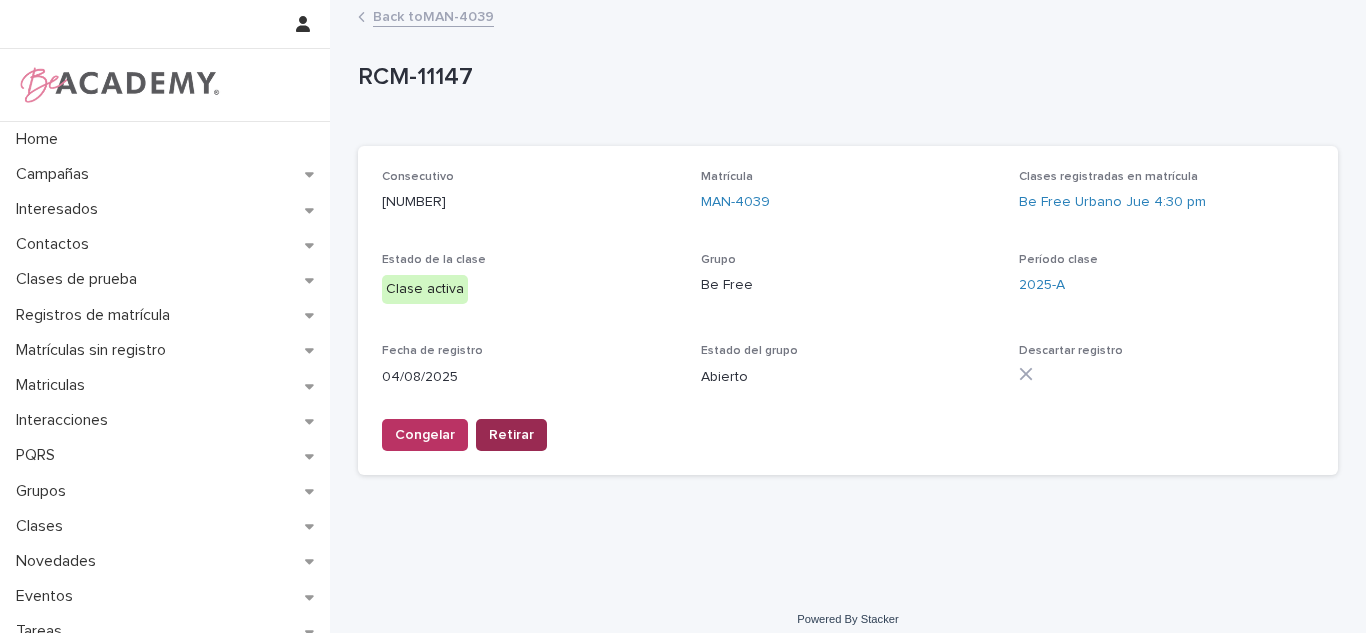 click on "Retirar" at bounding box center [511, 435] 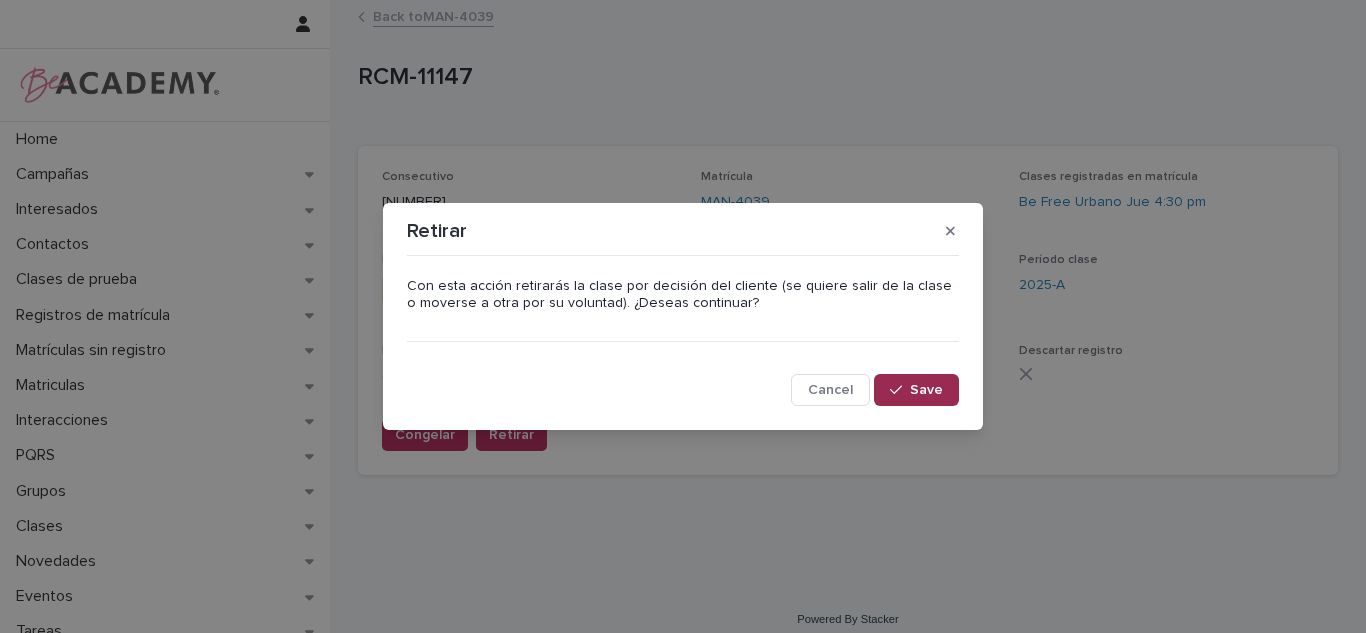 click on "Save" at bounding box center (926, 390) 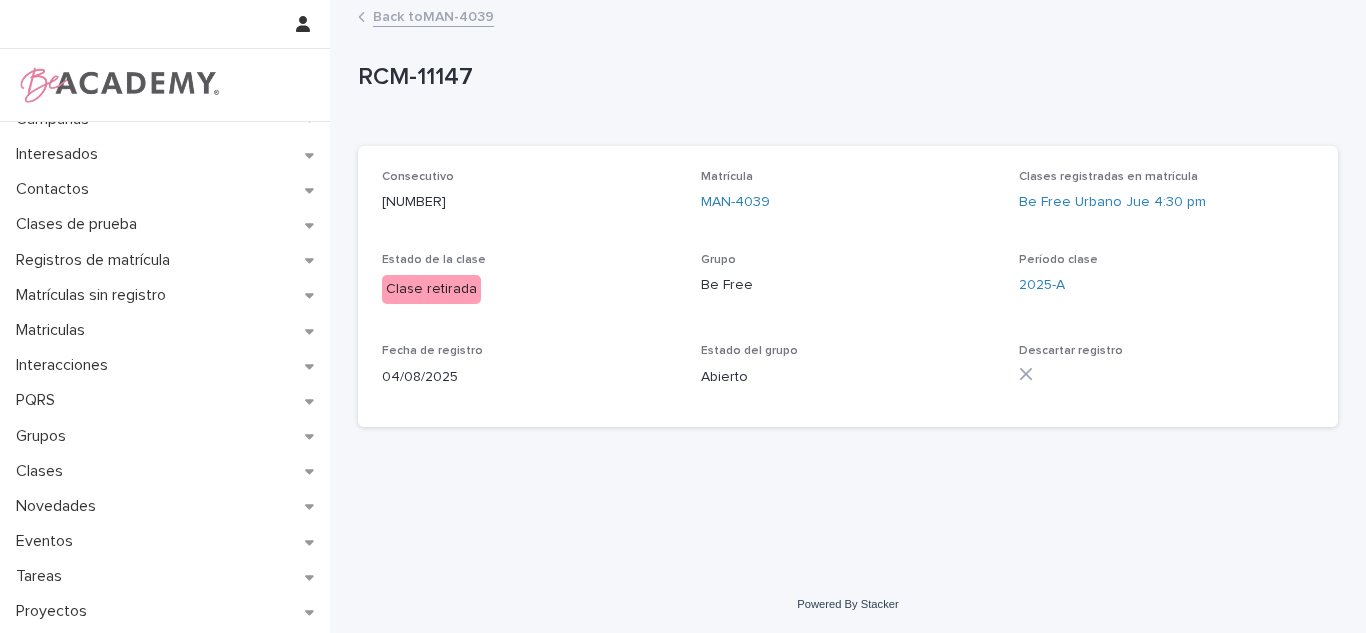 scroll, scrollTop: 122, scrollLeft: 0, axis: vertical 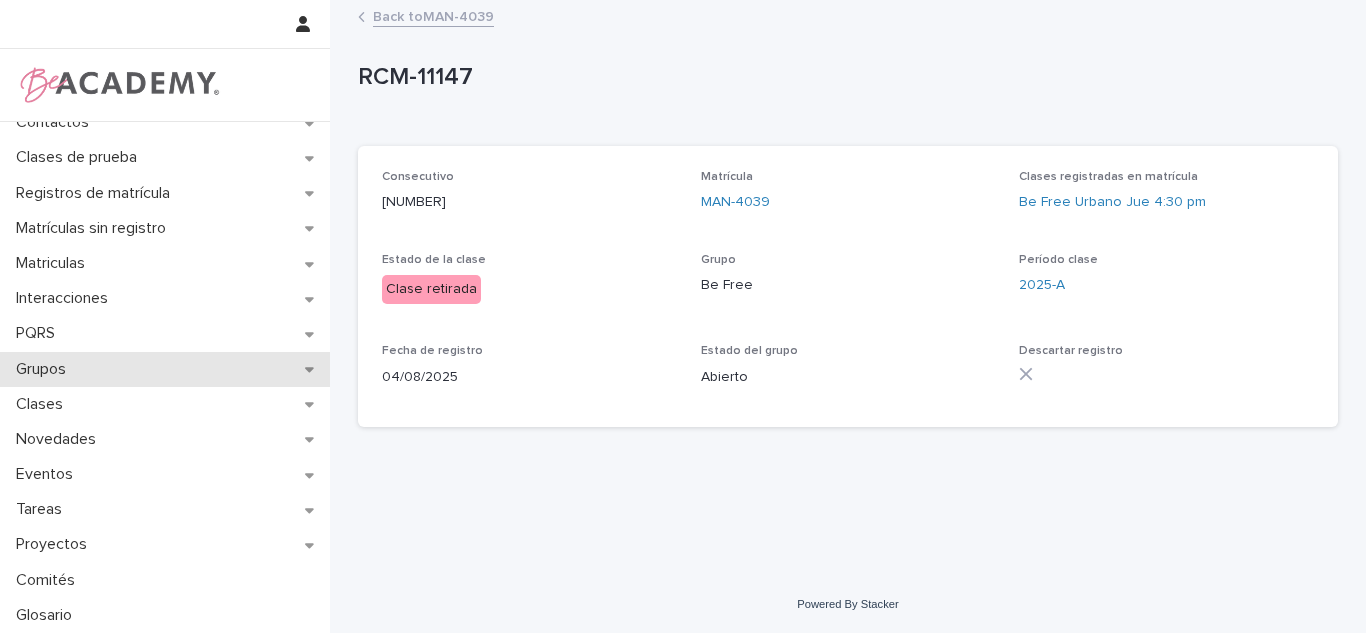 click on "Grupos" at bounding box center [45, 369] 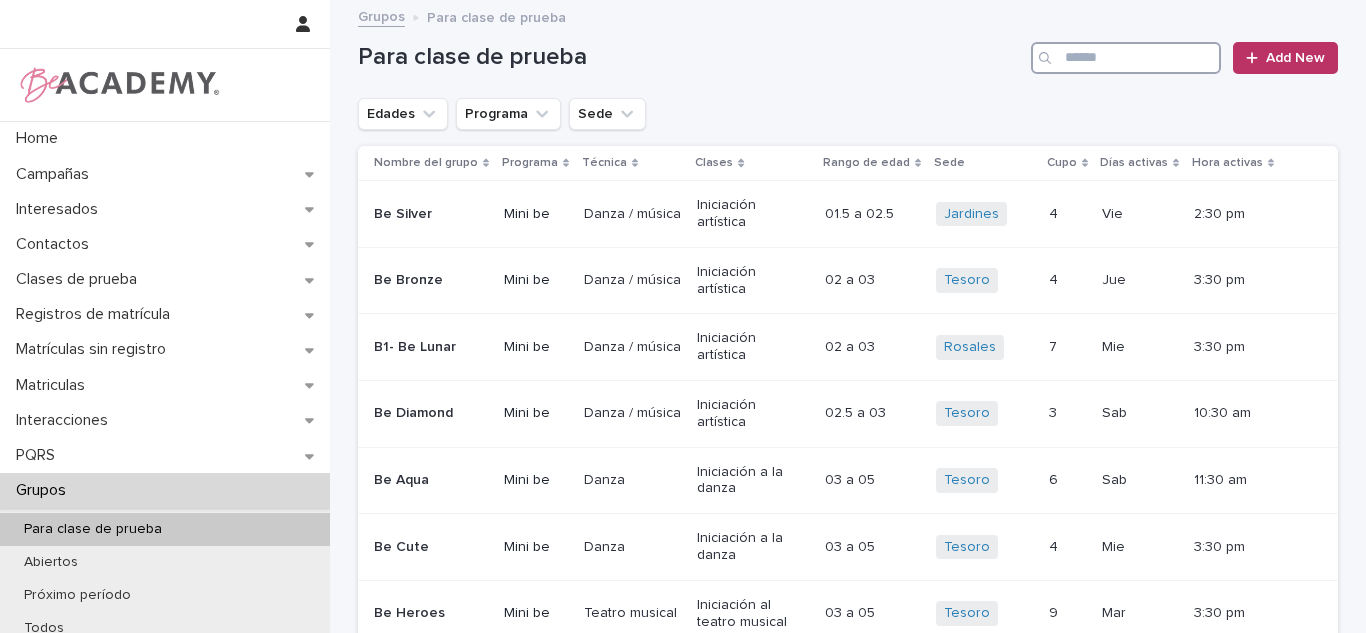 click at bounding box center (1126, 58) 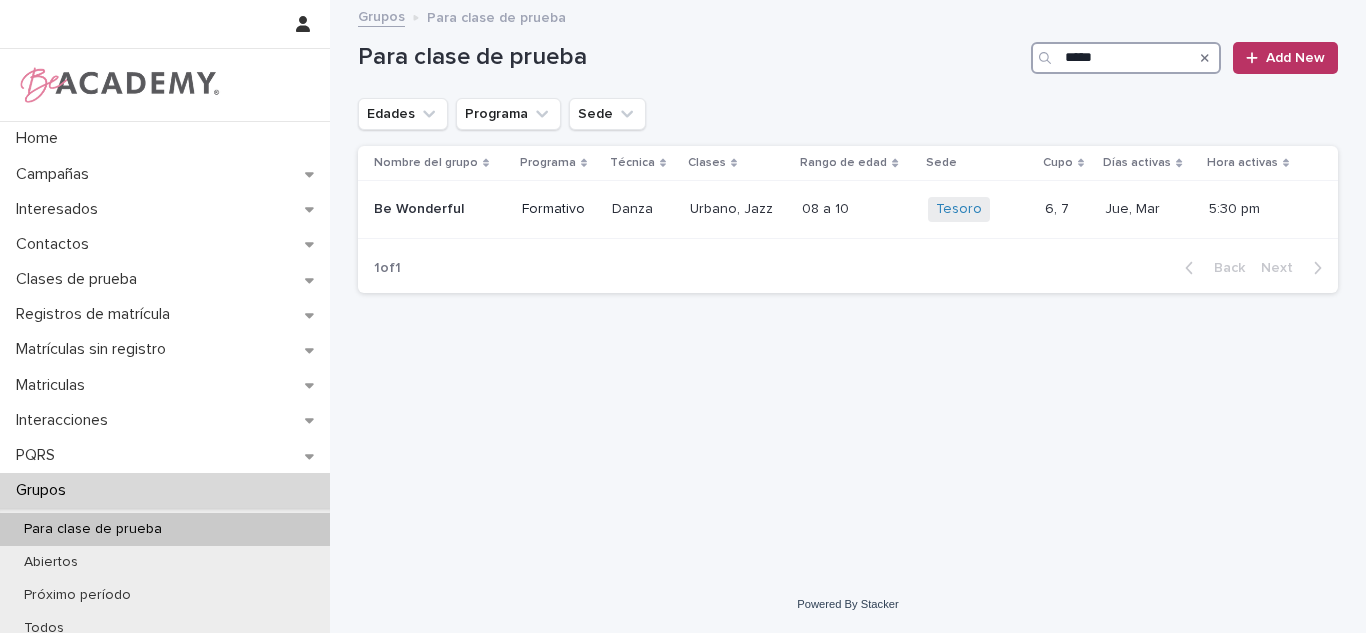 type on "*****" 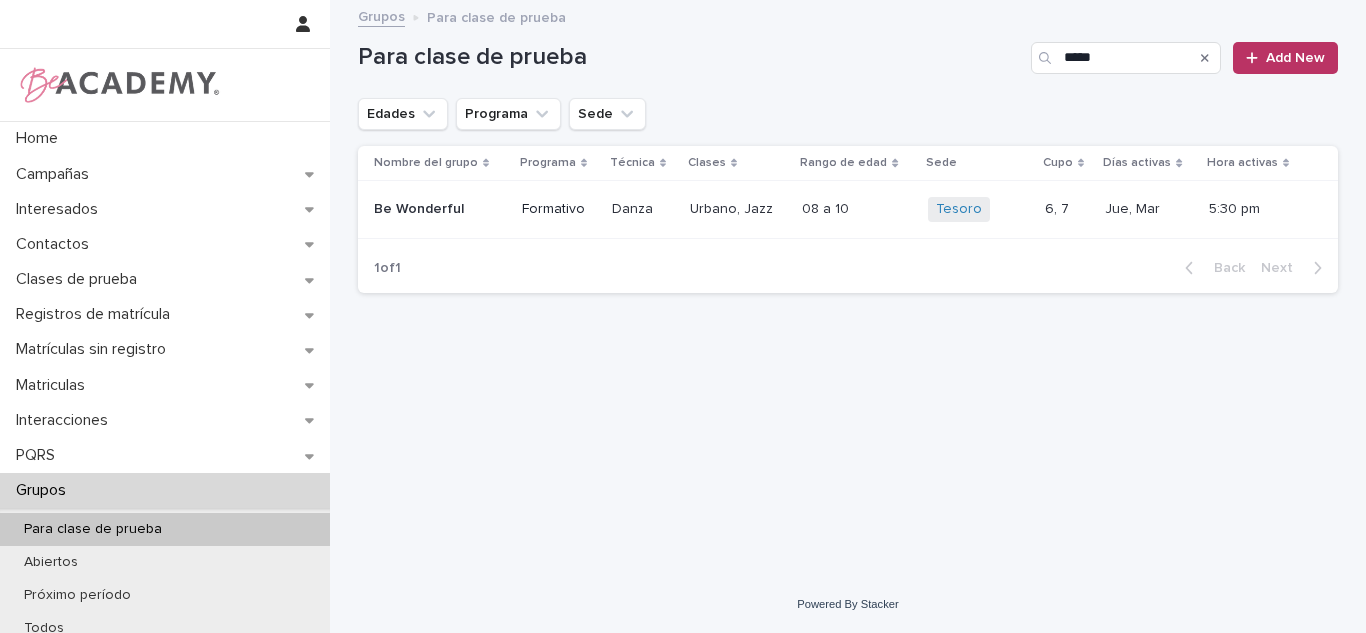 click at bounding box center [1205, 58] 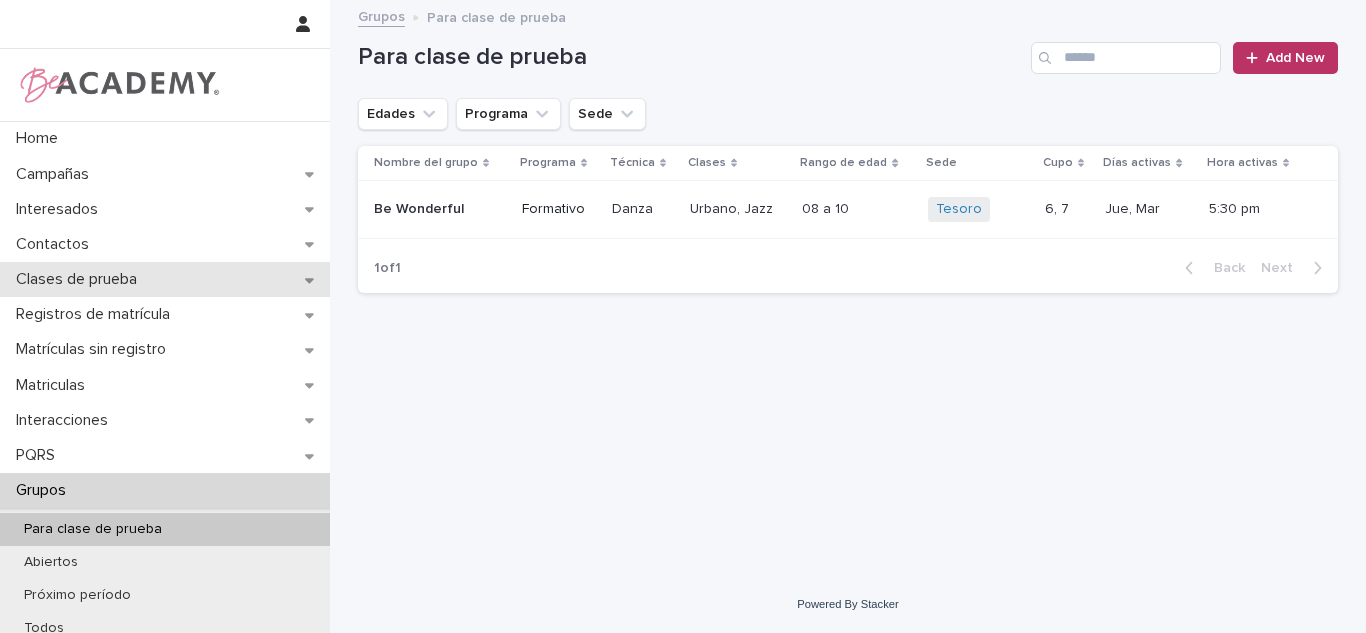 click on "Clases de prueba" at bounding box center [165, 279] 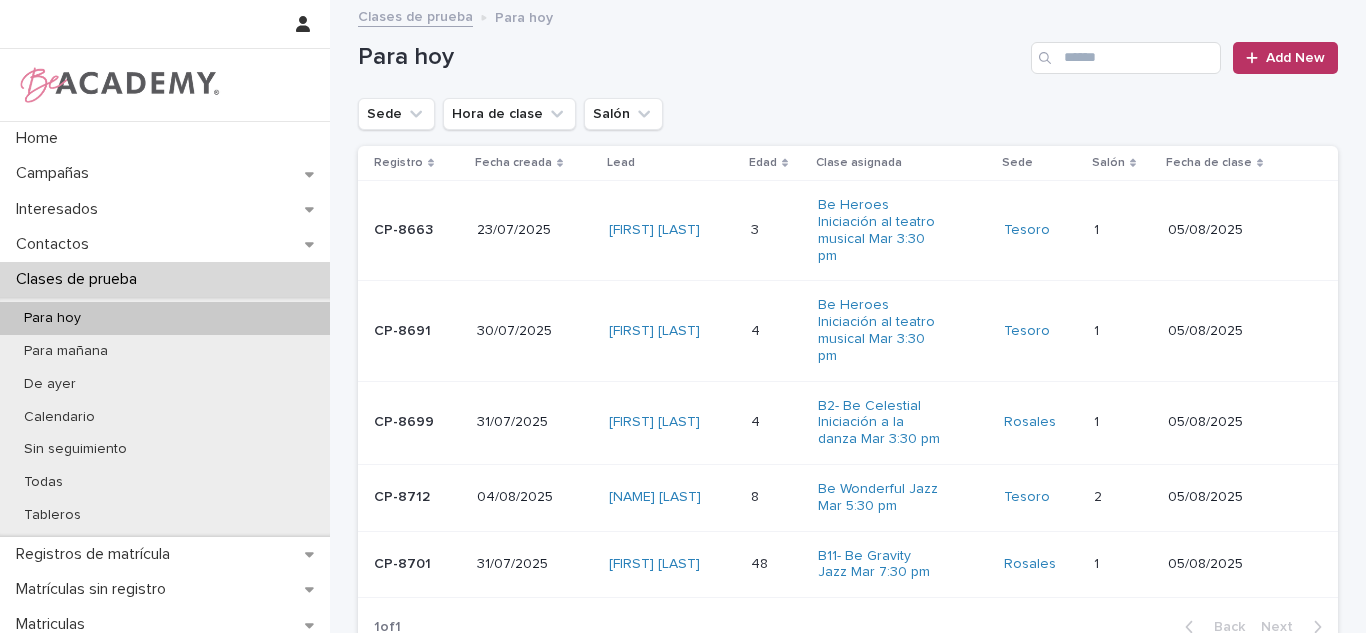 click on "Sede" at bounding box center (396, 114) 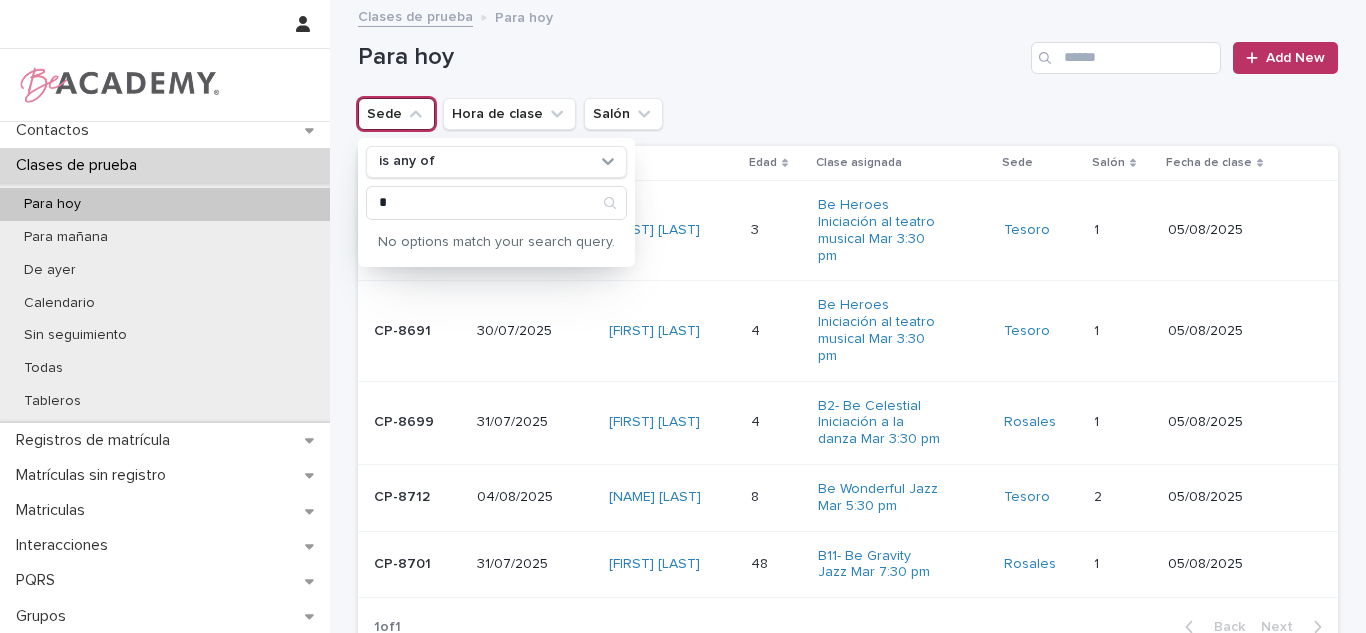 type on "*" 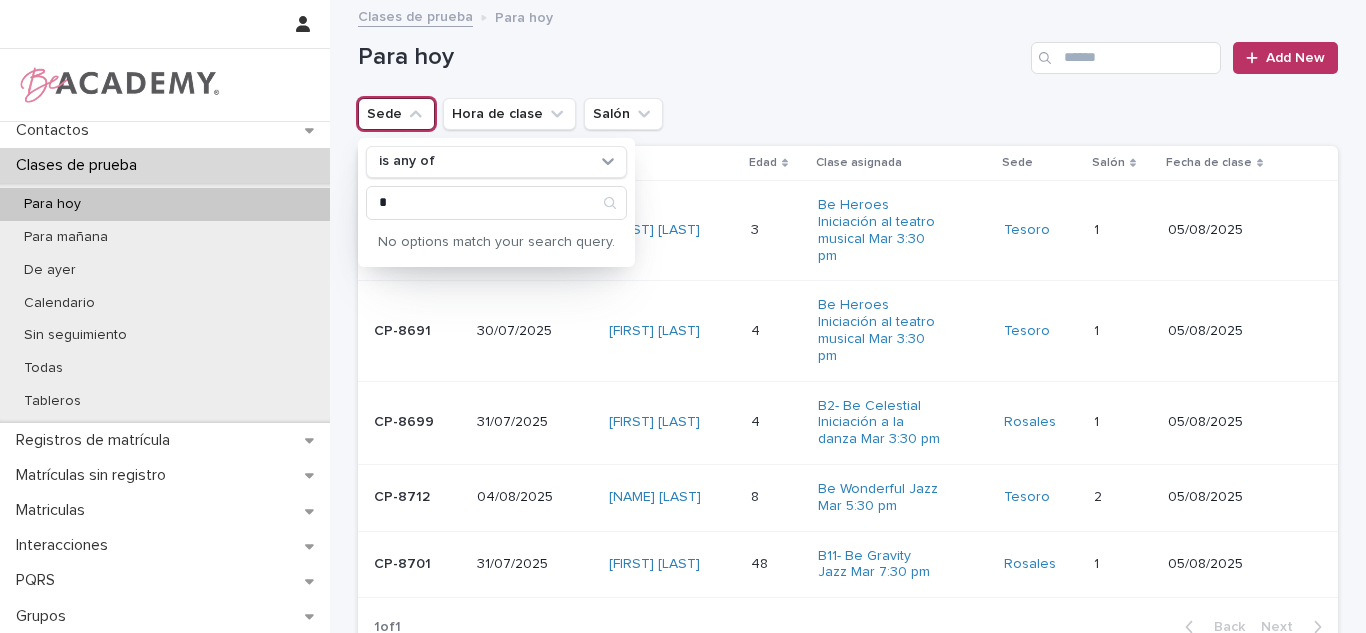 scroll, scrollTop: 129, scrollLeft: 0, axis: vertical 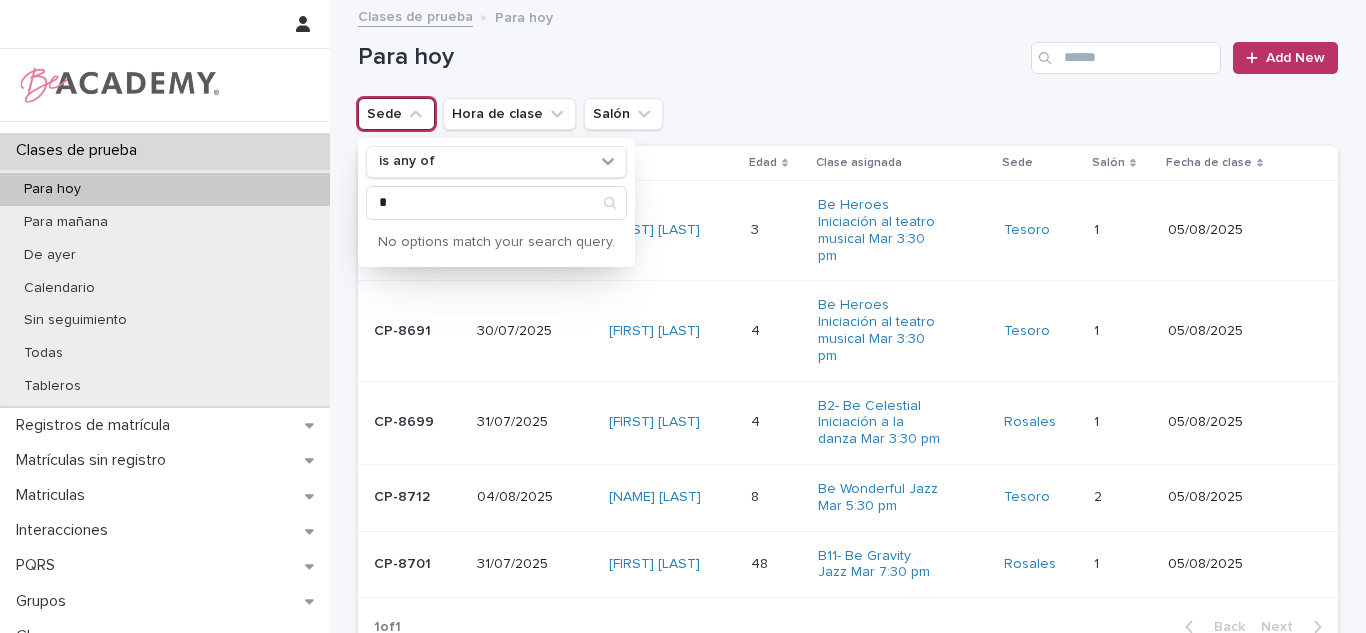 type 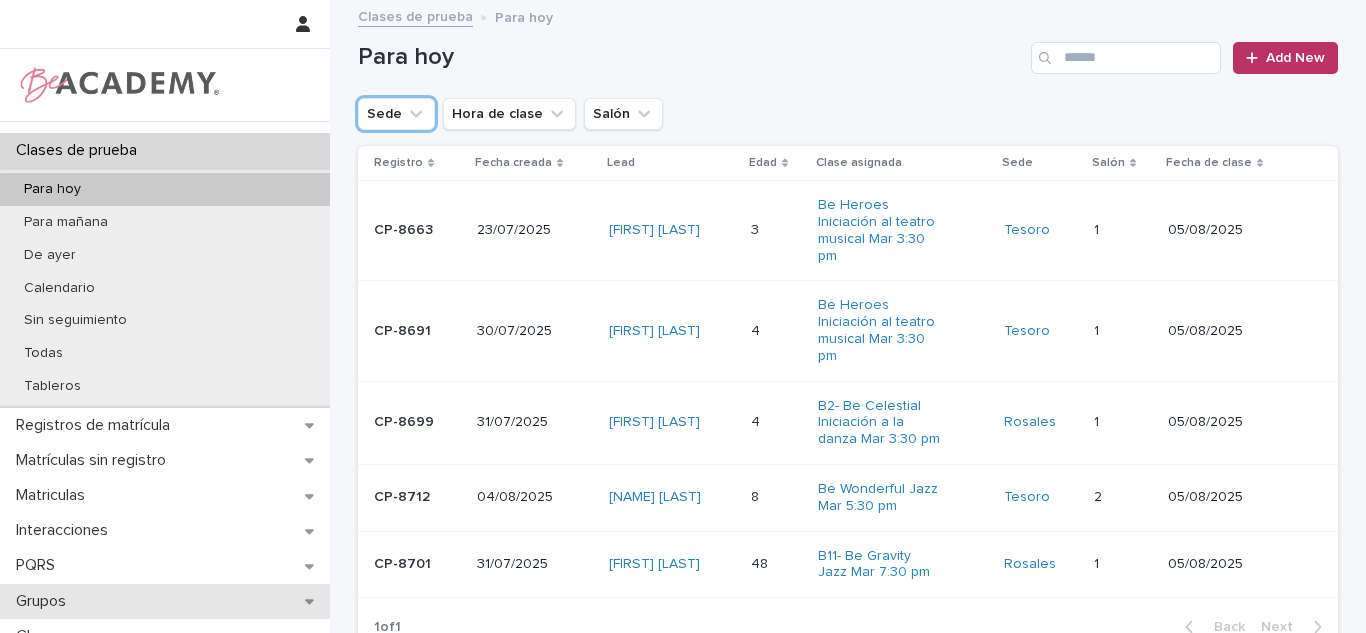 click on "Grupos" at bounding box center [45, 601] 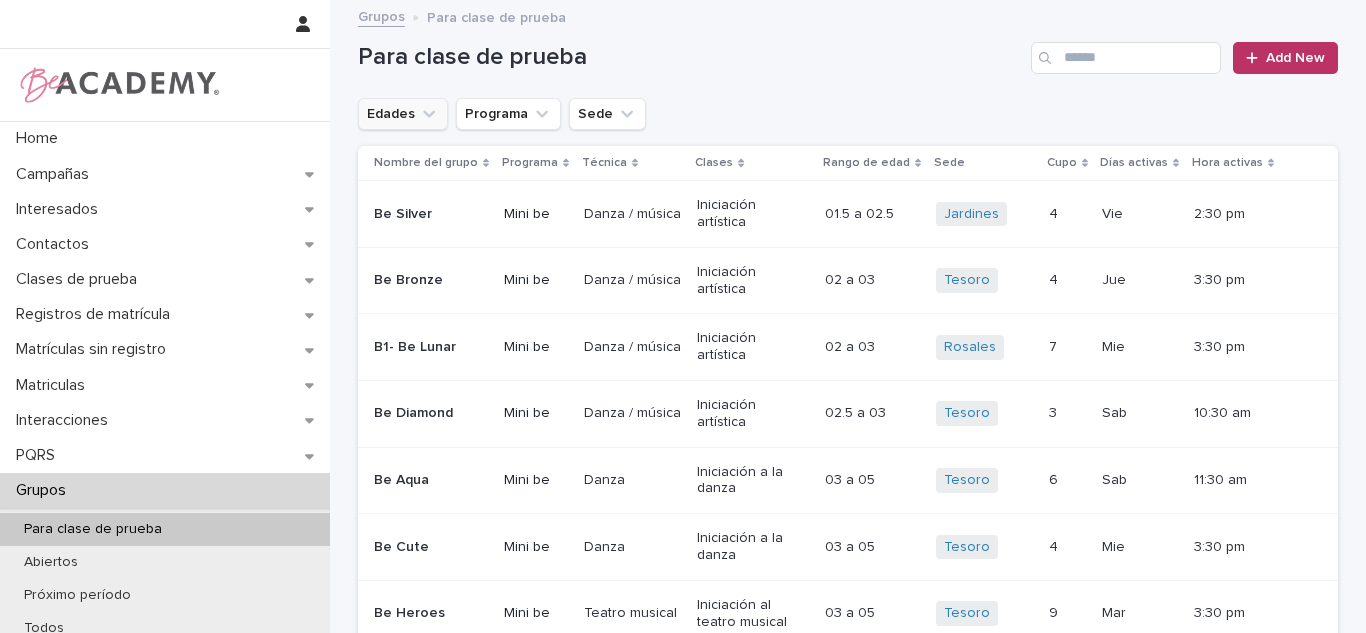 click on "Edades" at bounding box center [403, 114] 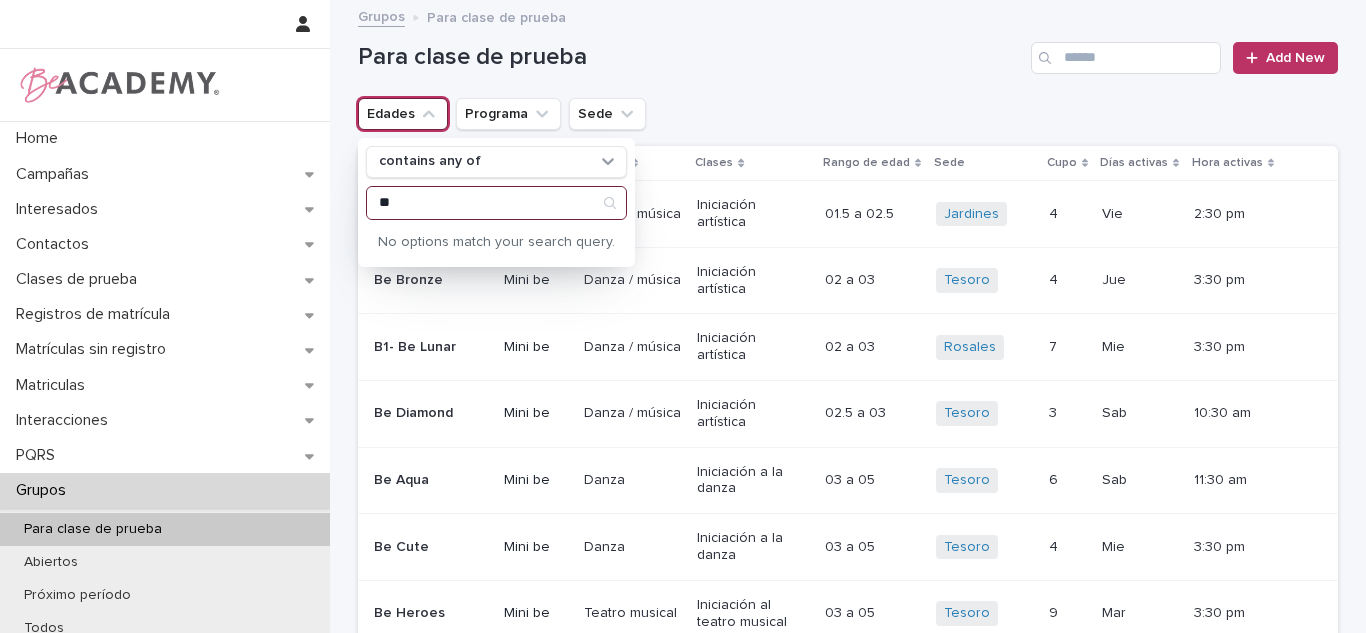 type on "*" 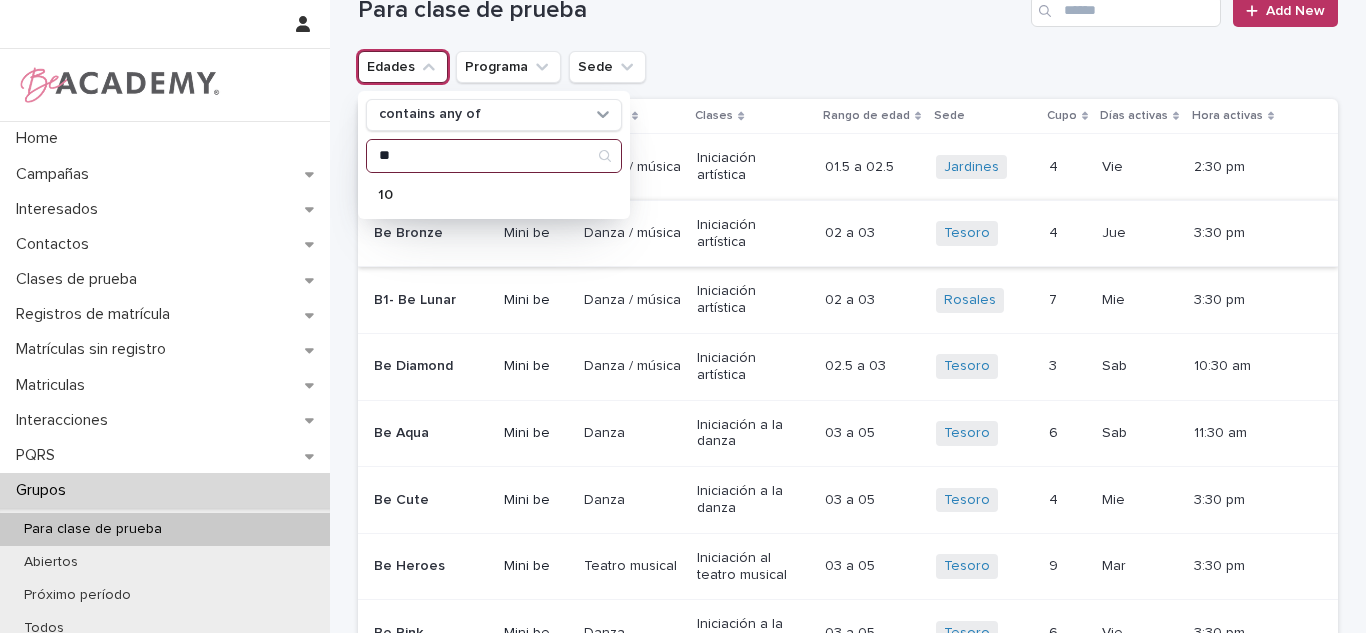 scroll, scrollTop: 100, scrollLeft: 0, axis: vertical 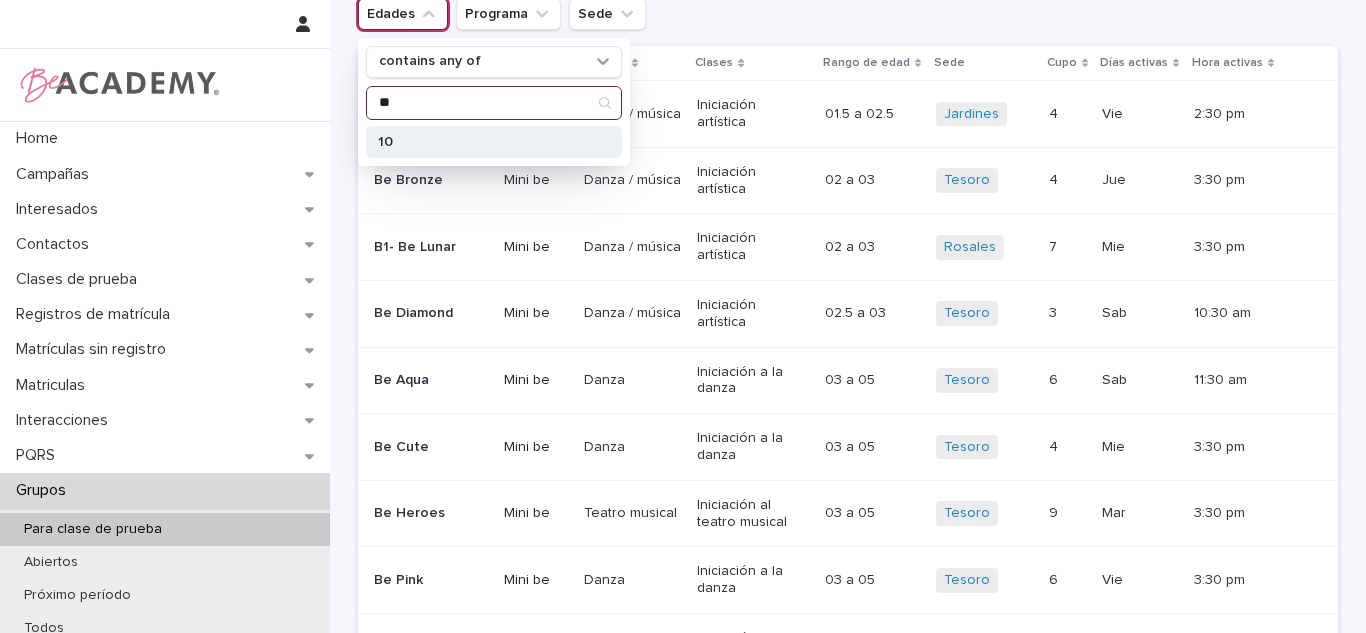 type on "**" 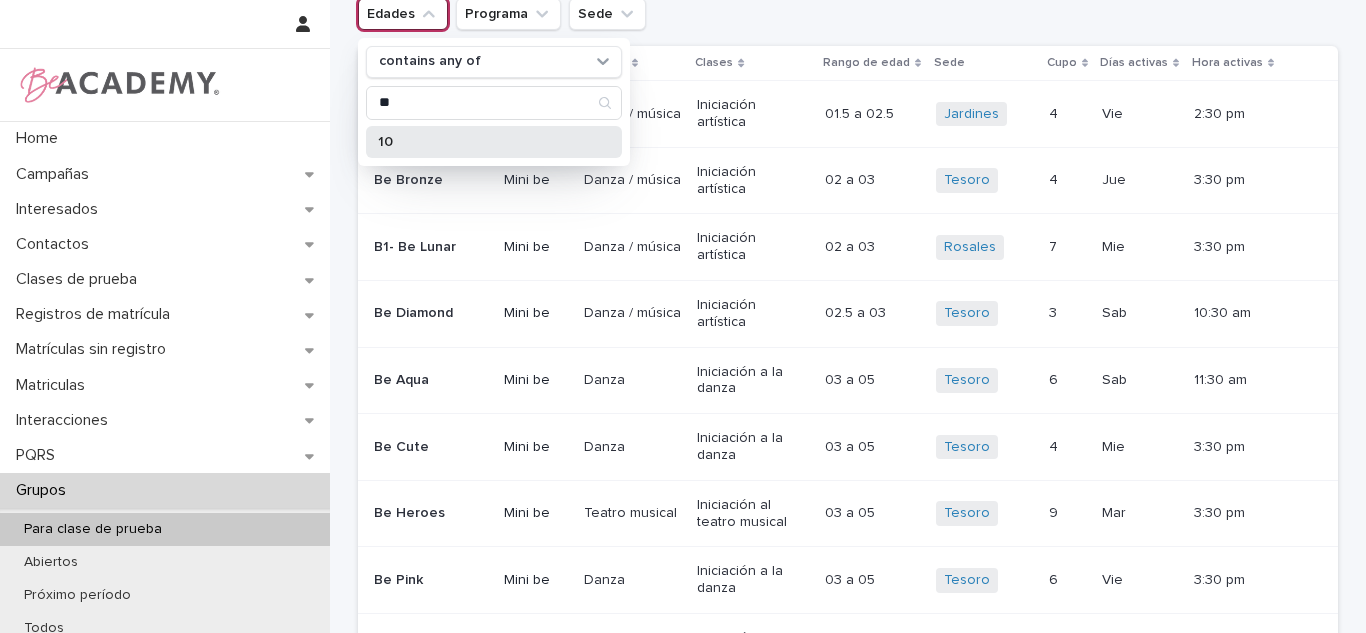 click on "10" at bounding box center (484, 142) 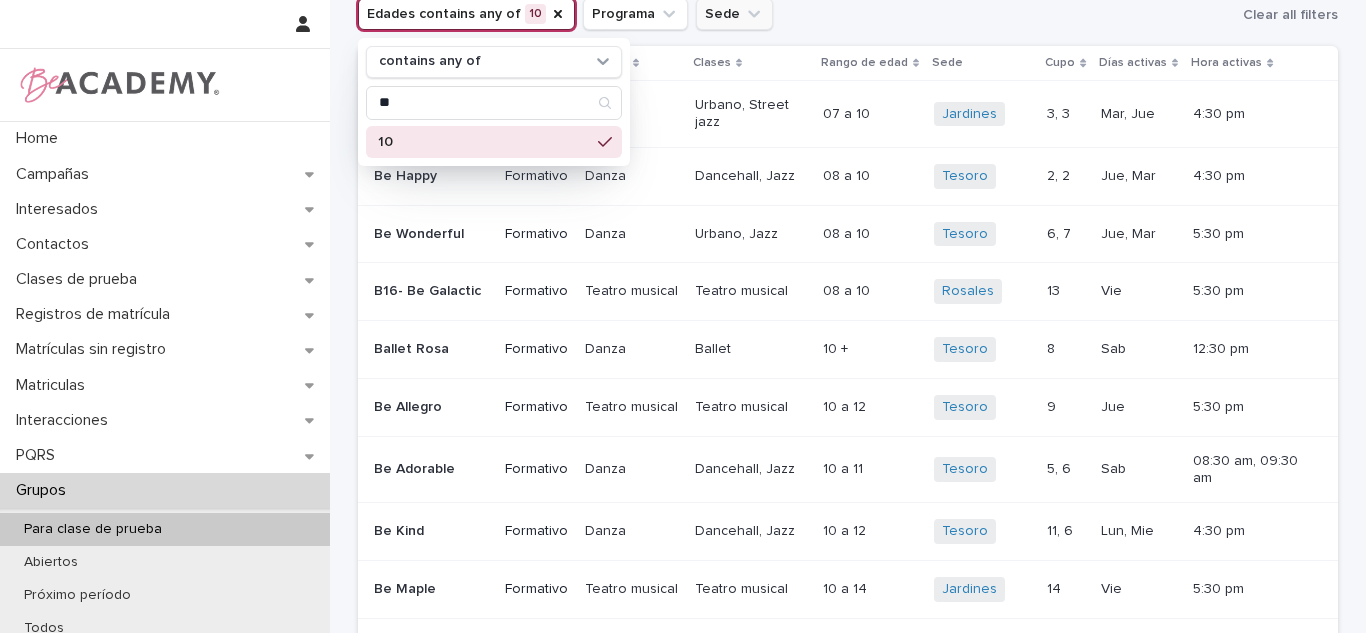 click on "Sede" at bounding box center [734, 14] 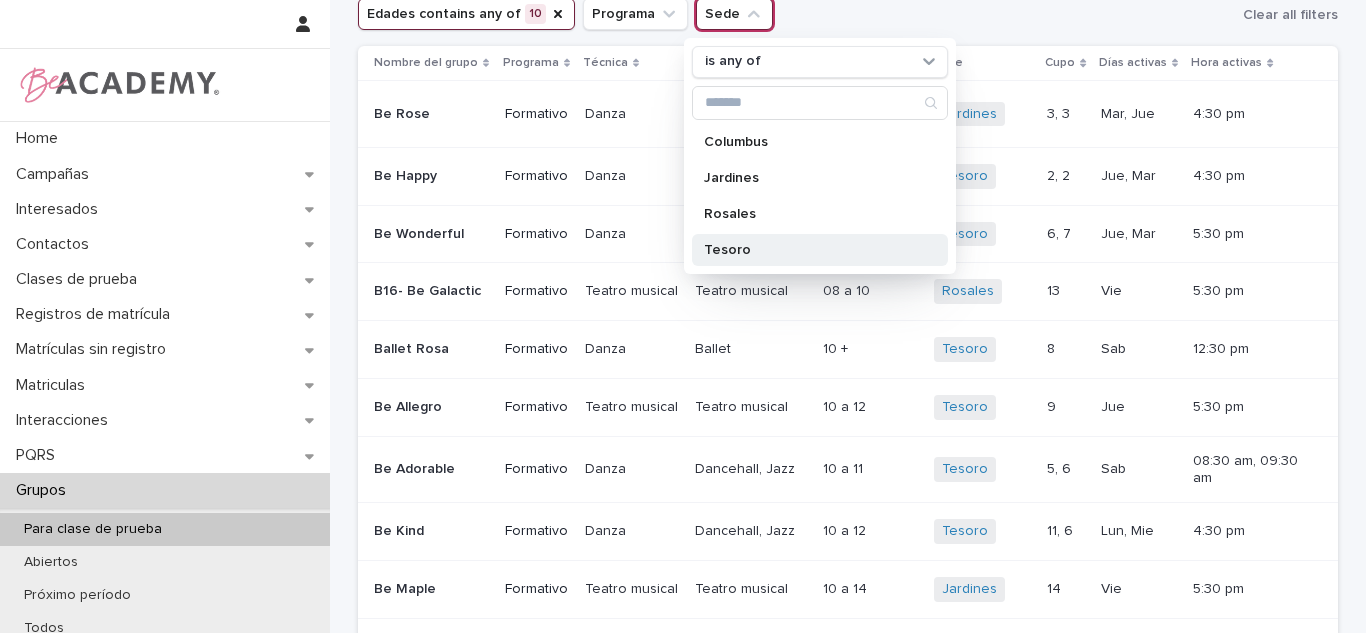 click on "Tesoro" at bounding box center [810, 250] 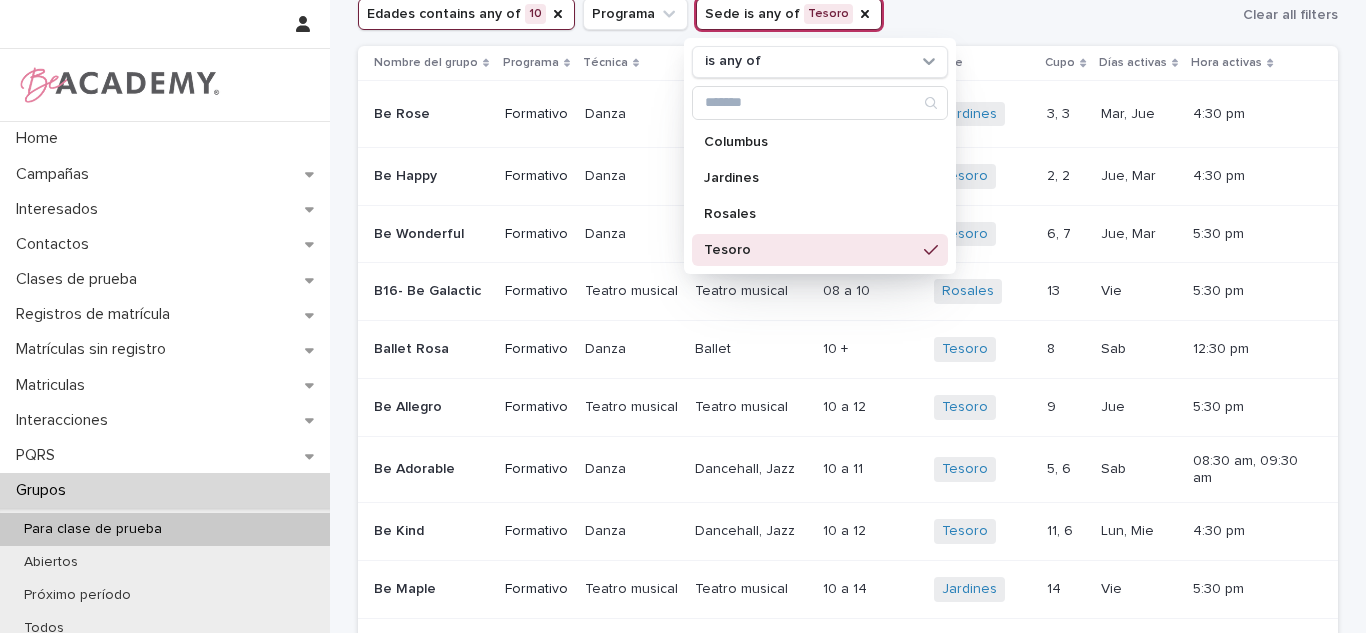click on "Edades contains any of 10 Programa Sede is any of Tesoro is any of Columbus Jardines Rosales Tesoro Clear all filters" at bounding box center [848, 14] 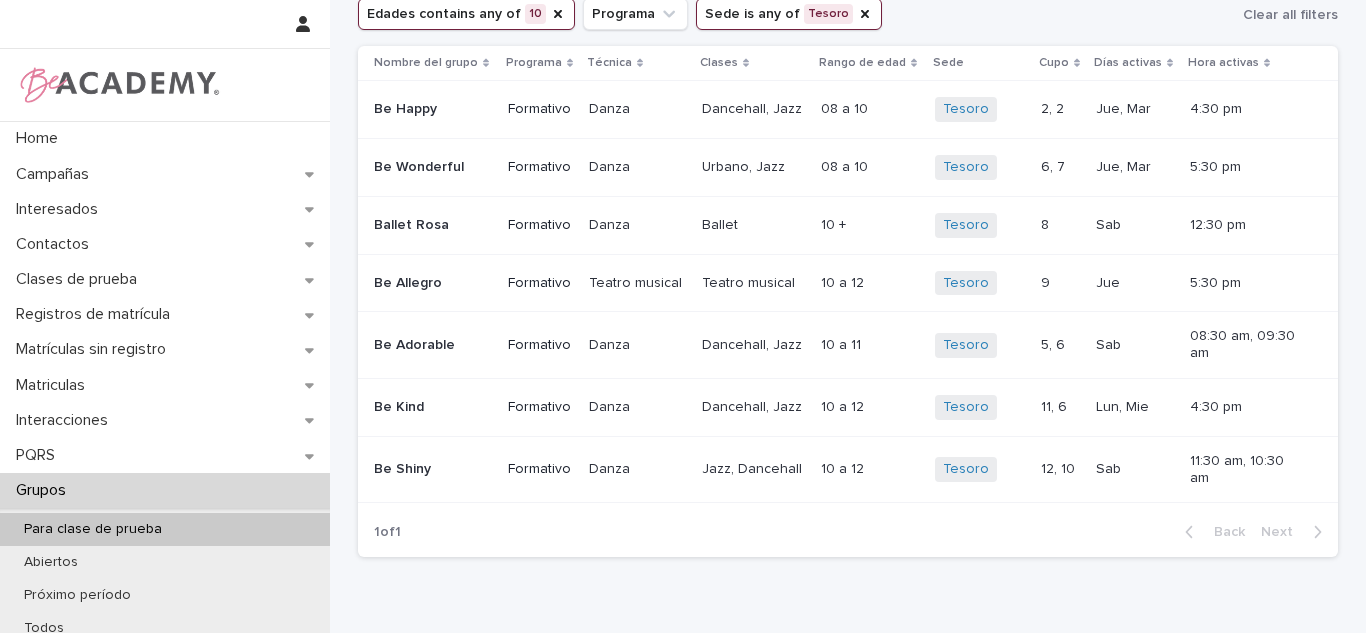 scroll, scrollTop: 0, scrollLeft: 0, axis: both 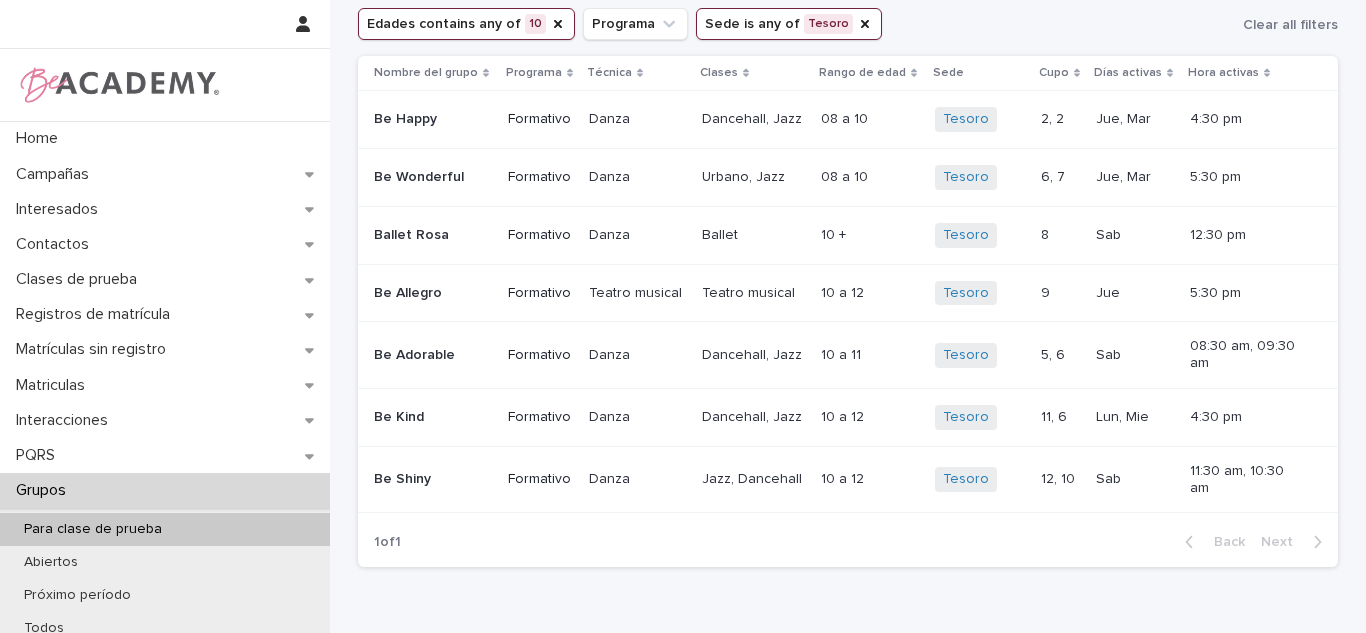 drag, startPoint x: 837, startPoint y: 15, endPoint x: 809, endPoint y: 15, distance: 28 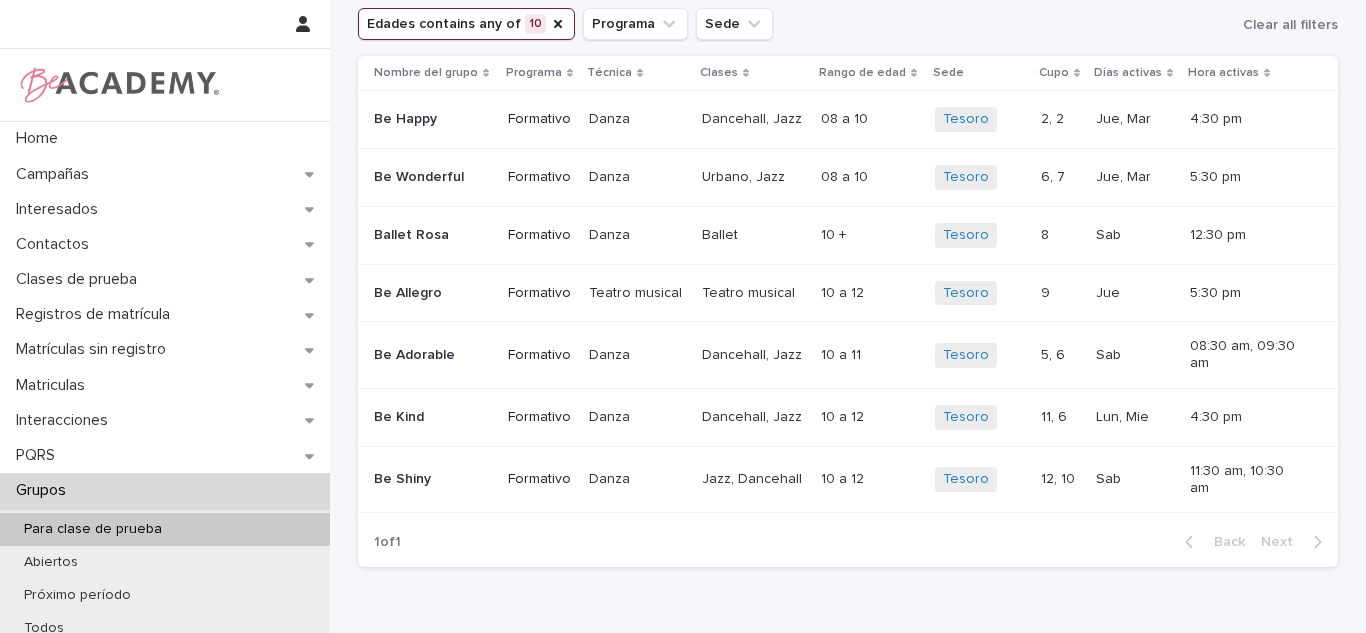 click on "Dancehall, Jazz" at bounding box center (754, 119) 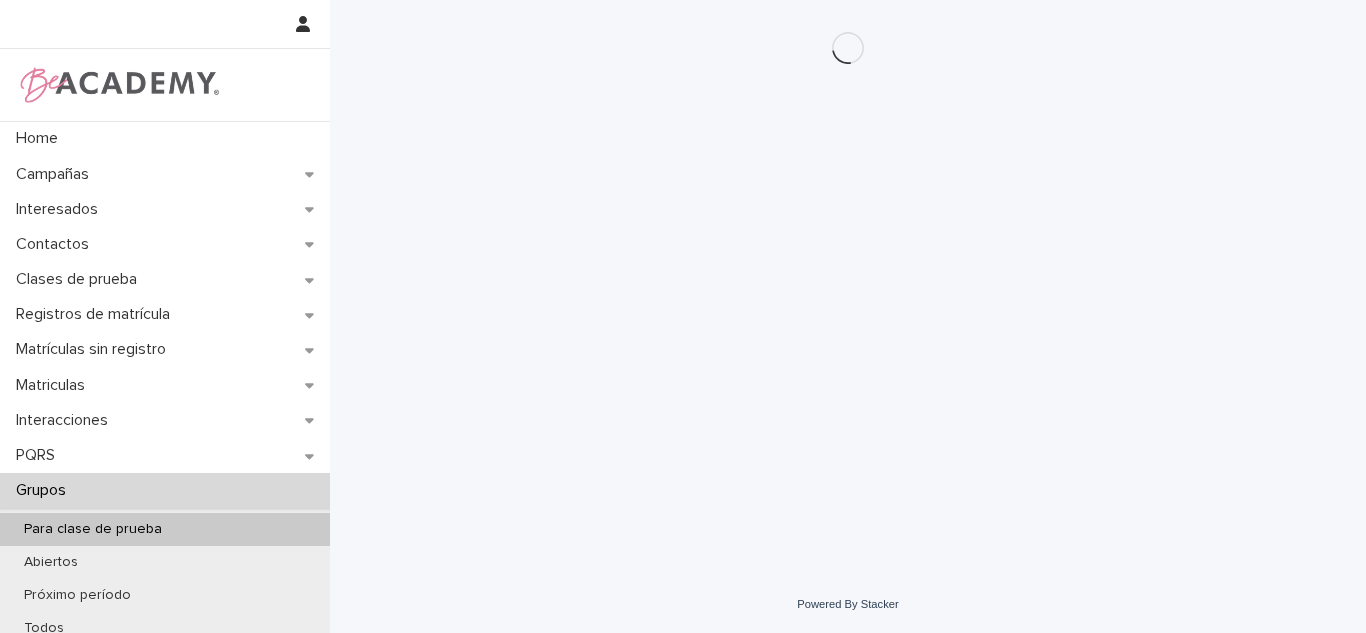 scroll, scrollTop: 0, scrollLeft: 0, axis: both 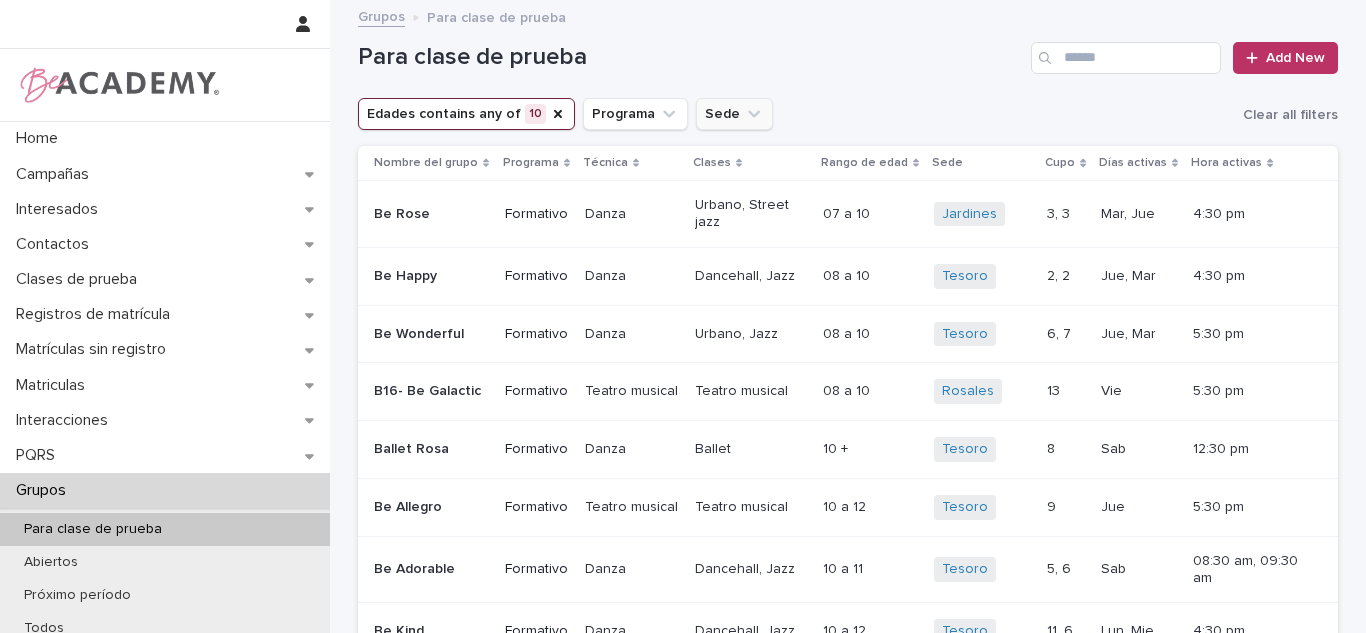 click 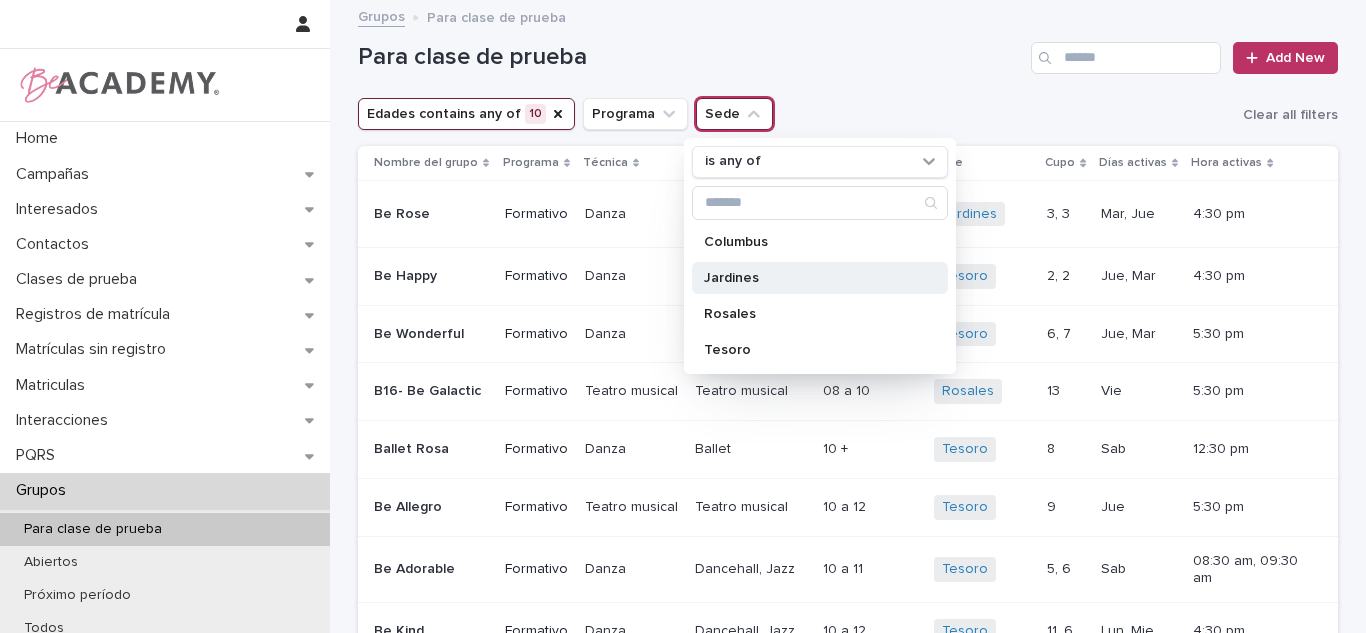 click on "Jardines" at bounding box center [810, 278] 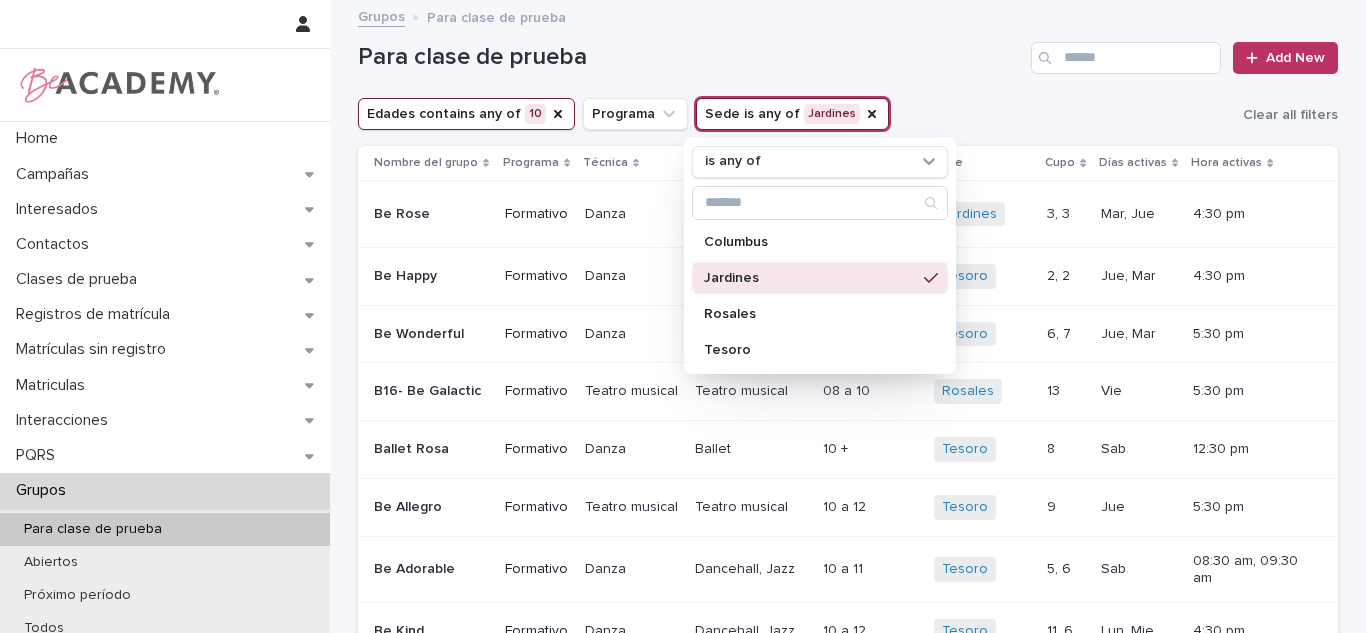 click on "Para clase de prueba Add New" at bounding box center (848, 50) 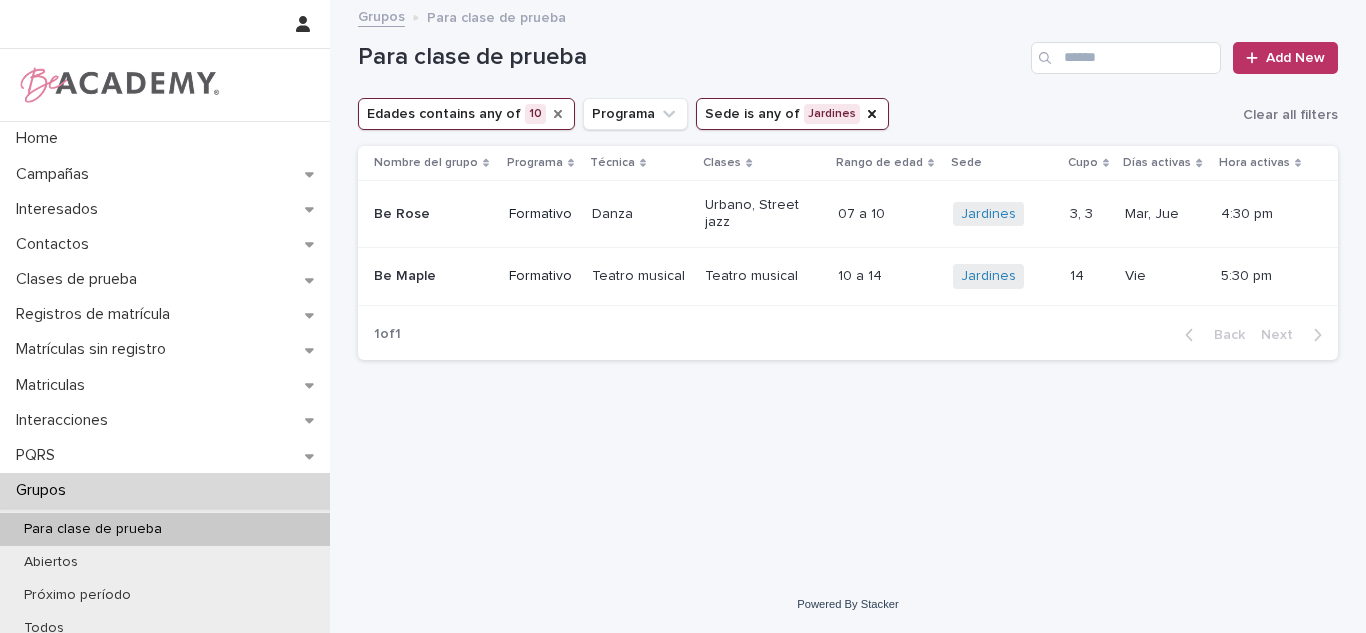click 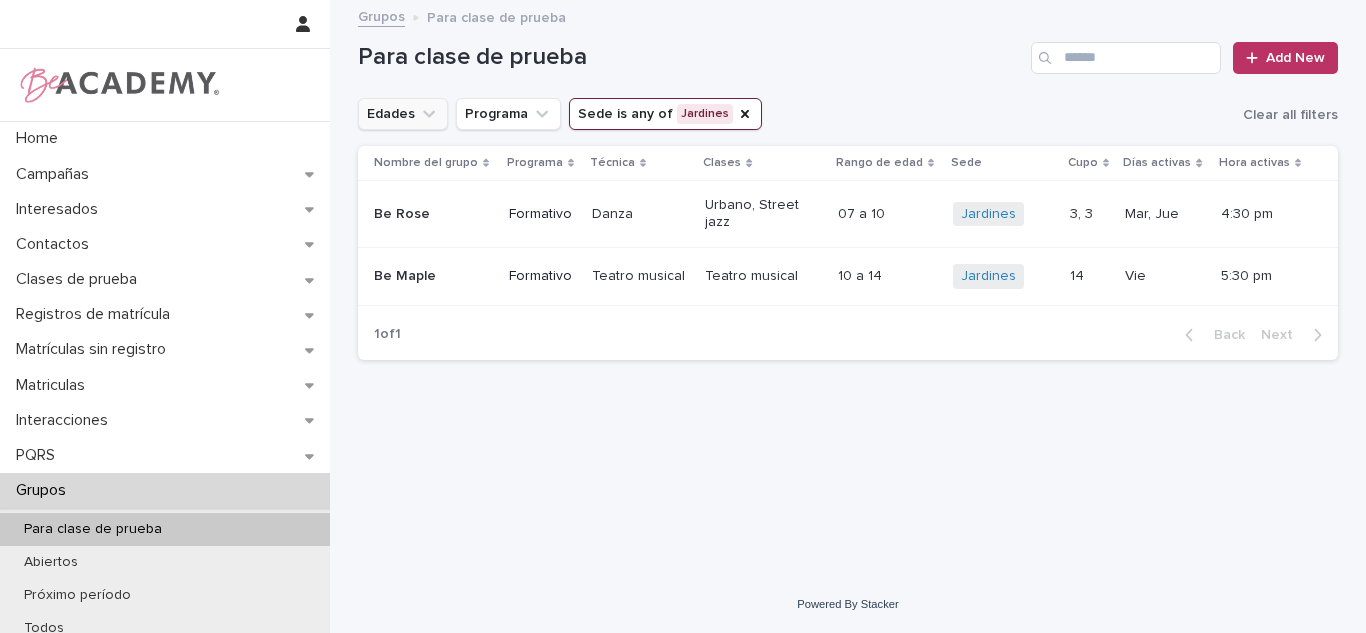 click on "Edades" at bounding box center (403, 114) 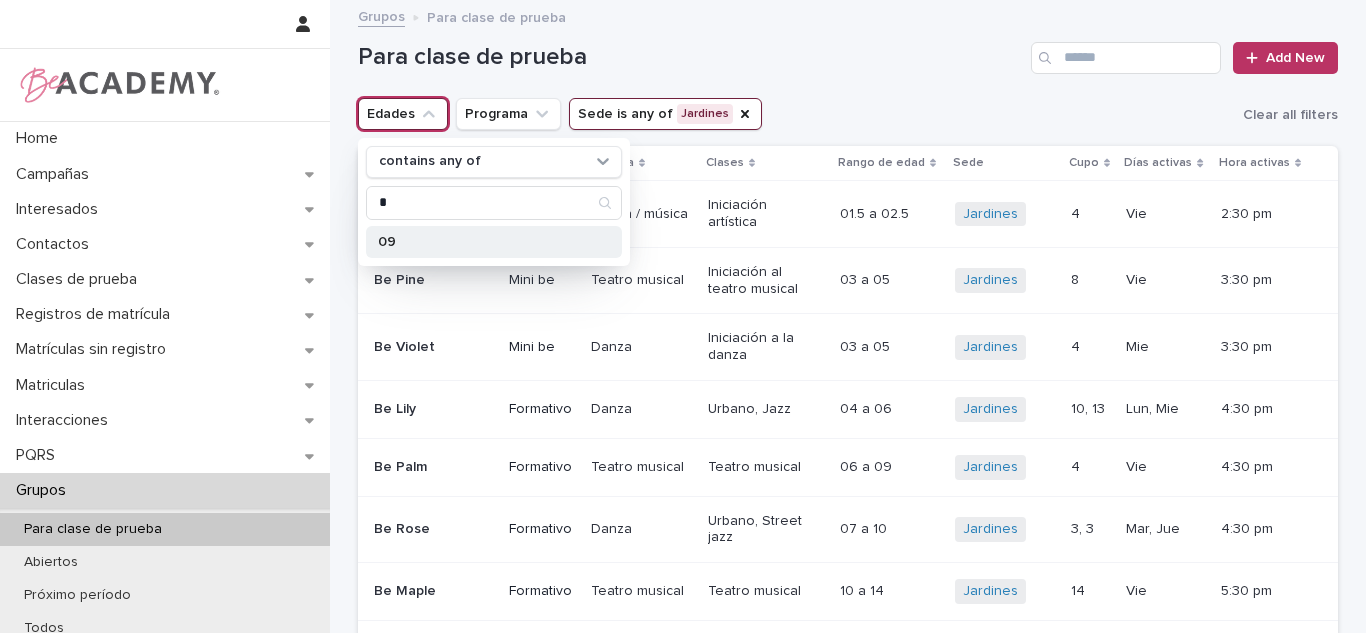 type on "*" 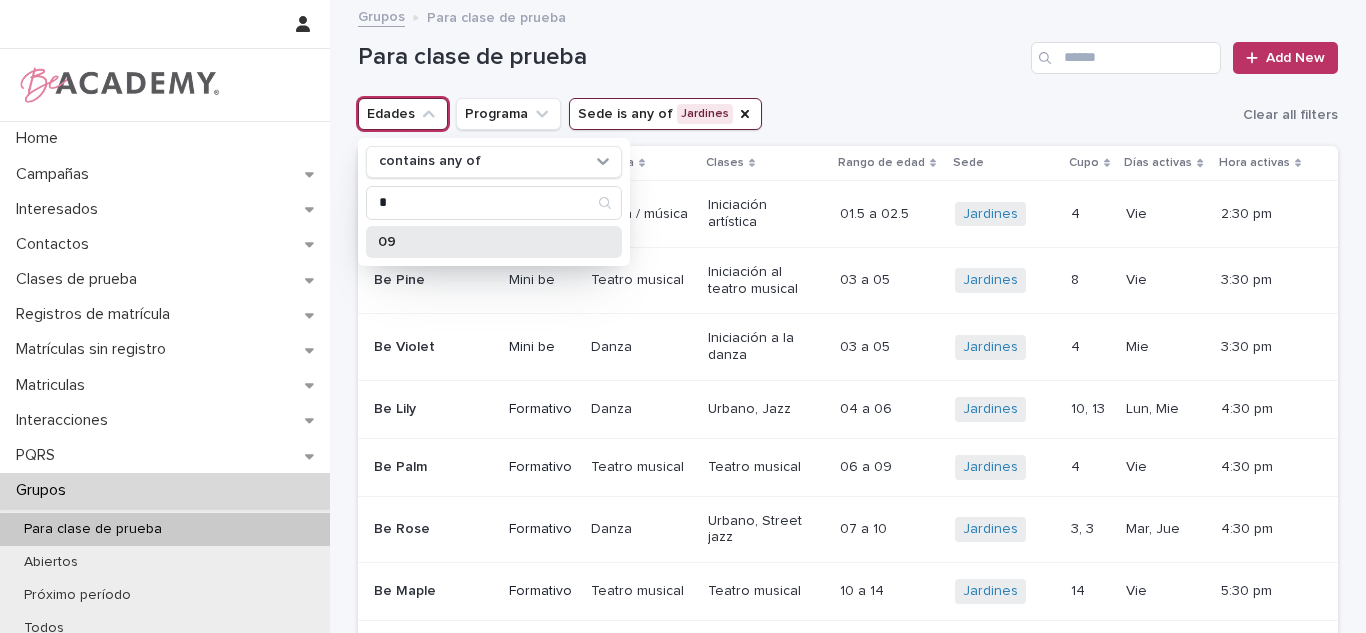 click on "09" at bounding box center (494, 242) 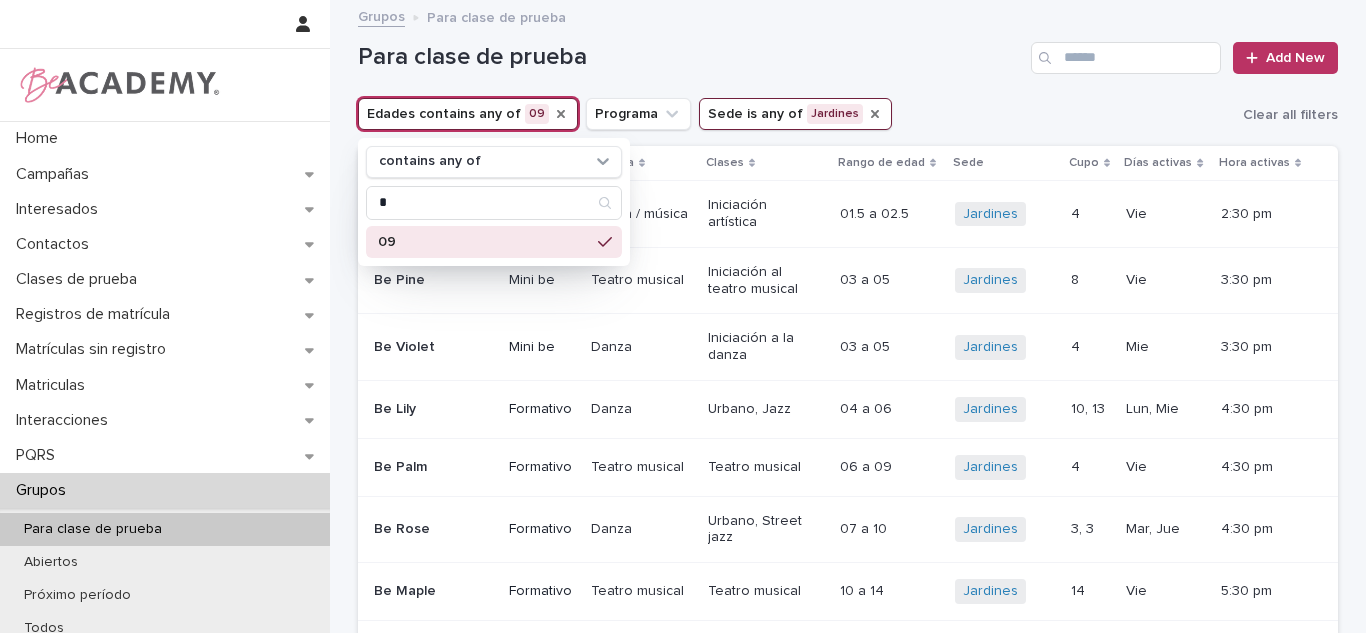 click 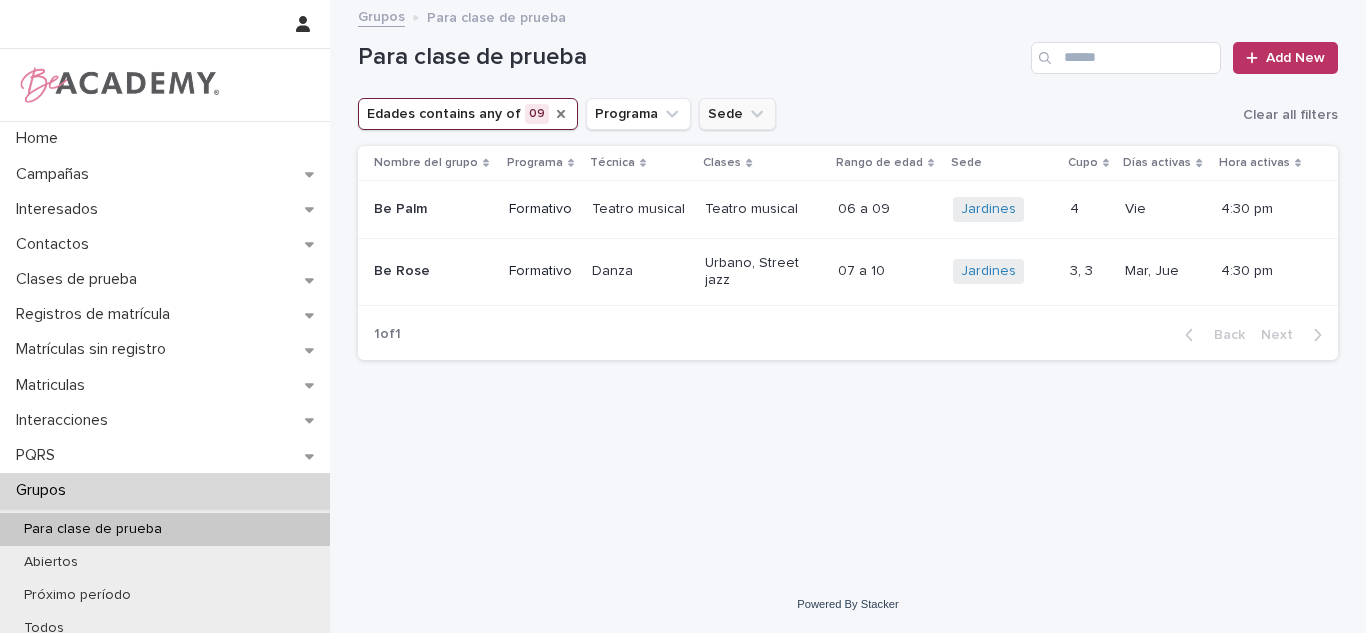 click on "Sede" at bounding box center [737, 114] 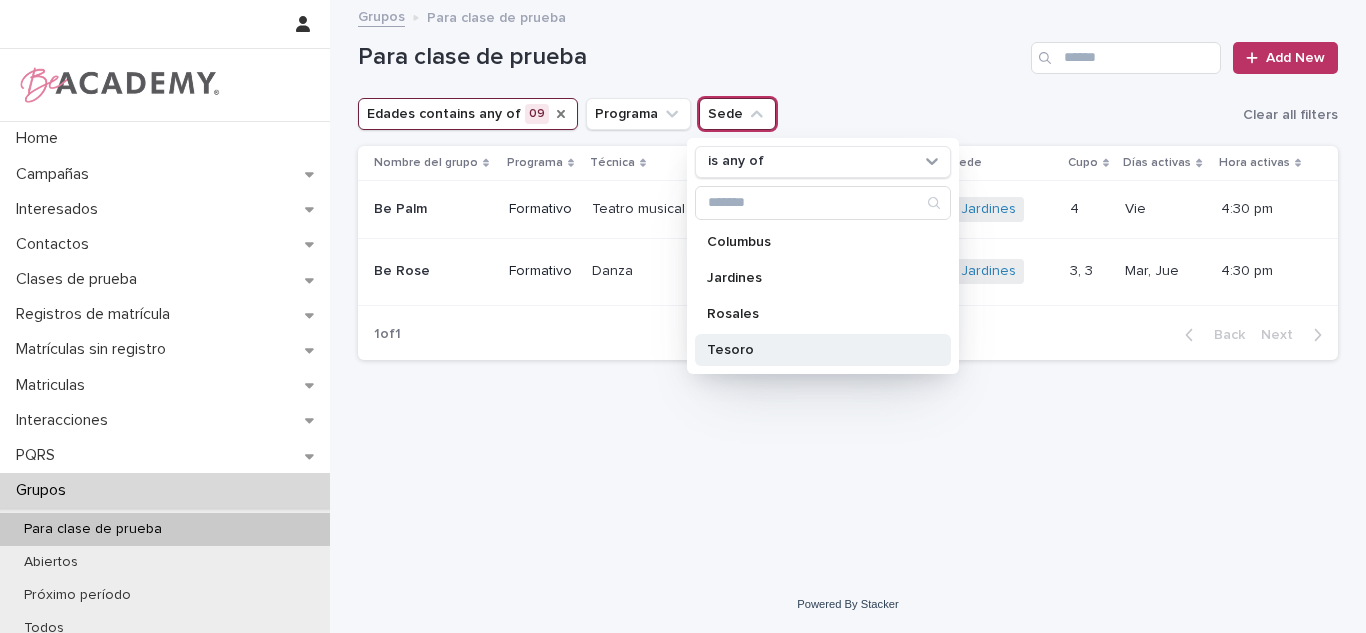 click on "Tesoro" at bounding box center (813, 350) 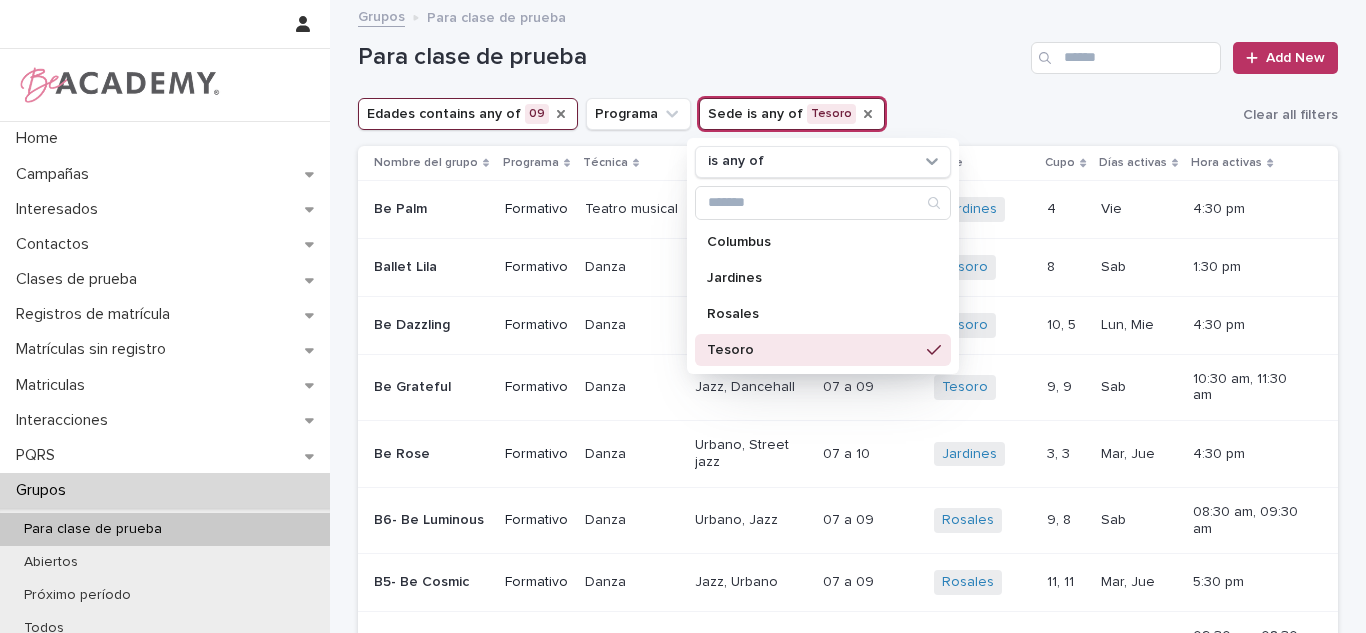 click on "Para clase de prueba Add New" at bounding box center (848, 50) 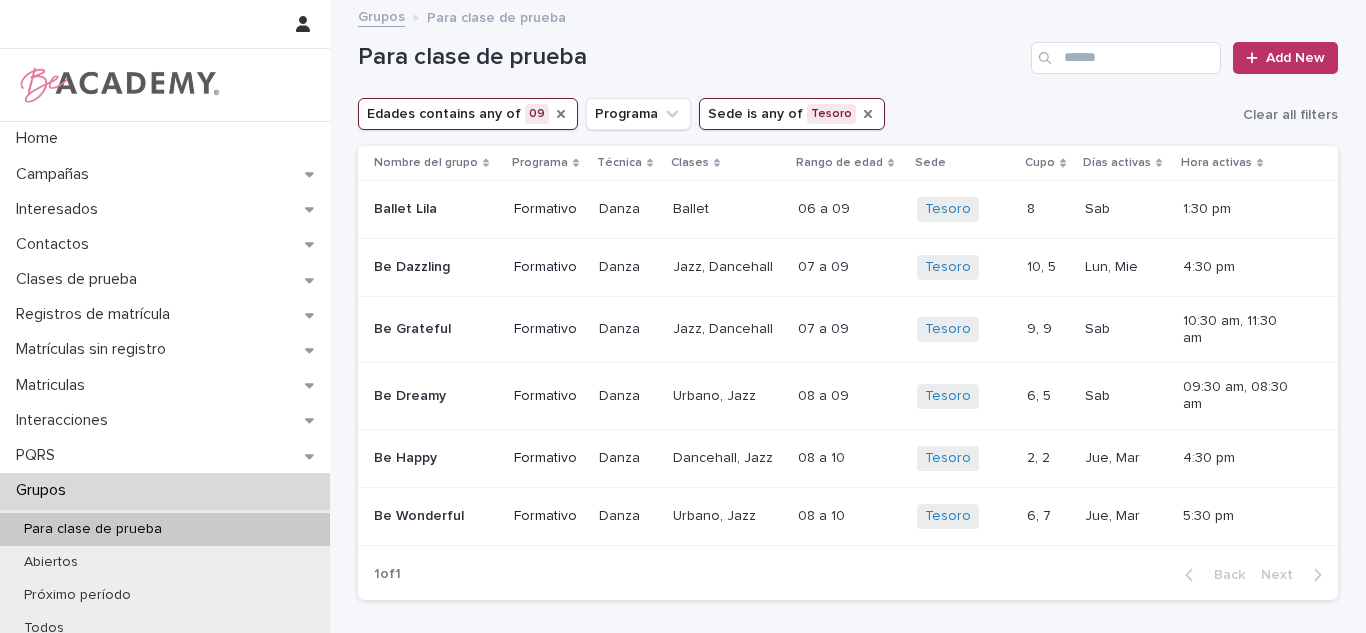 click 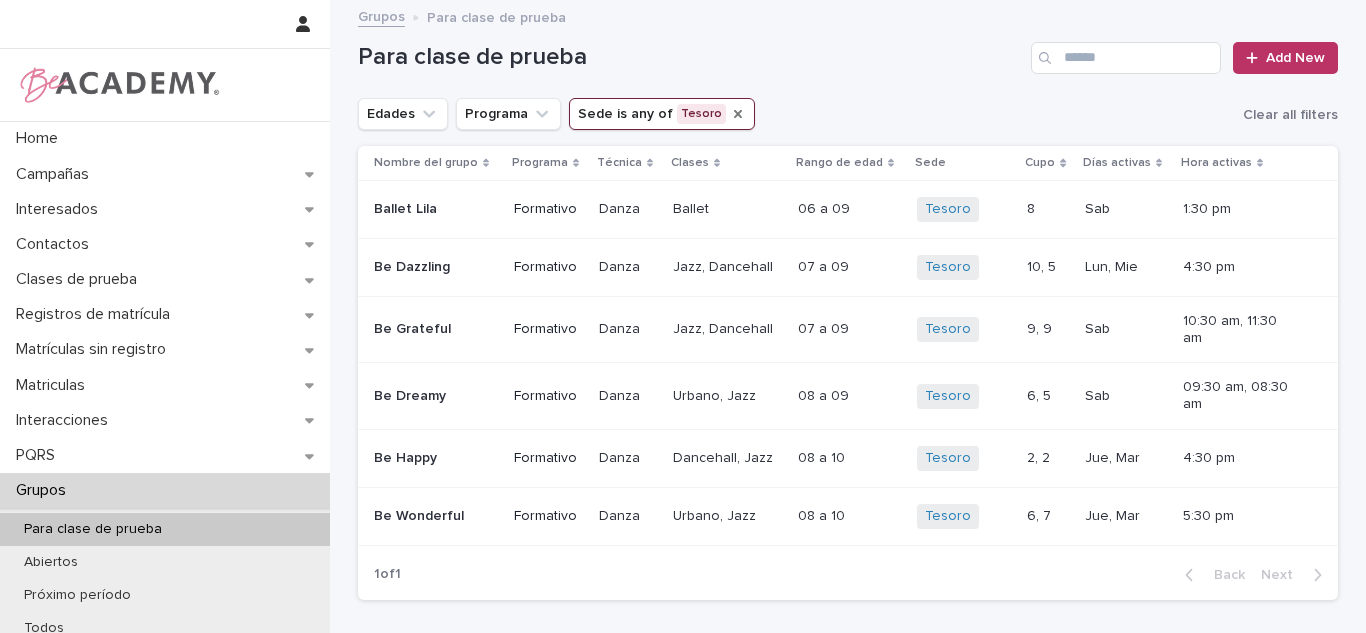 click 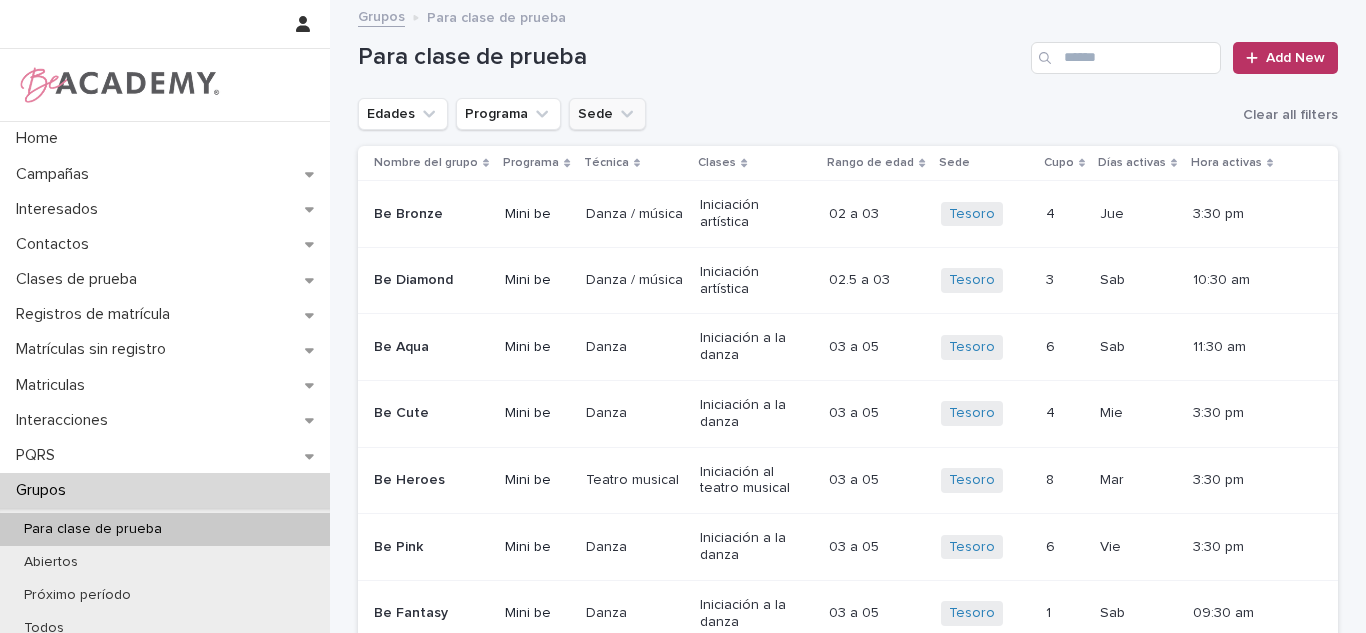 click 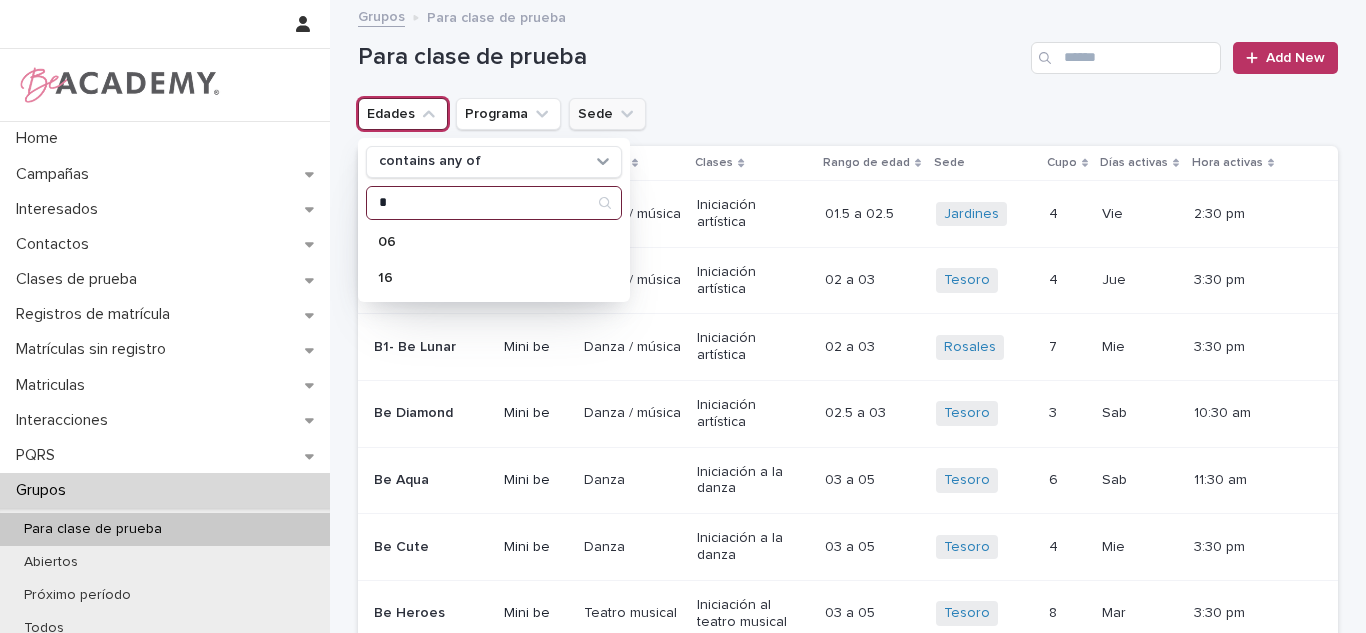 type on "*" 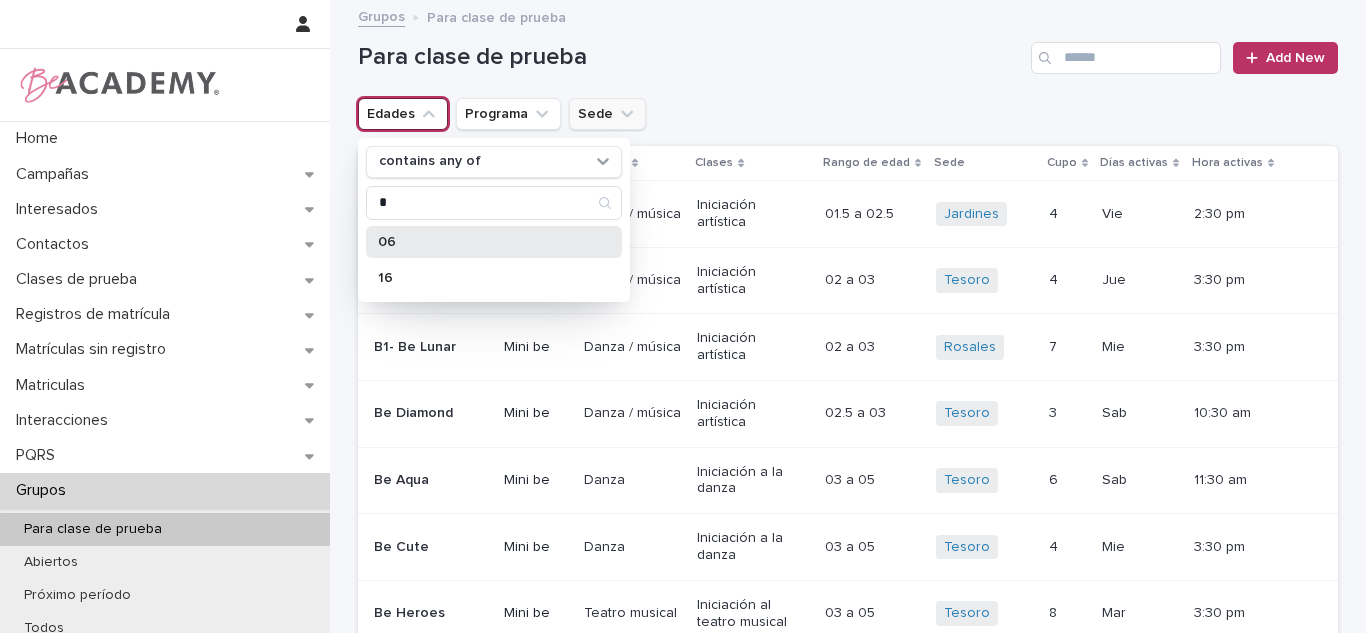 click on "06" at bounding box center [484, 242] 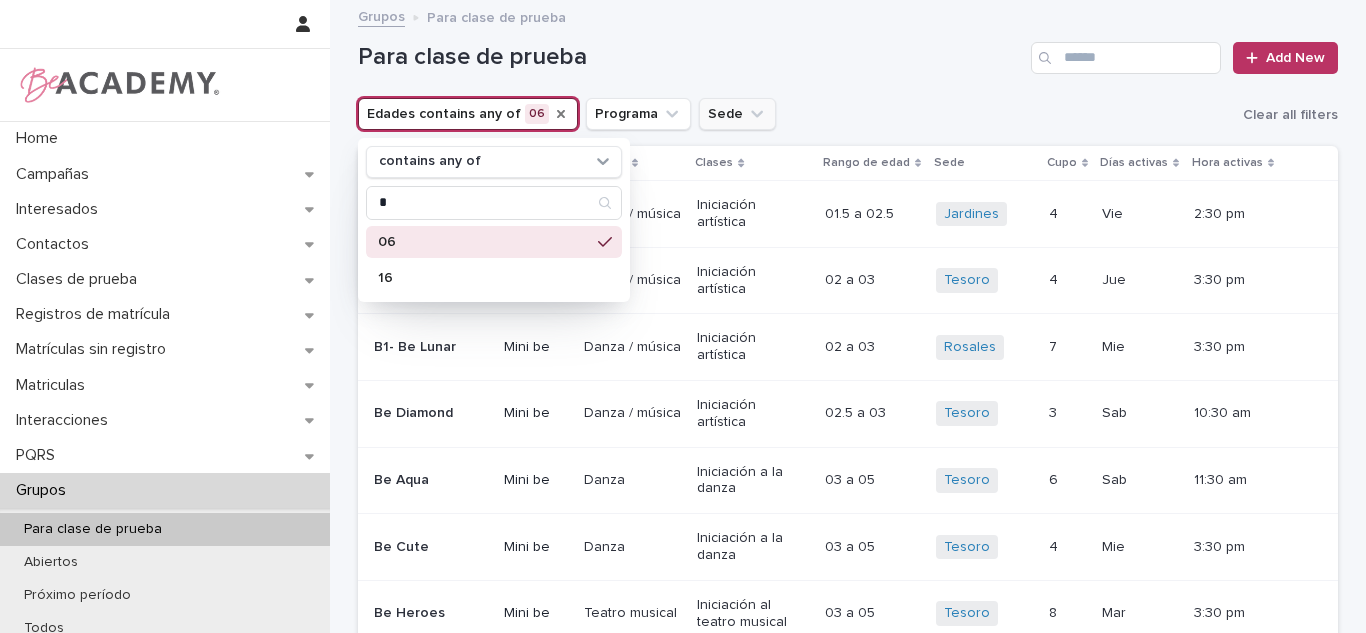 click on "Sede" at bounding box center (737, 114) 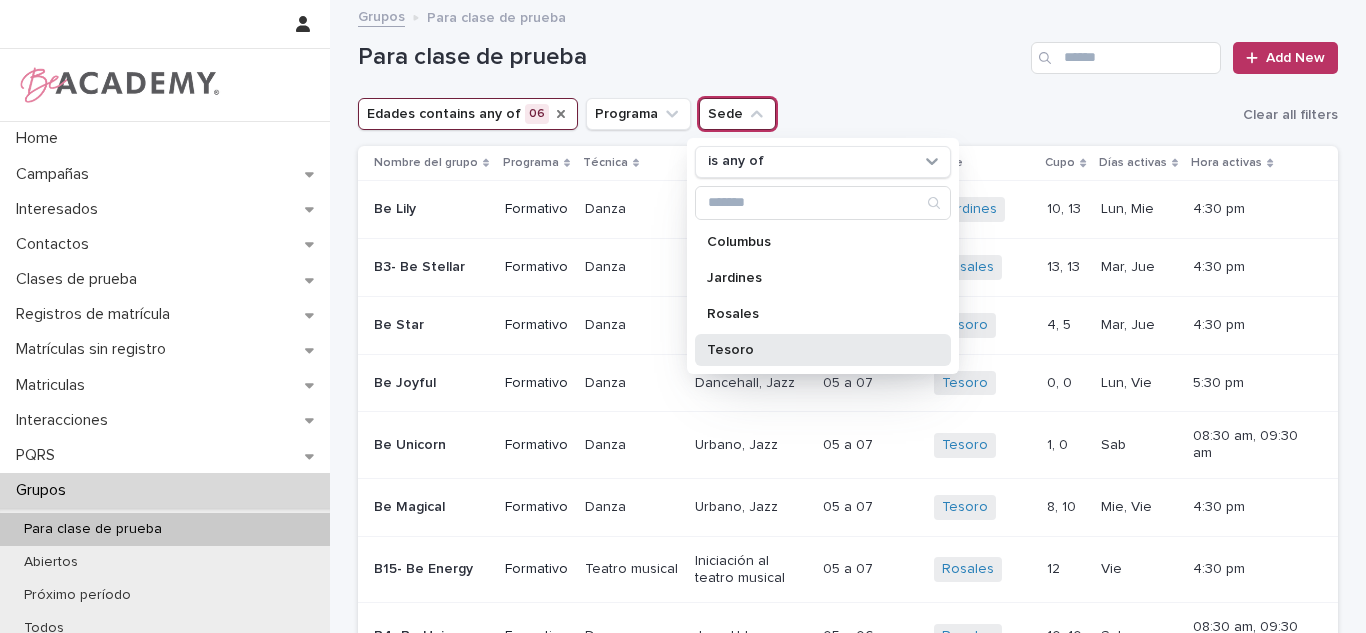 click on "Tesoro" at bounding box center [813, 350] 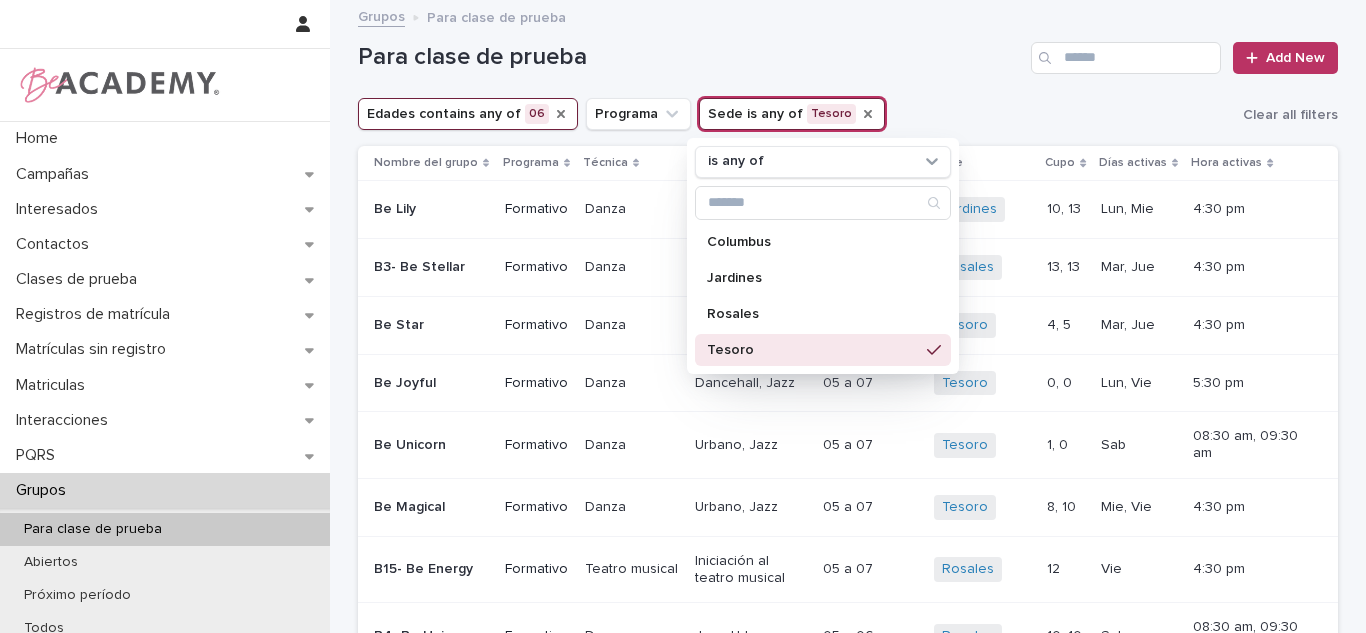 click on "Tesoro" at bounding box center (813, 350) 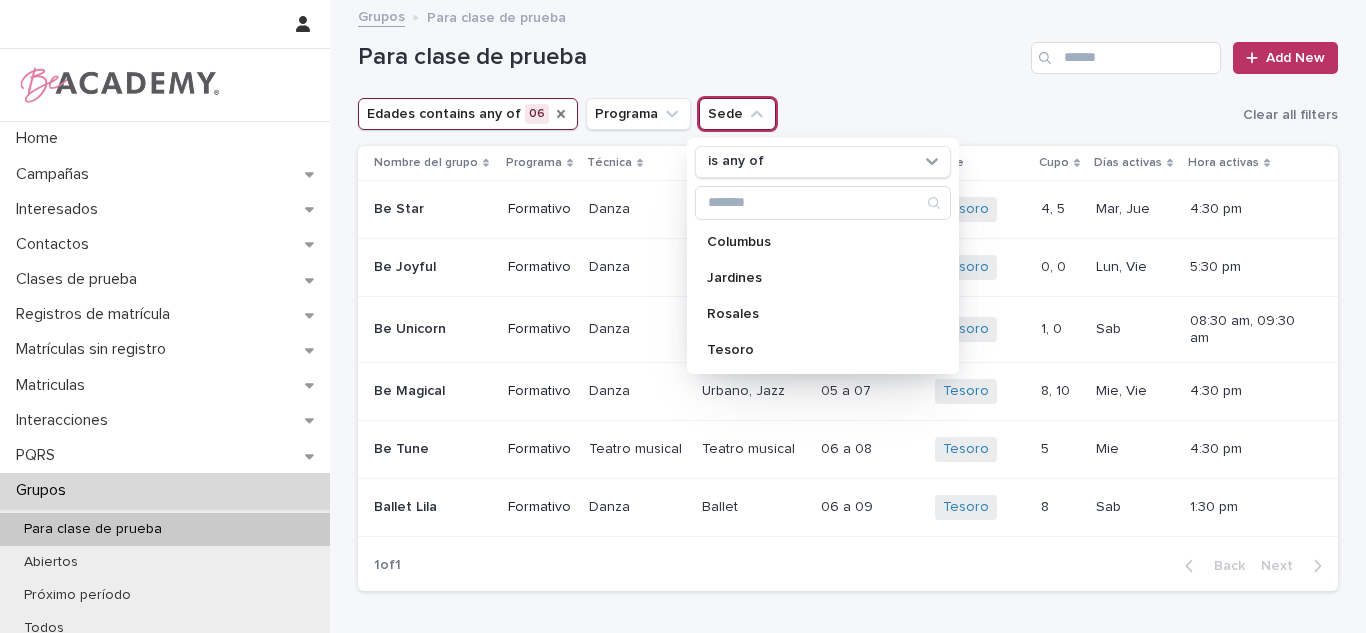 click on "Rosales" at bounding box center (813, 314) 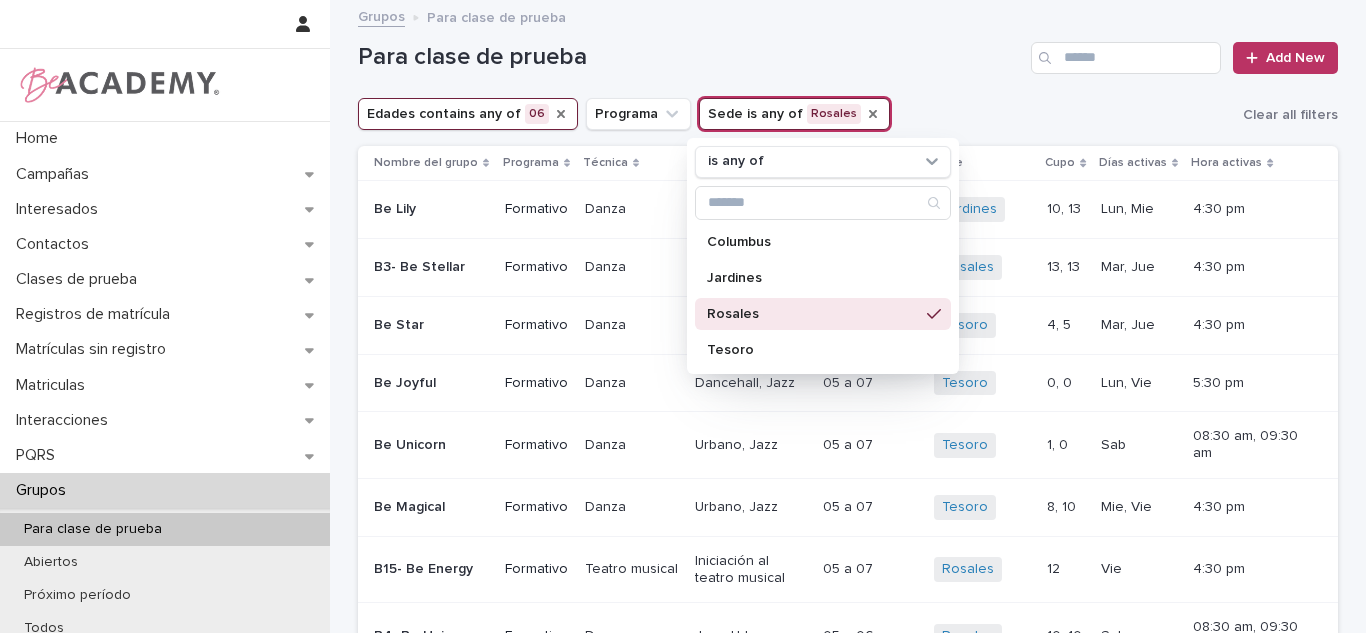 click on "Edades contains any of 06 Programa Sede is any of Rosales is any of Columbus Jardines Rosales Tesoro Clear all filters" at bounding box center (848, 114) 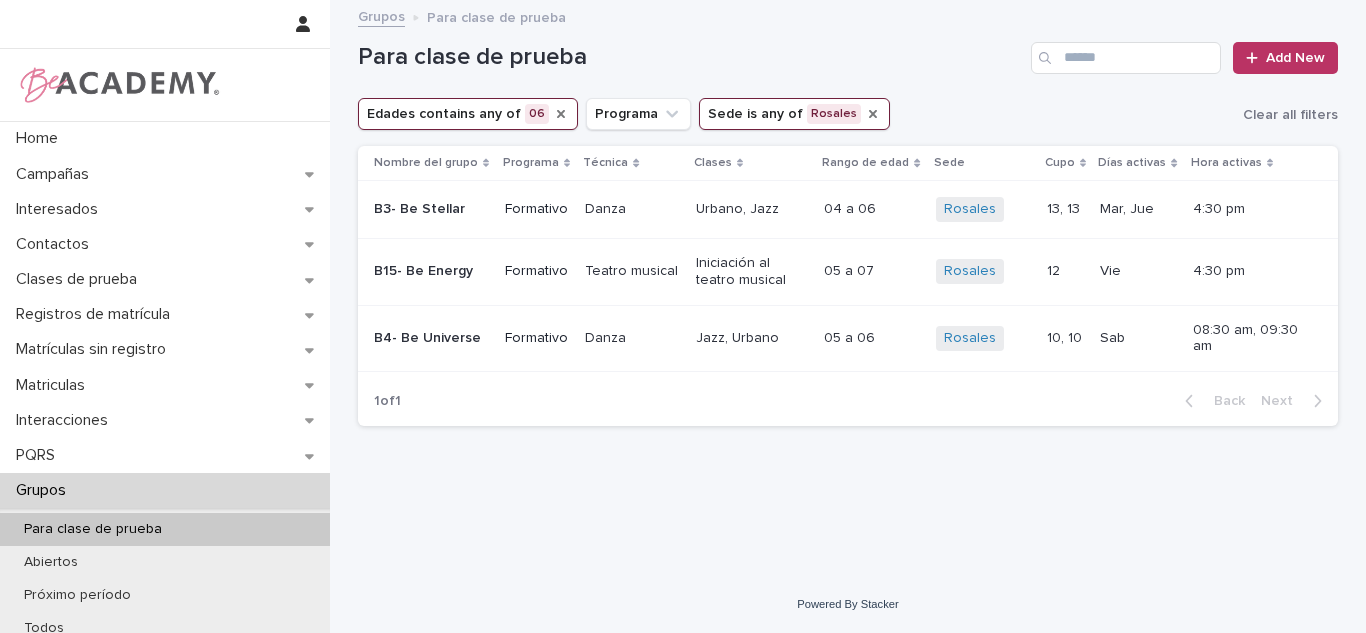 click on "Para clase de prueba Add New" at bounding box center [848, 50] 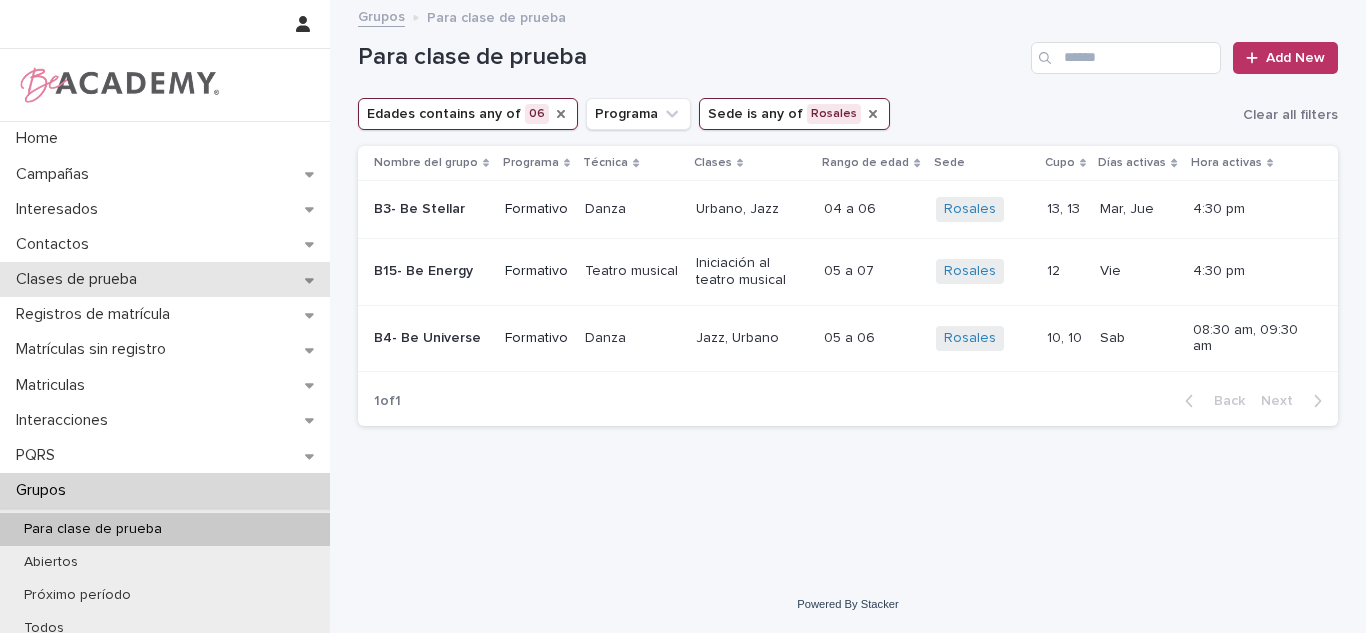 click on "Clases de prueba" at bounding box center [80, 279] 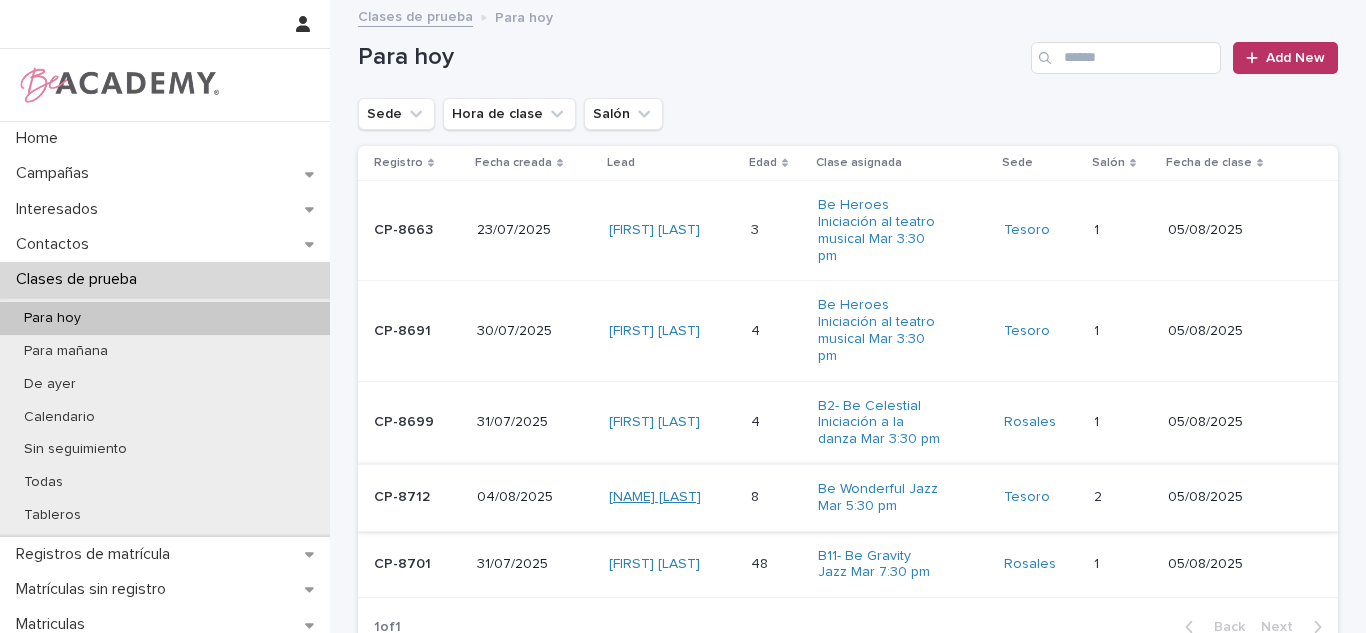 click on "[NAME] [LAST]" at bounding box center (655, 497) 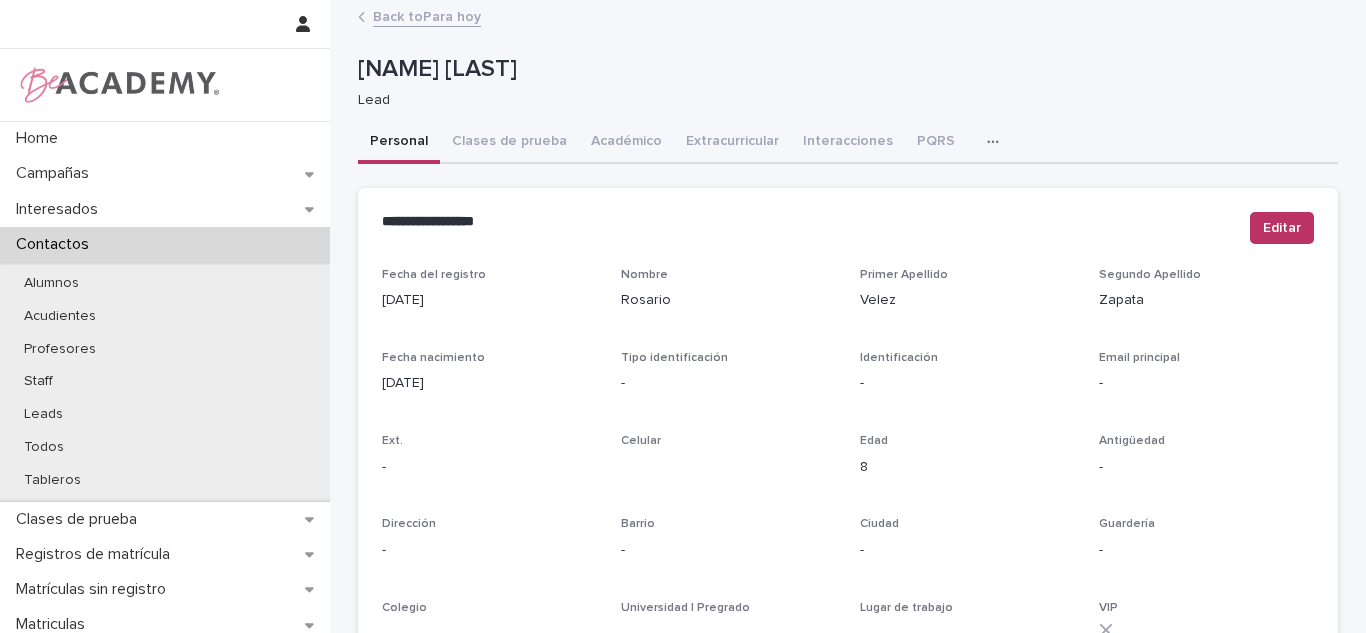 scroll, scrollTop: 761, scrollLeft: 0, axis: vertical 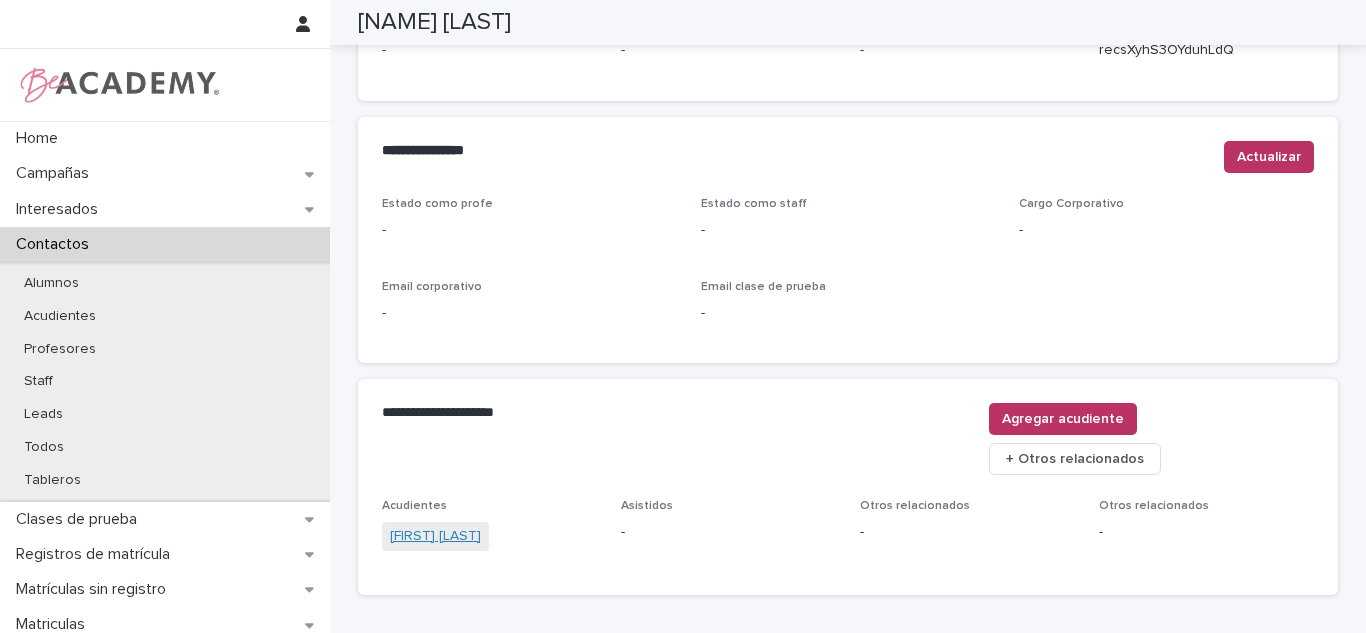 click on "[FIRST] [LAST]" at bounding box center (435, 536) 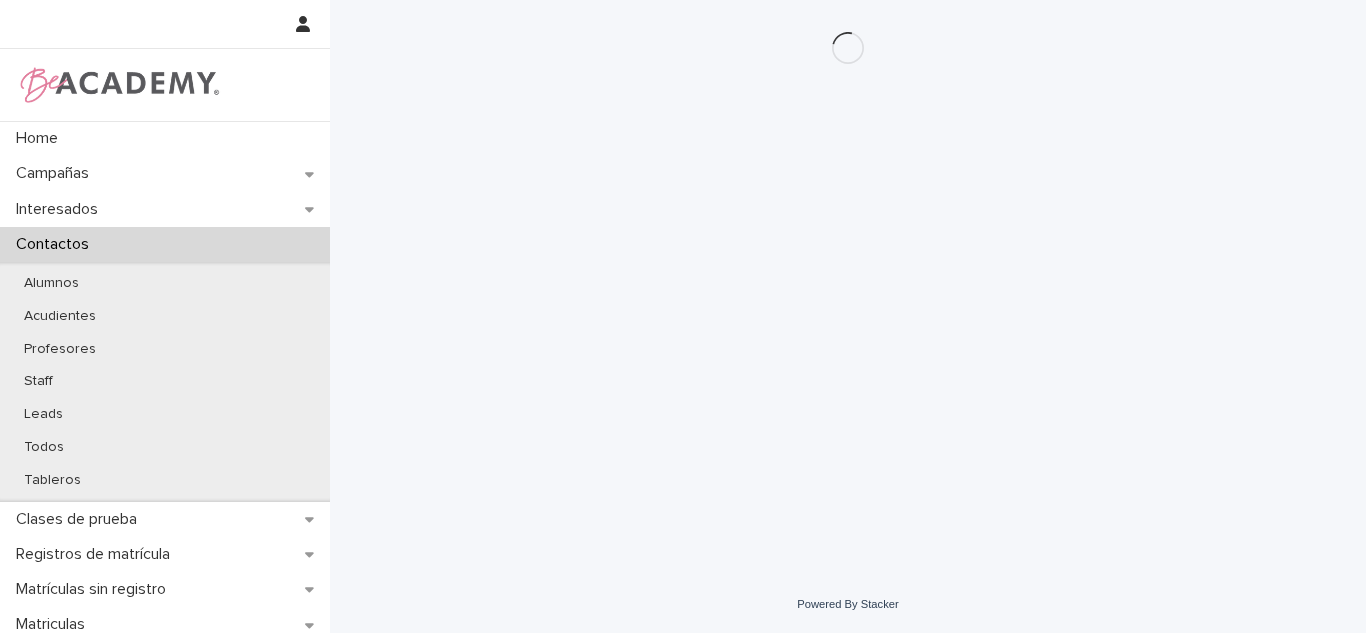 scroll, scrollTop: 0, scrollLeft: 0, axis: both 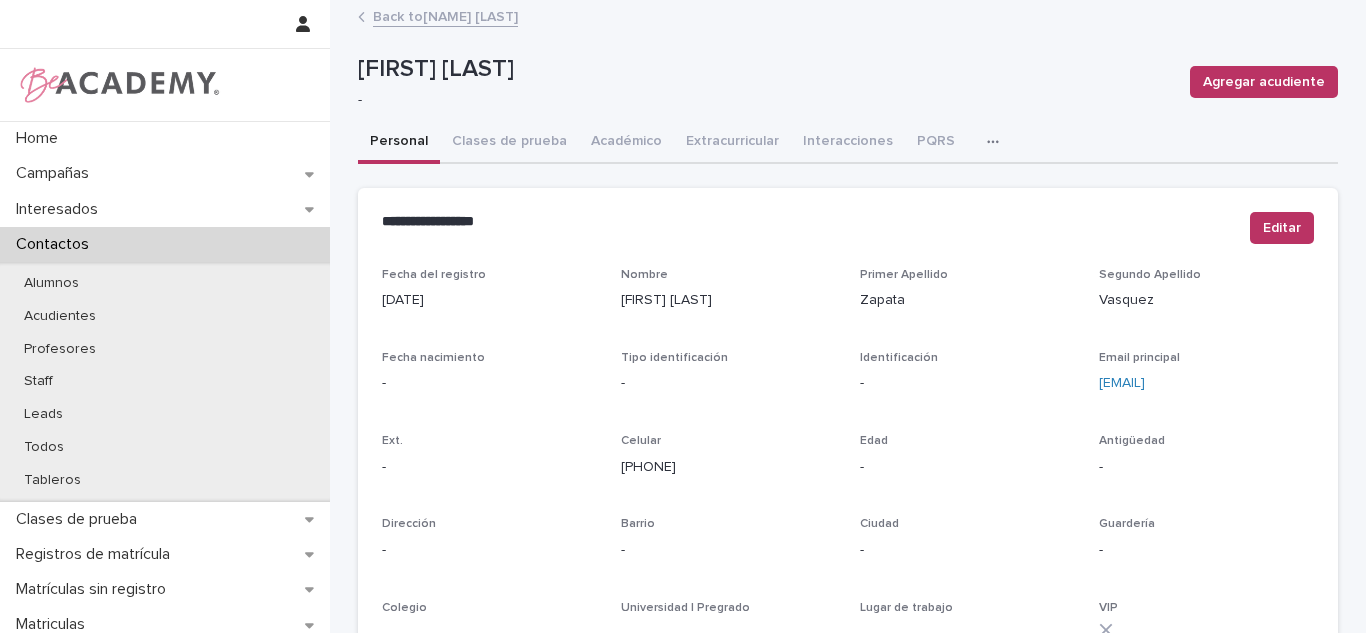 click on "Back to Rosario [LAST]" at bounding box center [445, 15] 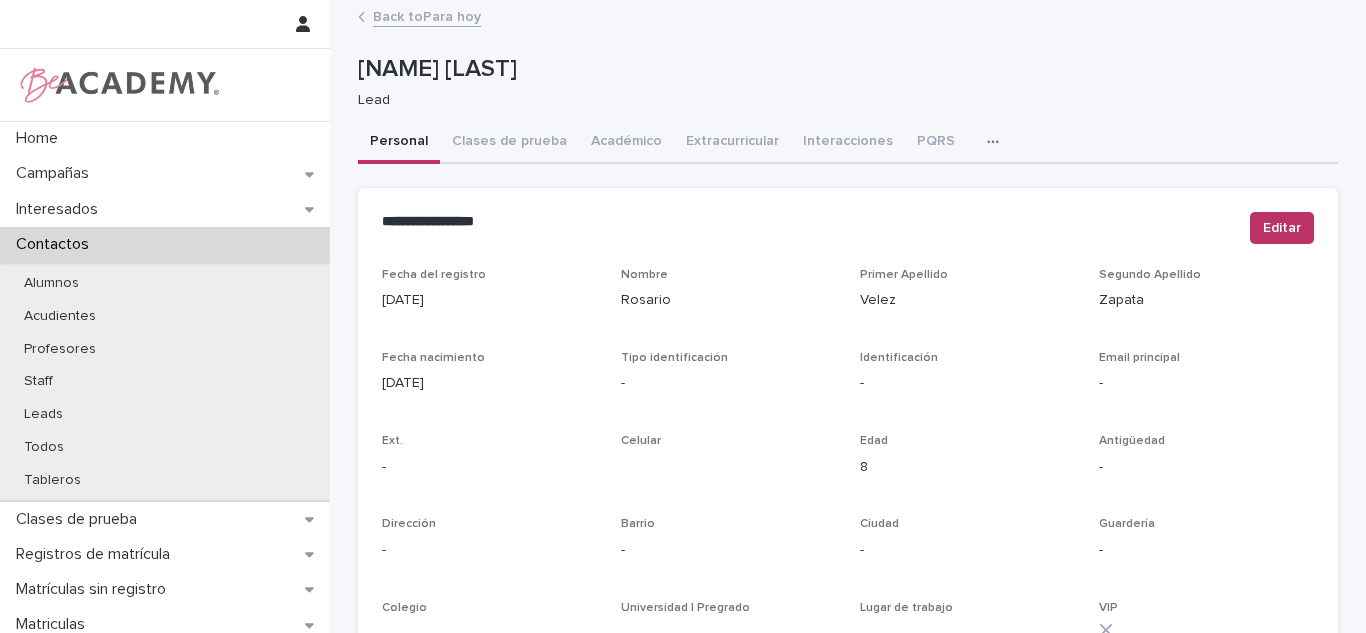 drag, startPoint x: 490, startPoint y: 143, endPoint x: 510, endPoint y: 165, distance: 29.732138 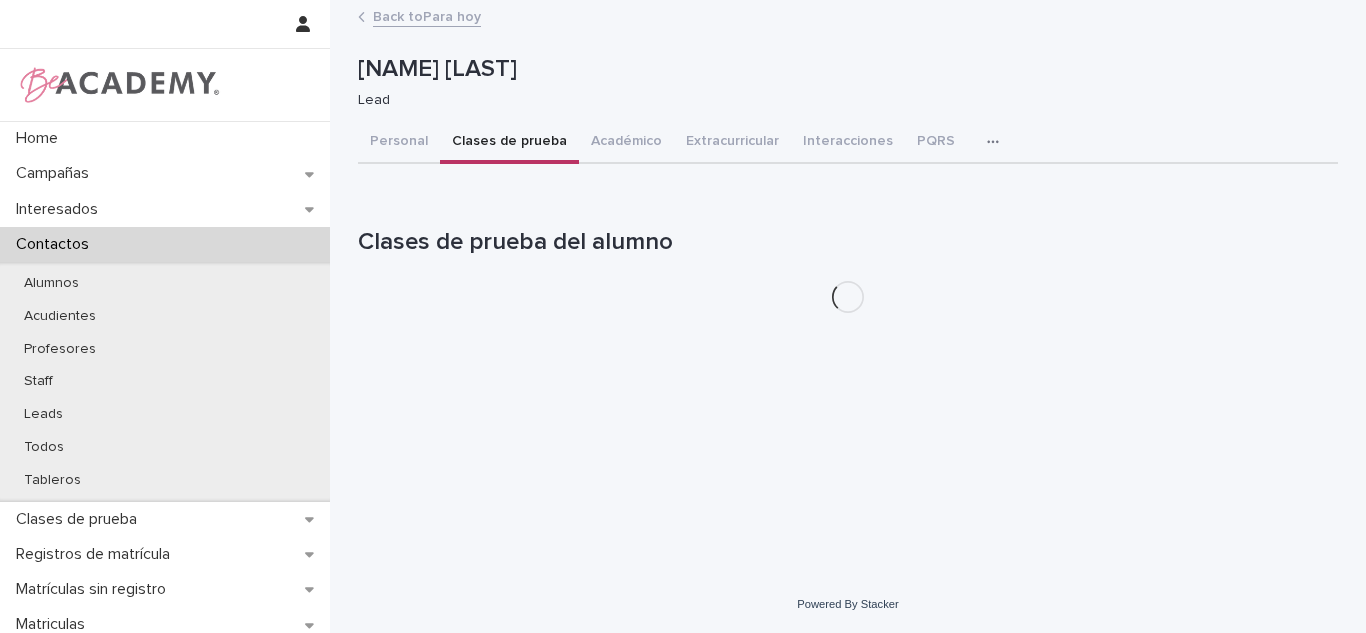 click on "Back to Para hoy" at bounding box center [427, 15] 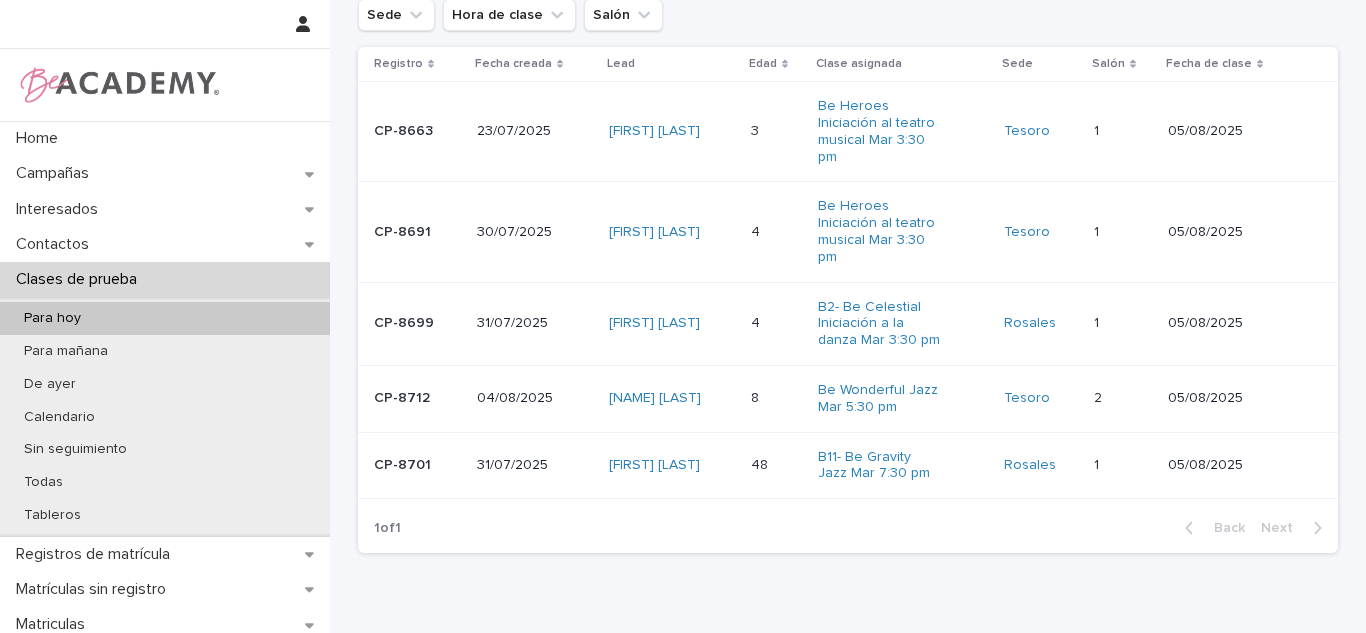 scroll, scrollTop: 102, scrollLeft: 0, axis: vertical 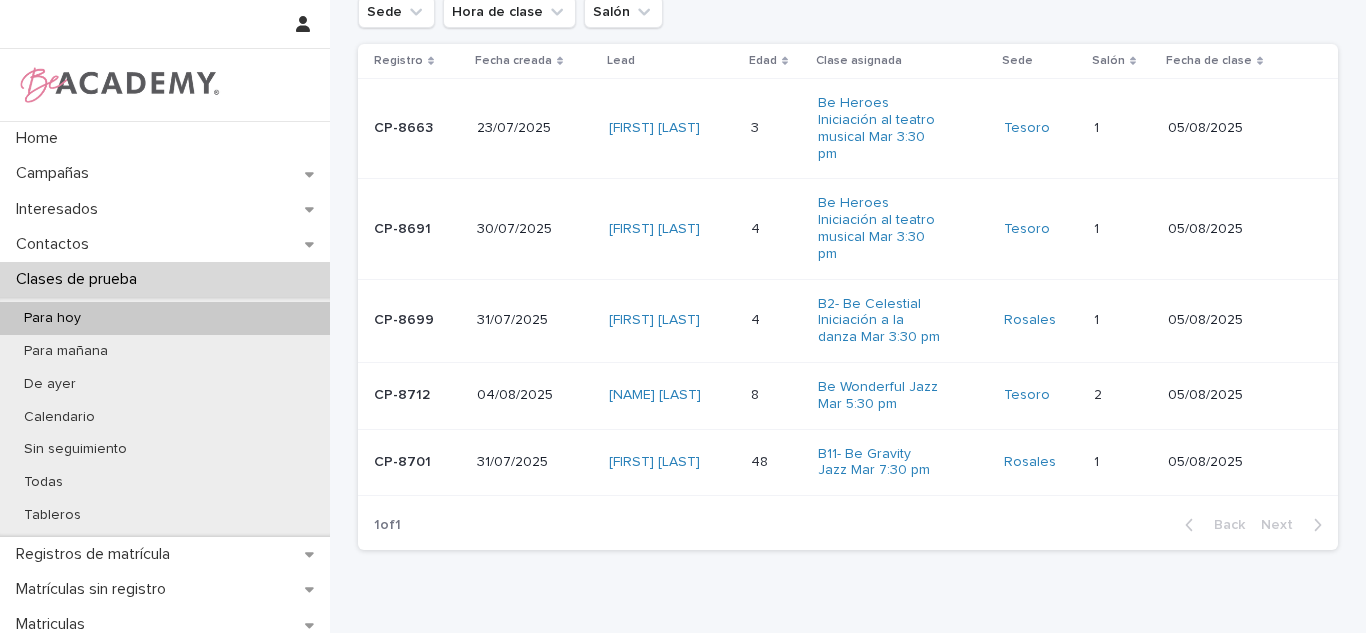 click on "[NAME] [LAST]" at bounding box center [672, 395] 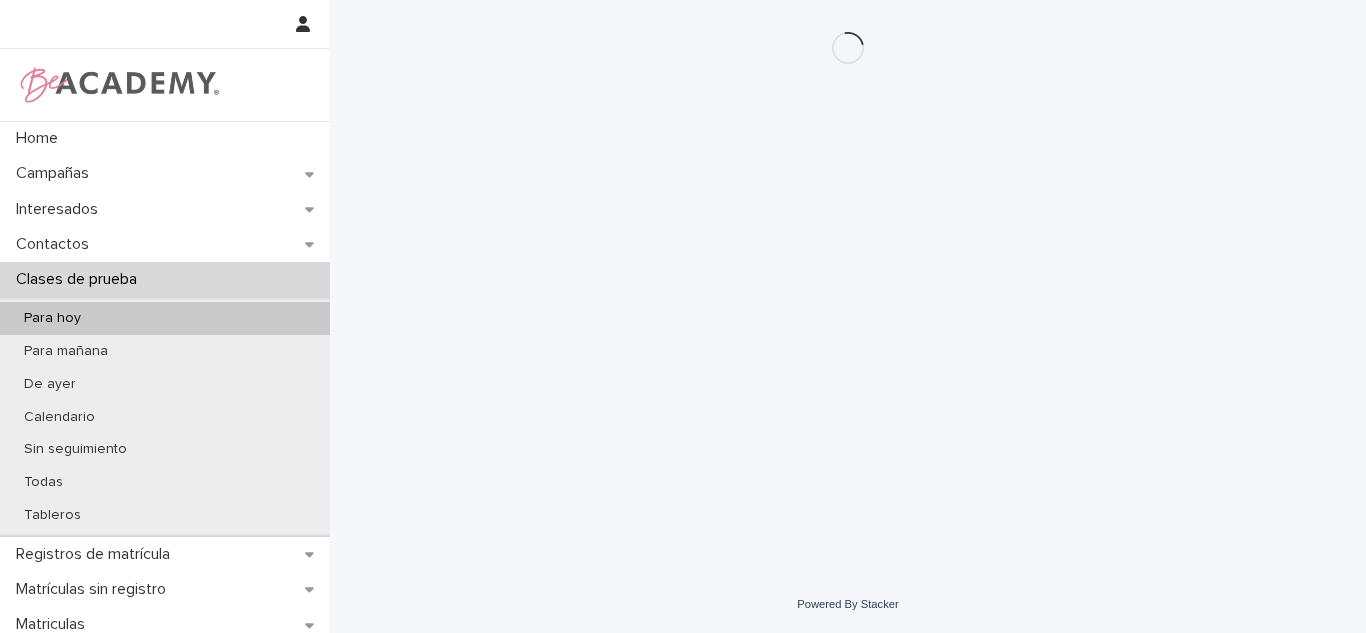 scroll, scrollTop: 0, scrollLeft: 0, axis: both 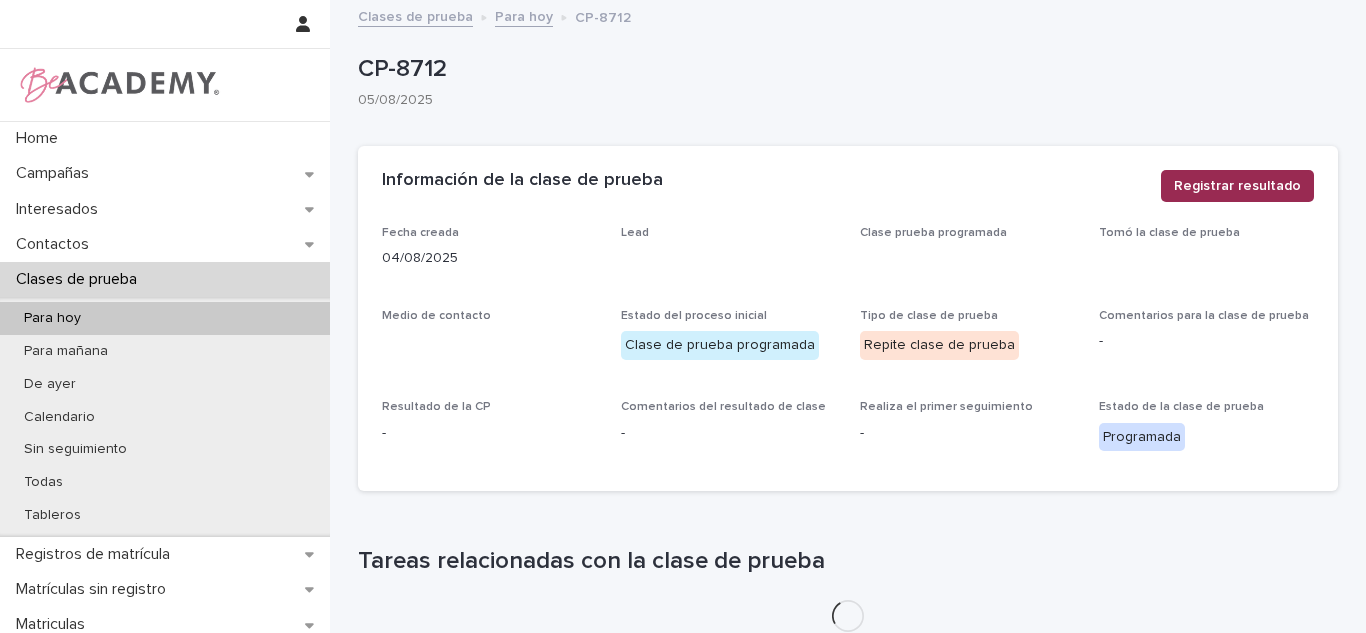 click on "Registrar resultado" at bounding box center (1237, 186) 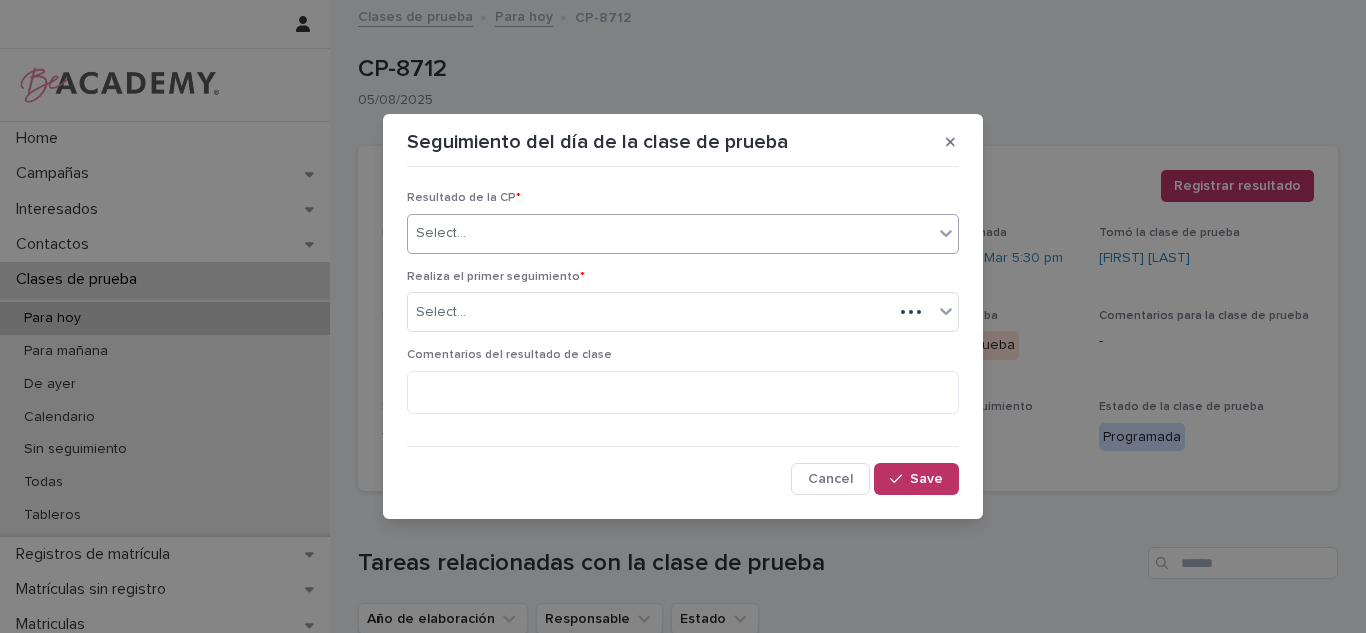 click on "Select..." at bounding box center (670, 233) 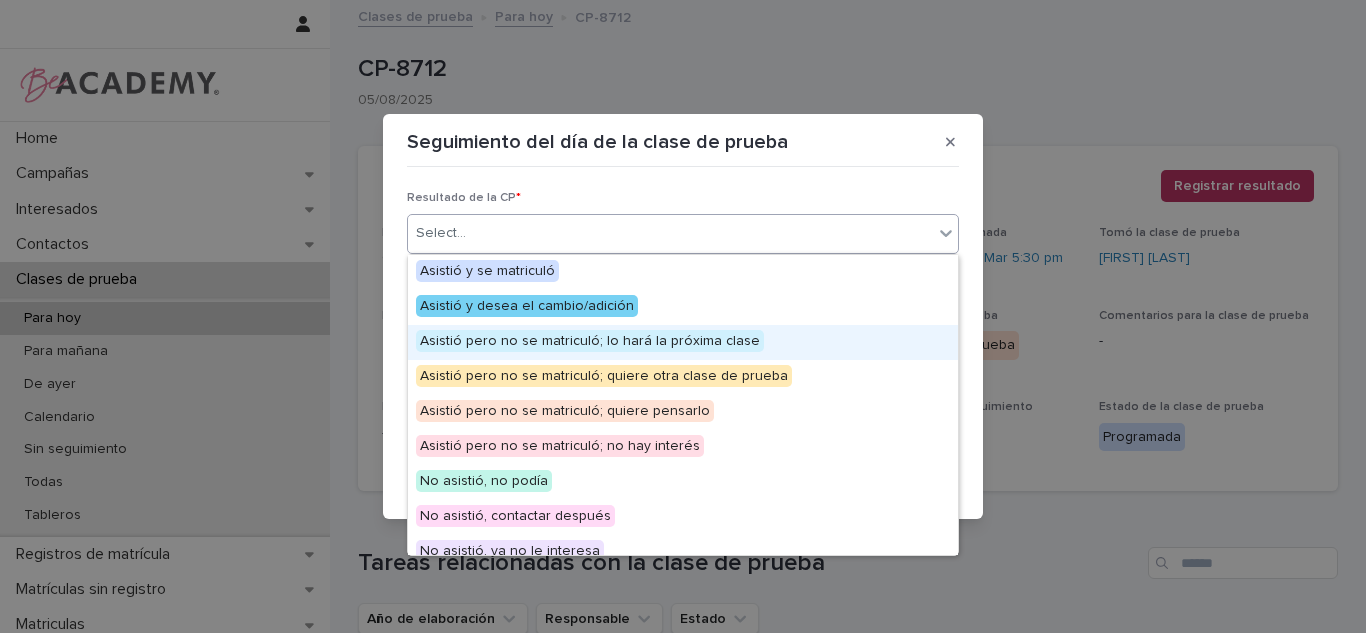 click on "Asistió pero no se matriculó; lo hará la próxima clase" at bounding box center (590, 341) 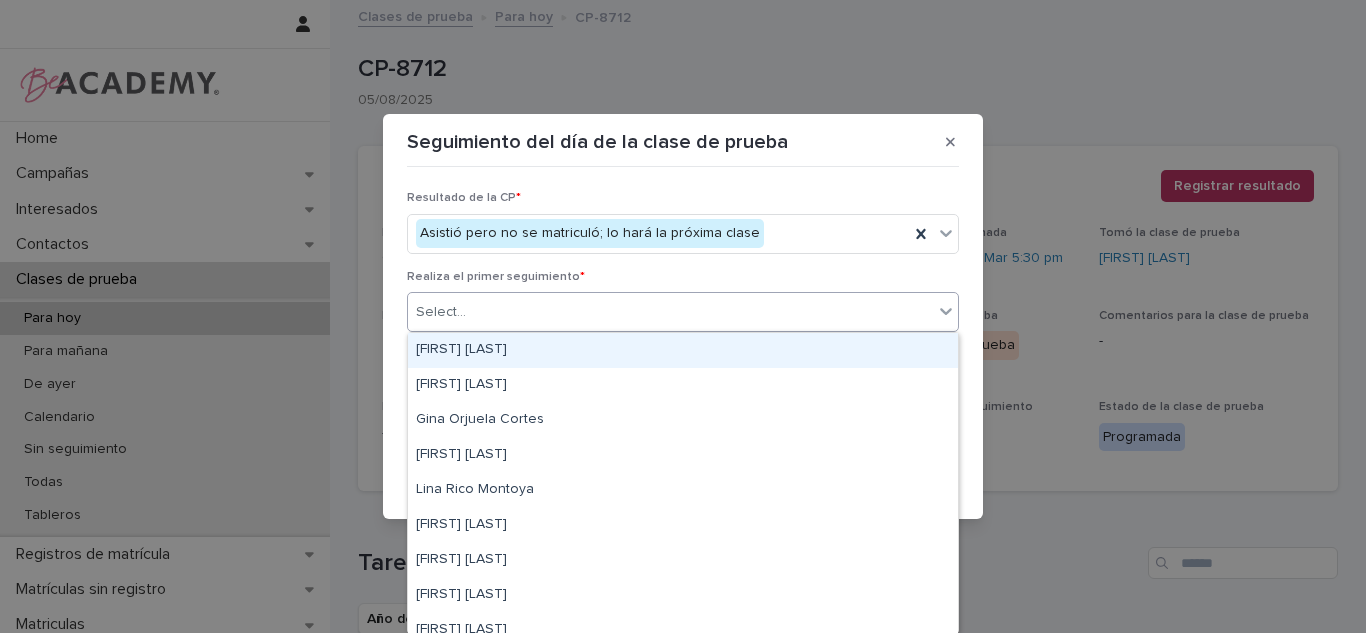 click on "Select..." at bounding box center (670, 312) 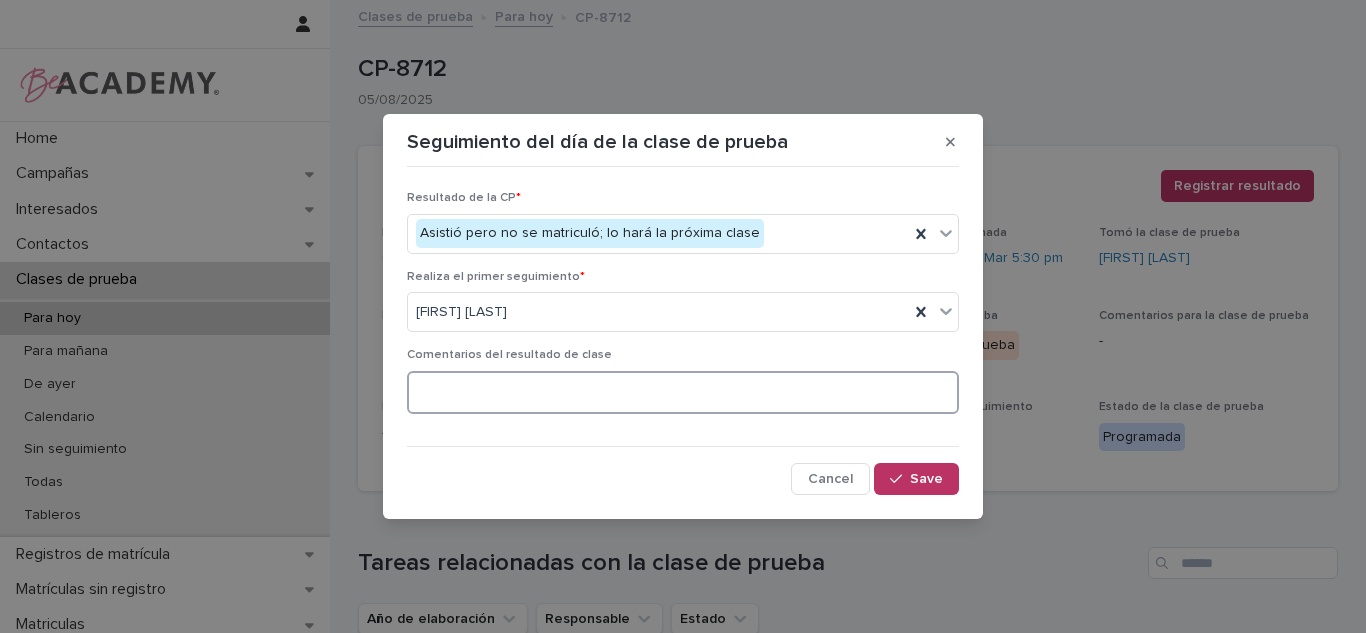 click at bounding box center (683, 392) 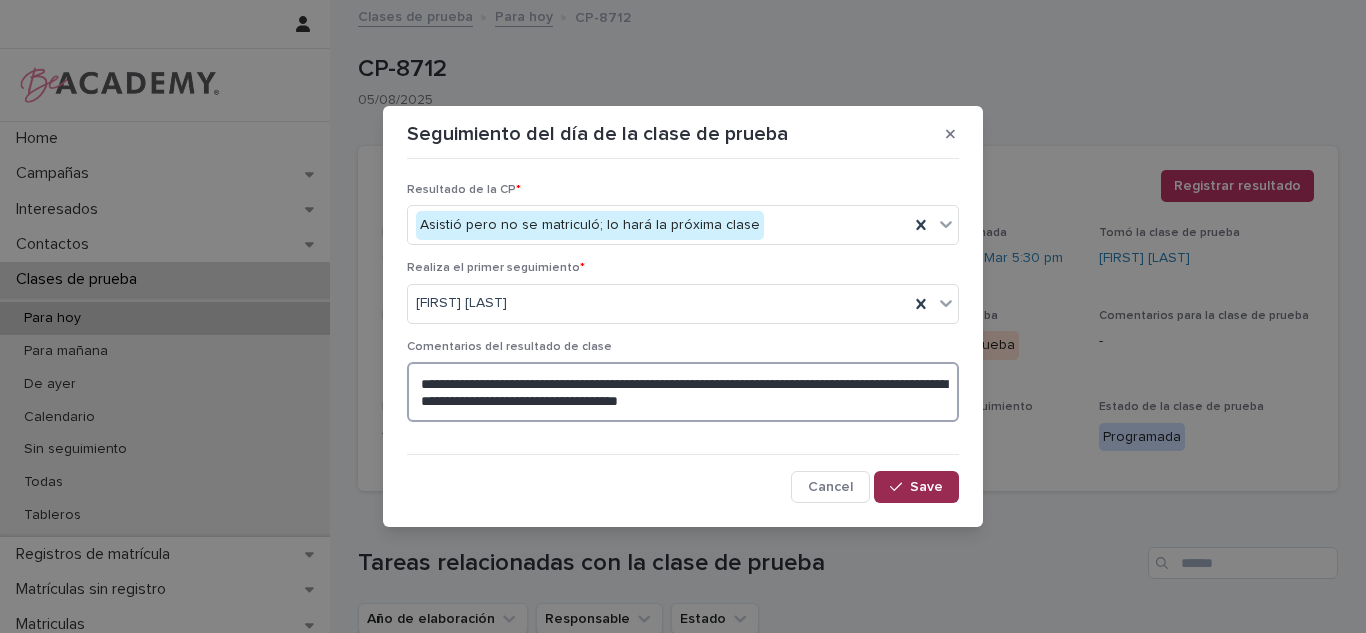 type on "**********" 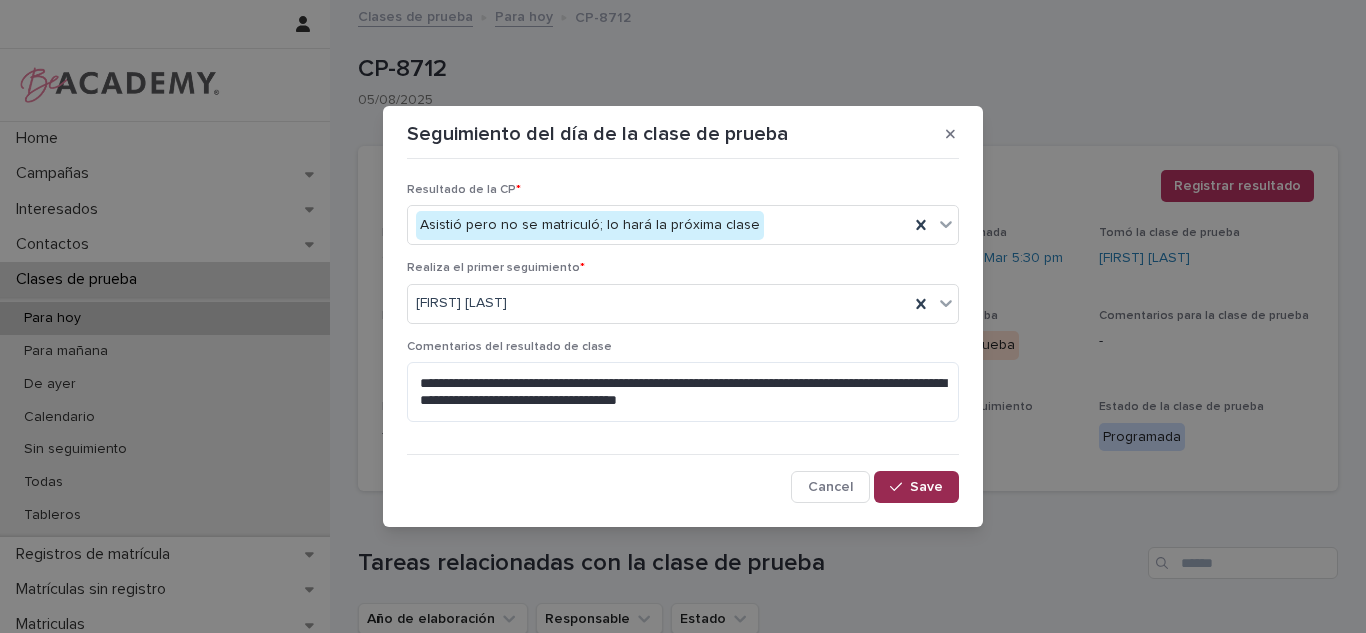 click on "Save" at bounding box center (916, 487) 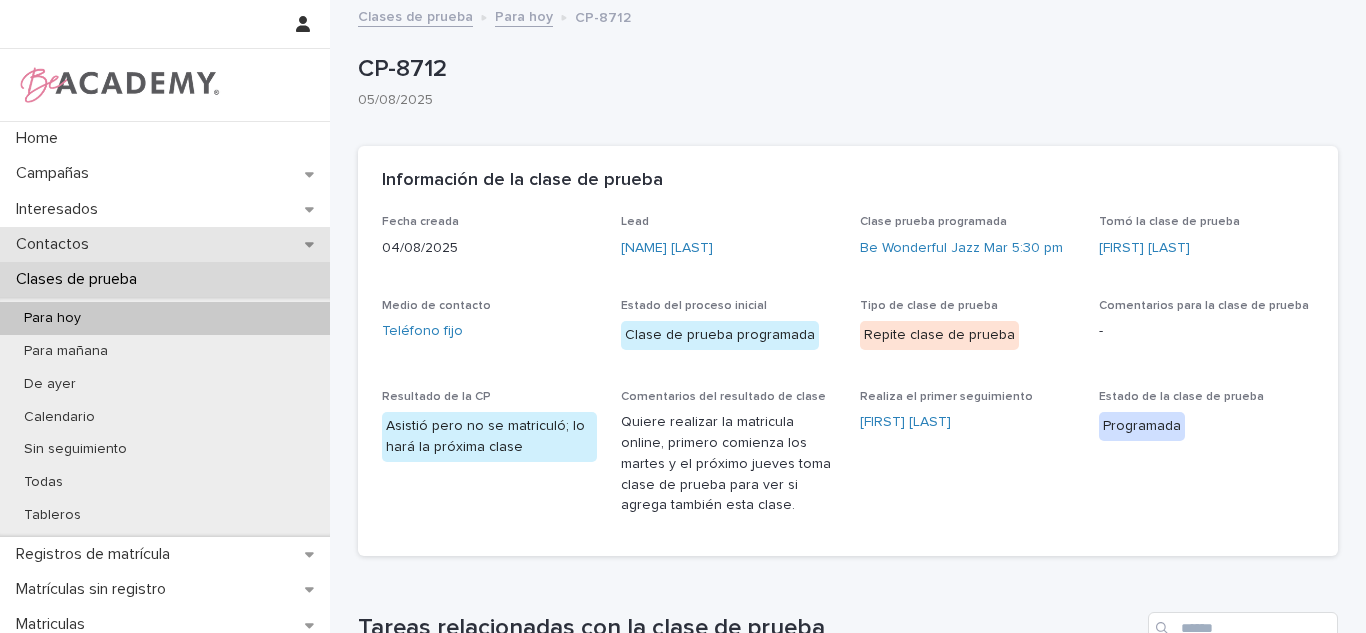 click on "Contactos" at bounding box center (165, 244) 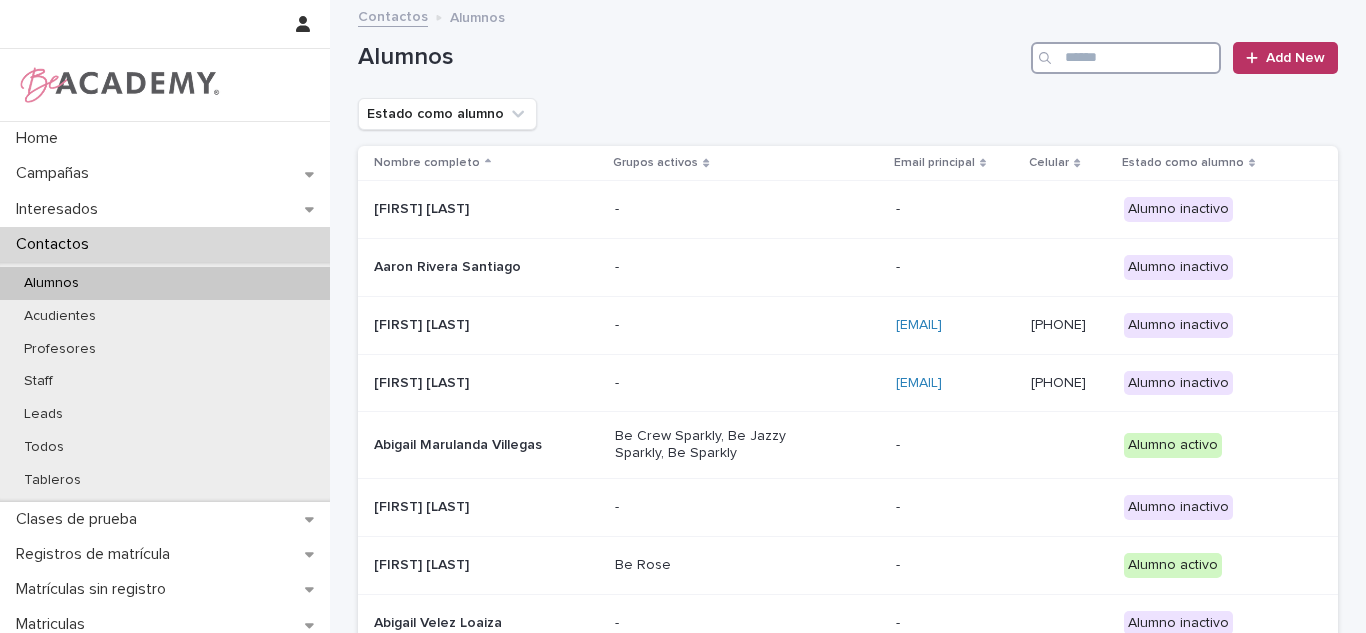 click at bounding box center (1126, 58) 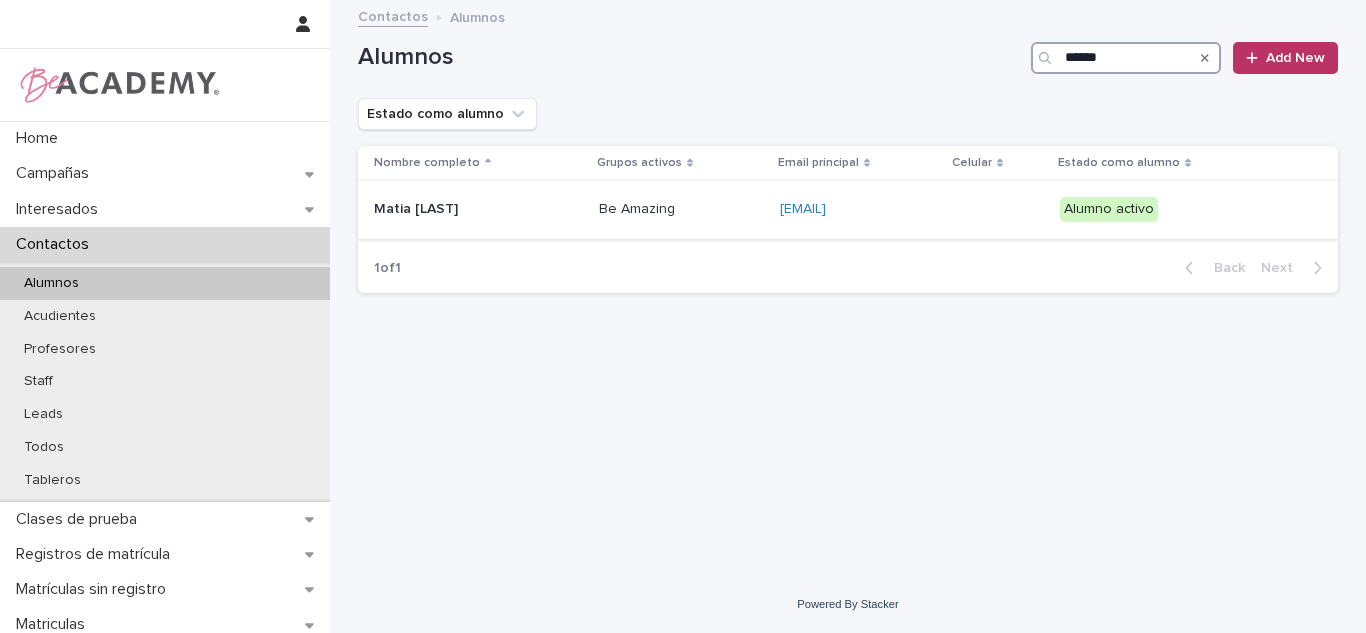type on "*****" 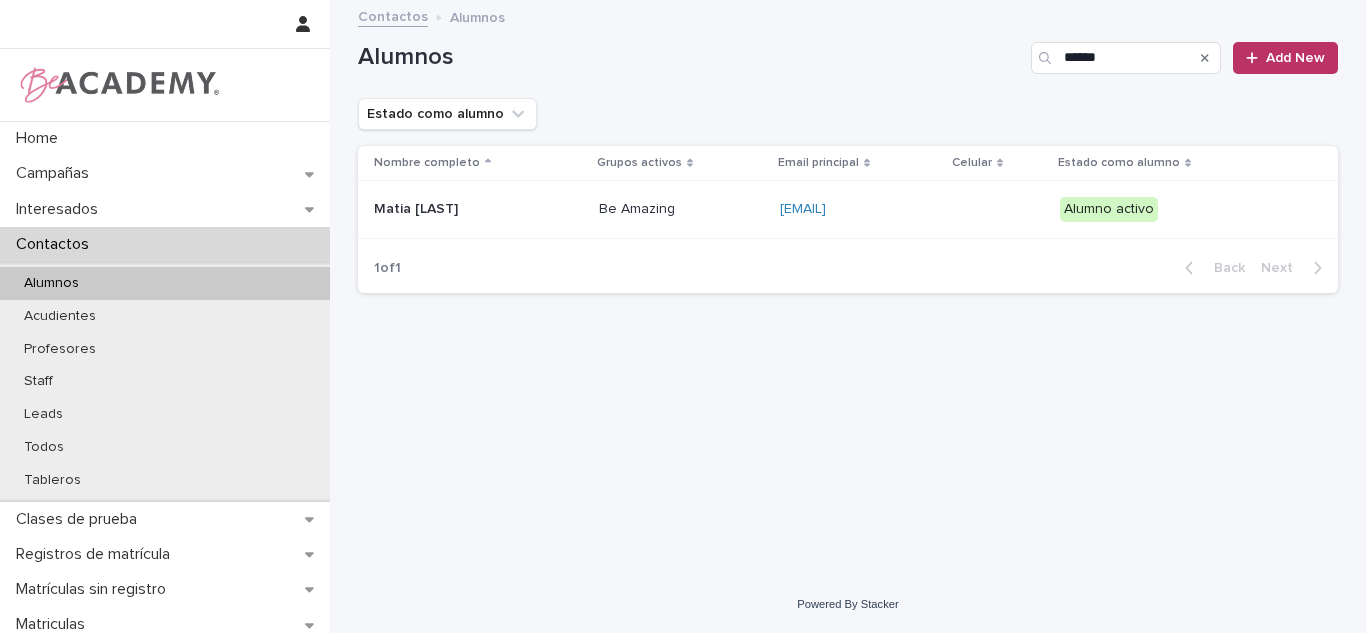 click on "Matia [LAST]" at bounding box center [474, 209] 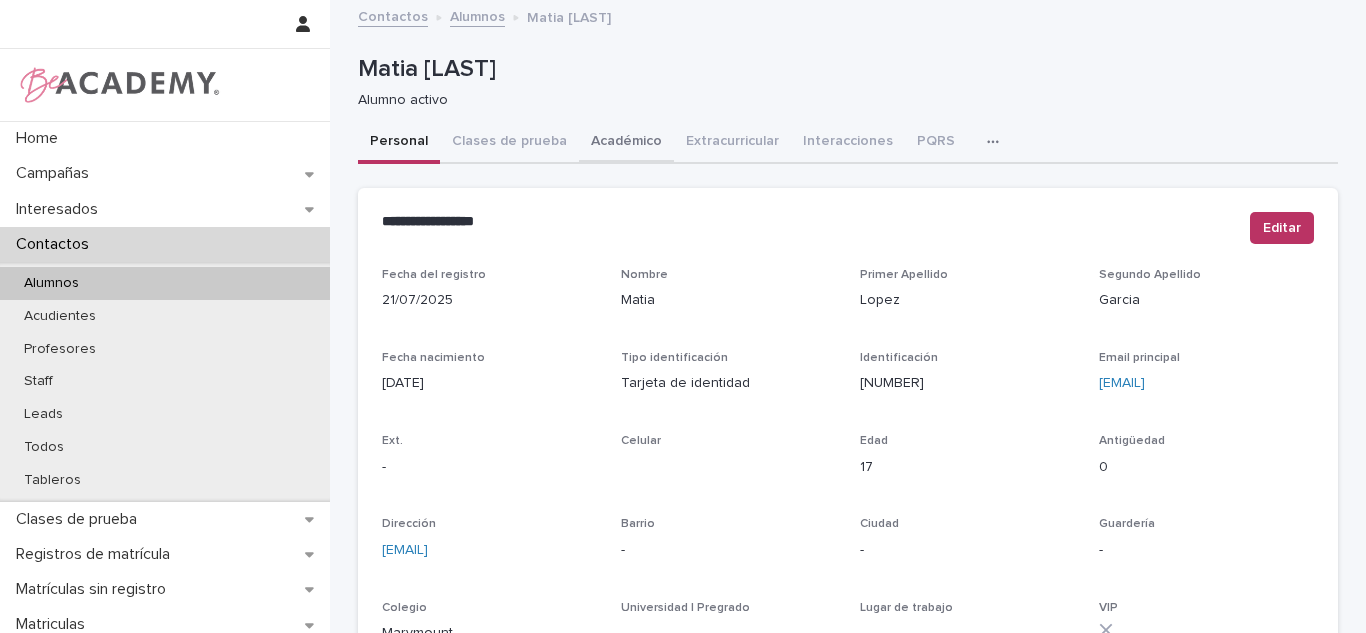 click on "Académico" at bounding box center [626, 143] 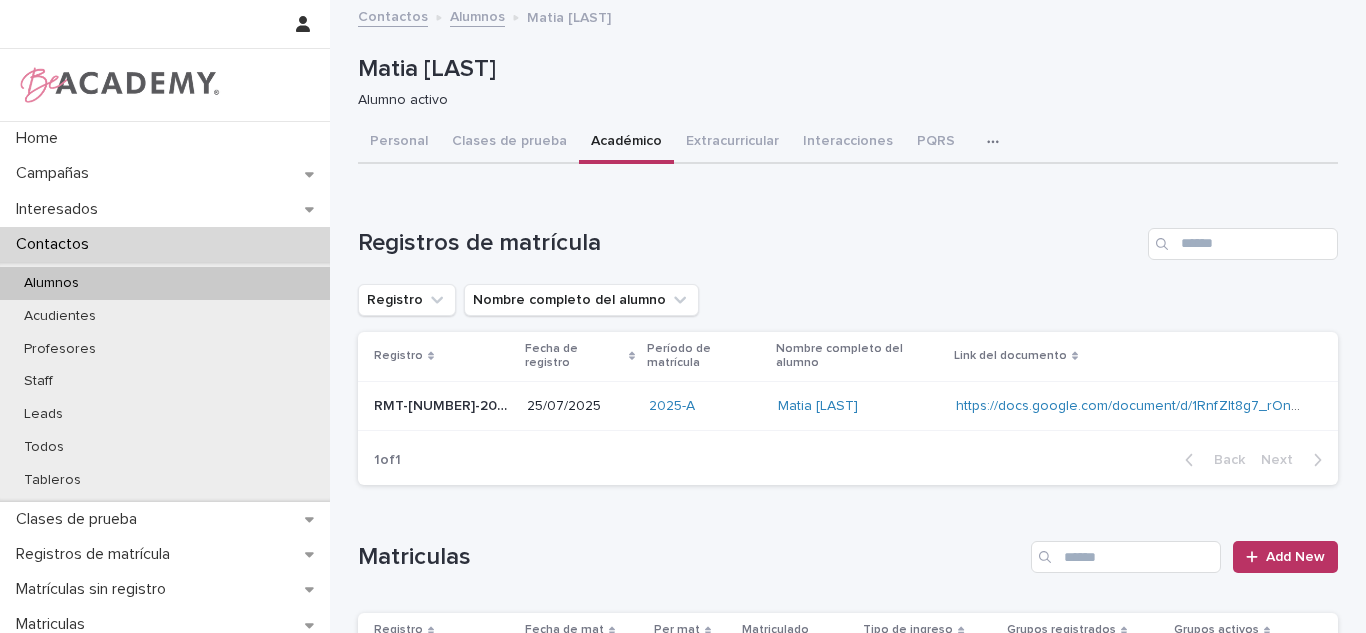 click on "2025-A" at bounding box center [705, 406] 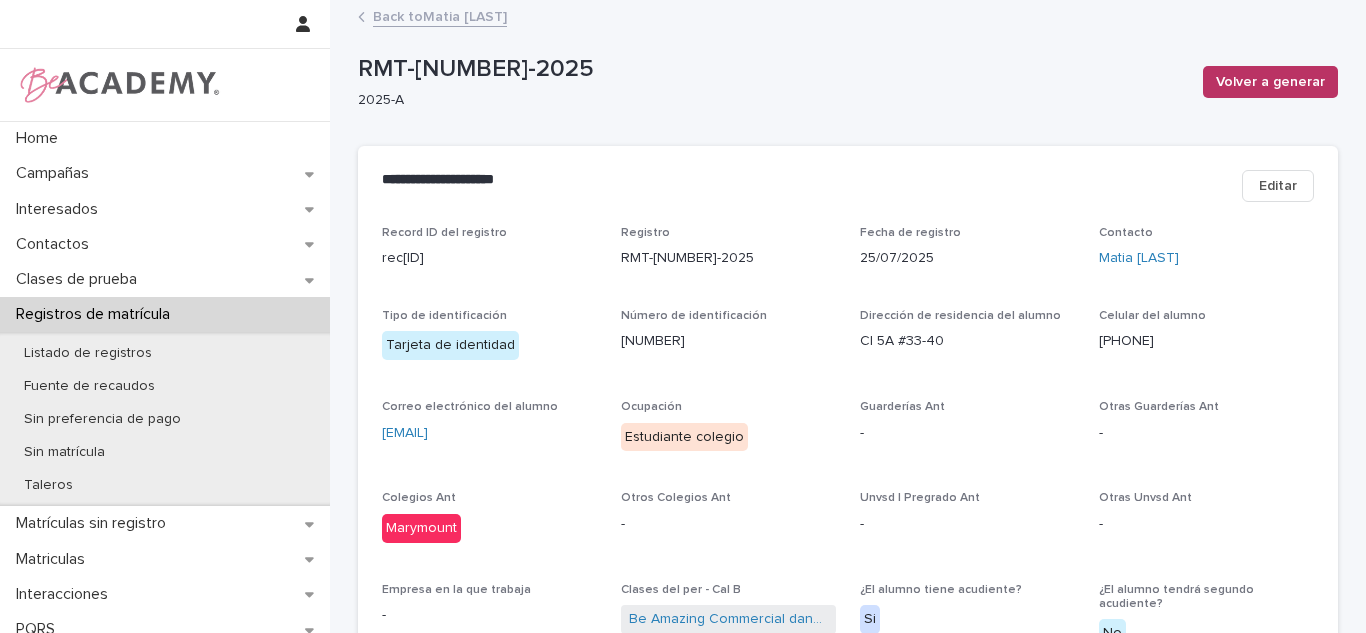 drag, startPoint x: 1172, startPoint y: 342, endPoint x: 1088, endPoint y: 344, distance: 84.0238 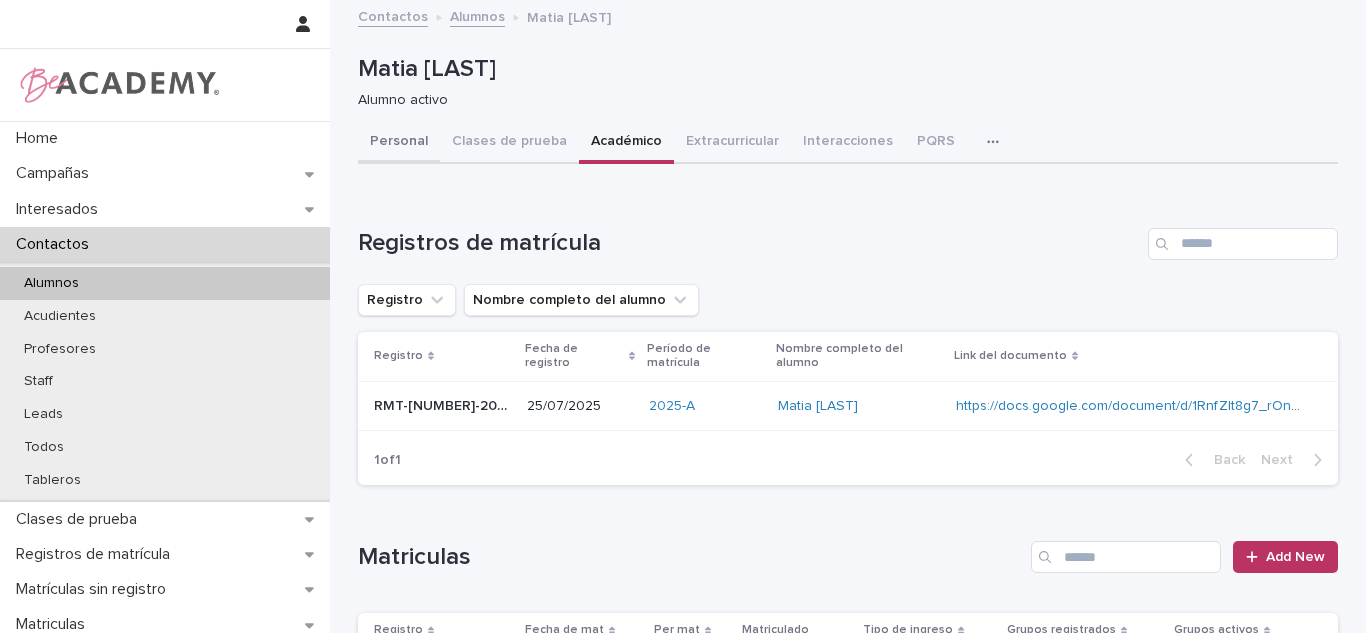 click on "Personal" at bounding box center (399, 143) 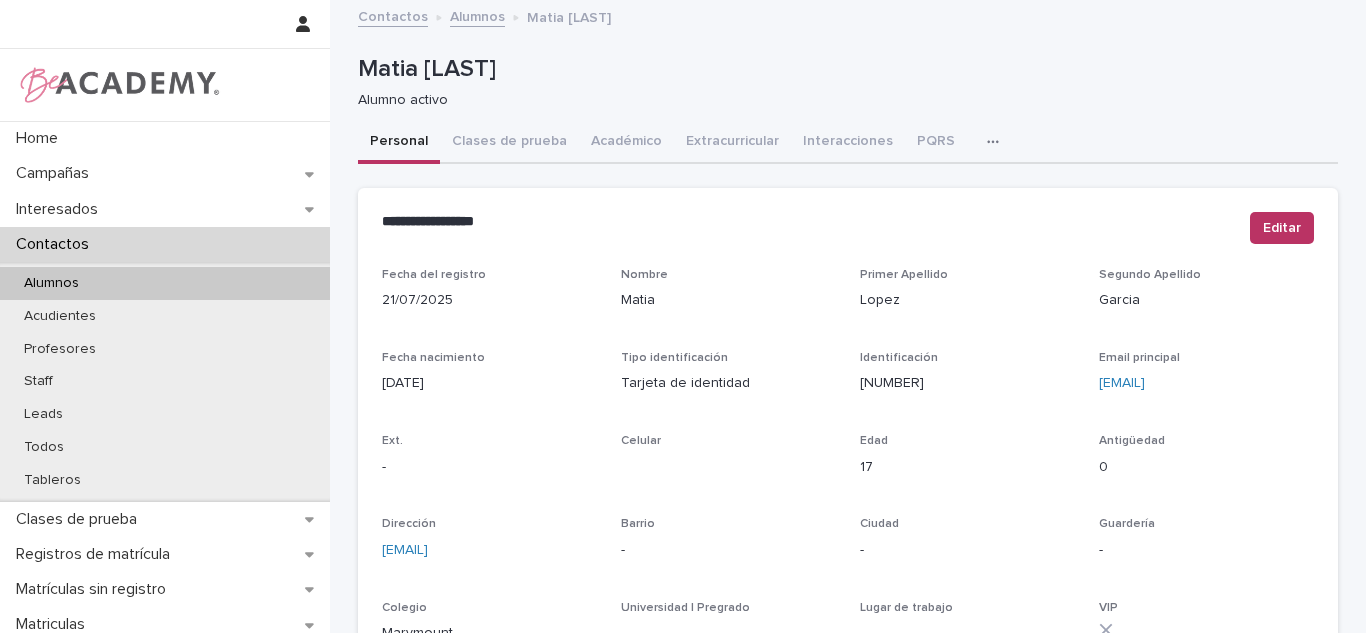 click on "Editar" at bounding box center [1278, 232] 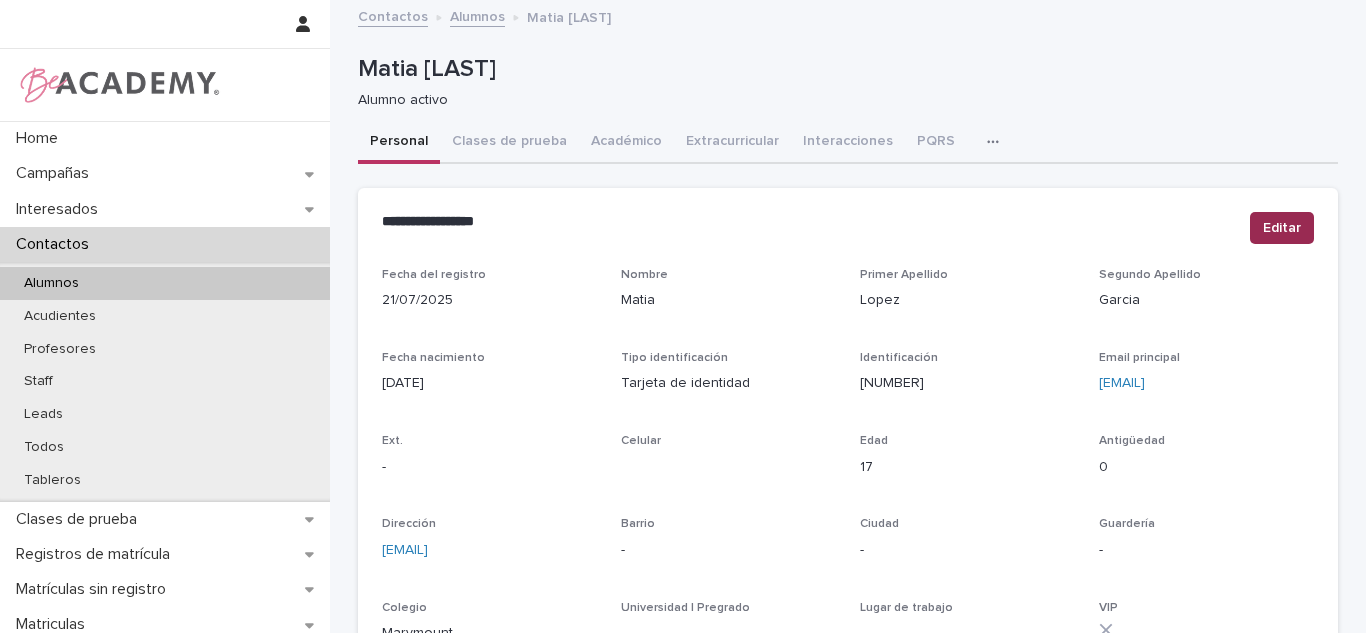 drag, startPoint x: 1281, startPoint y: 247, endPoint x: 1273, endPoint y: 223, distance: 25.298222 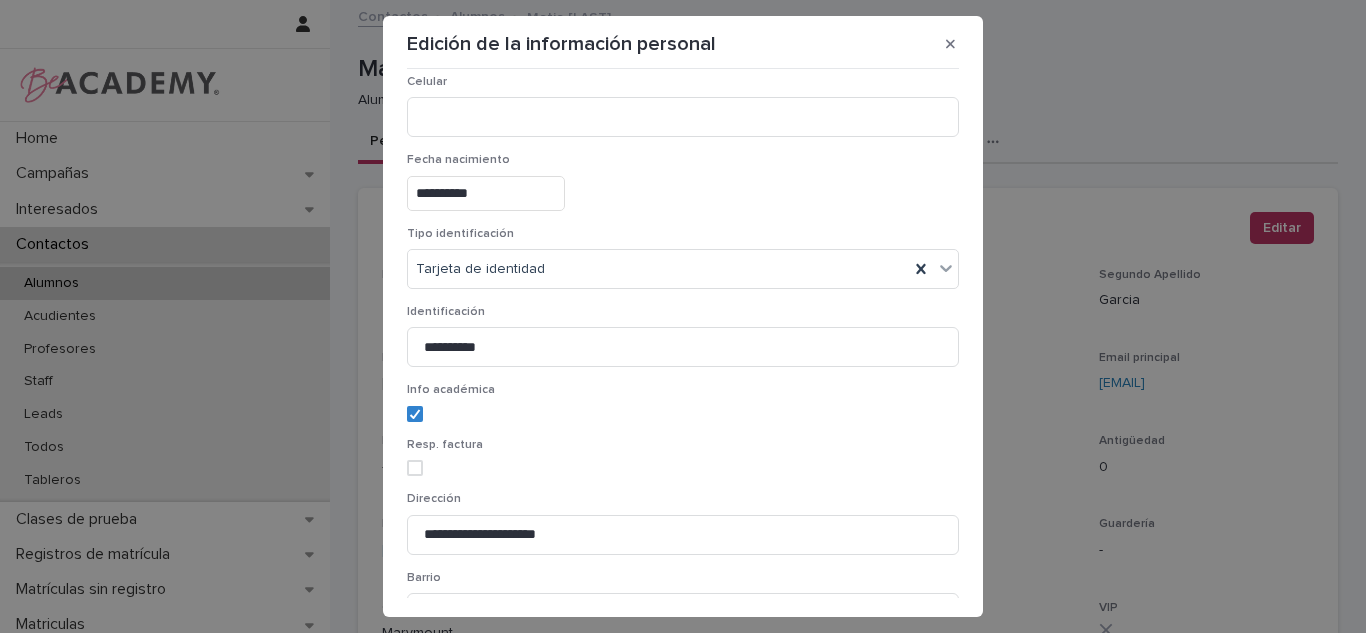 scroll, scrollTop: 580, scrollLeft: 0, axis: vertical 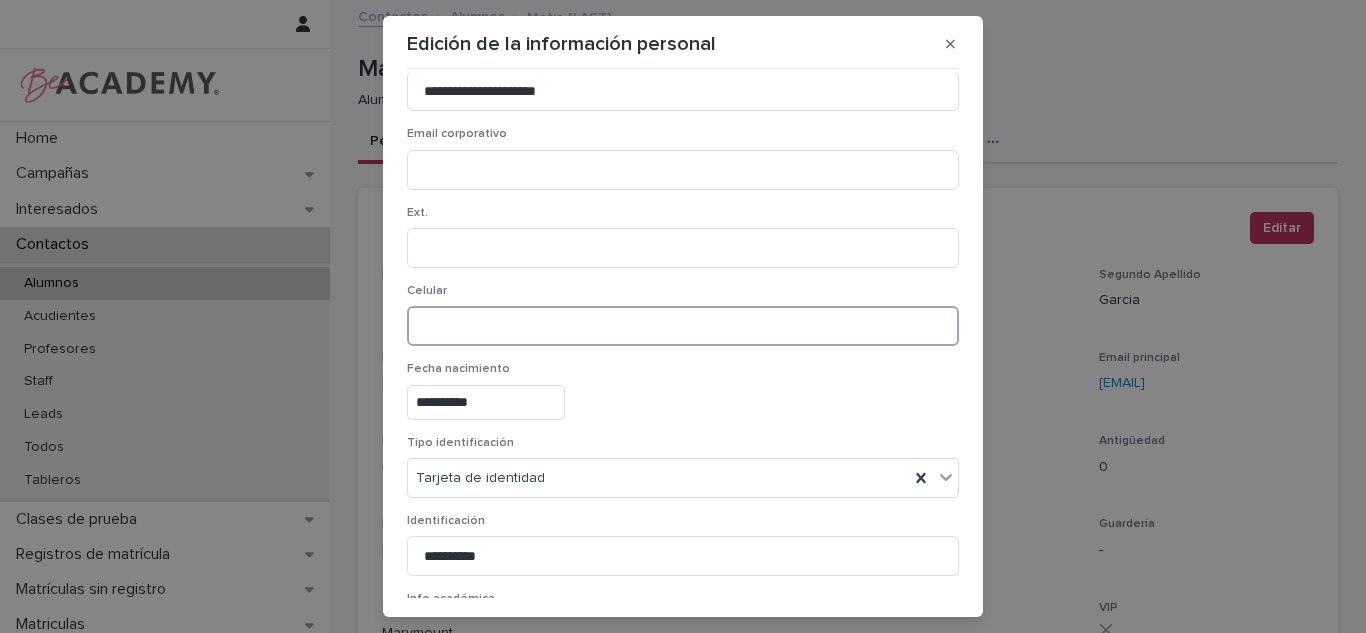 paste on "**********" 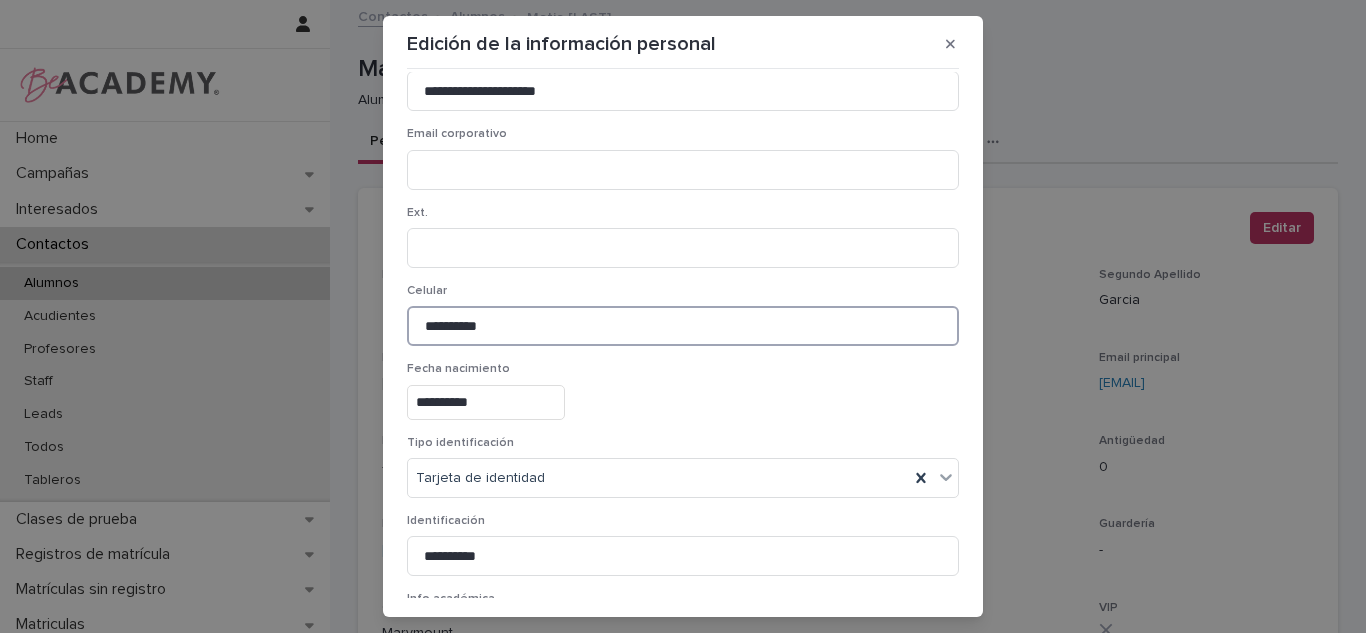 type on "**********" 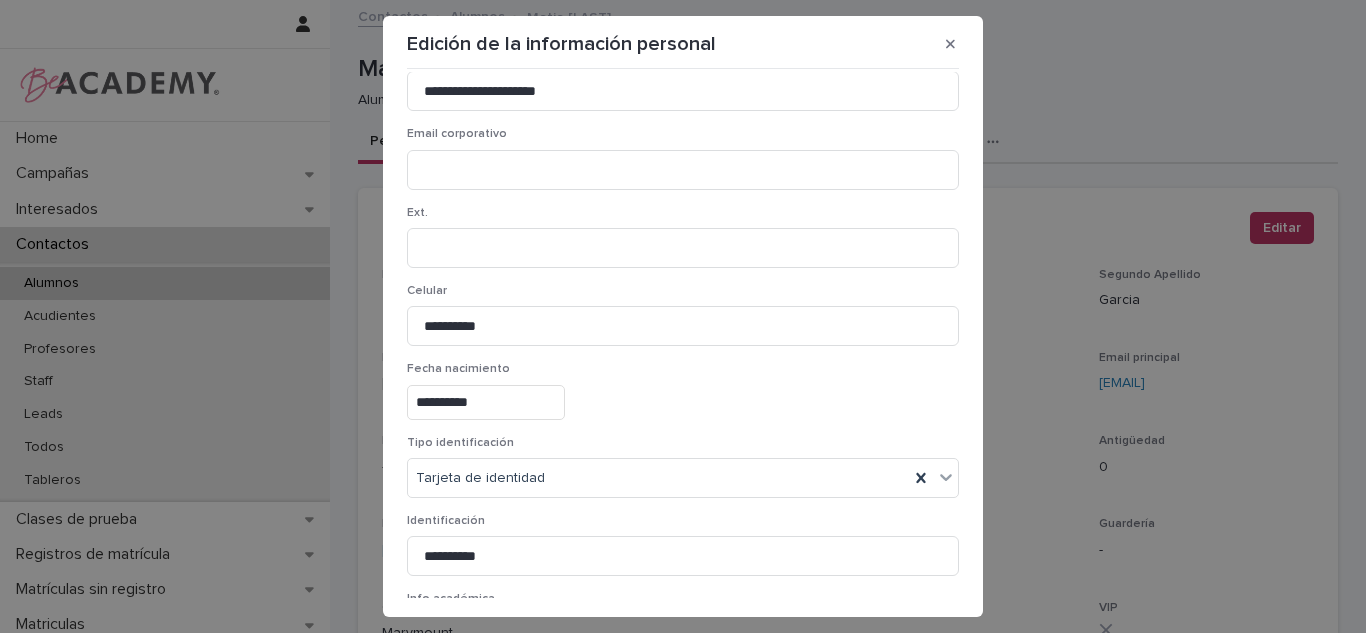 scroll, scrollTop: 1482, scrollLeft: 0, axis: vertical 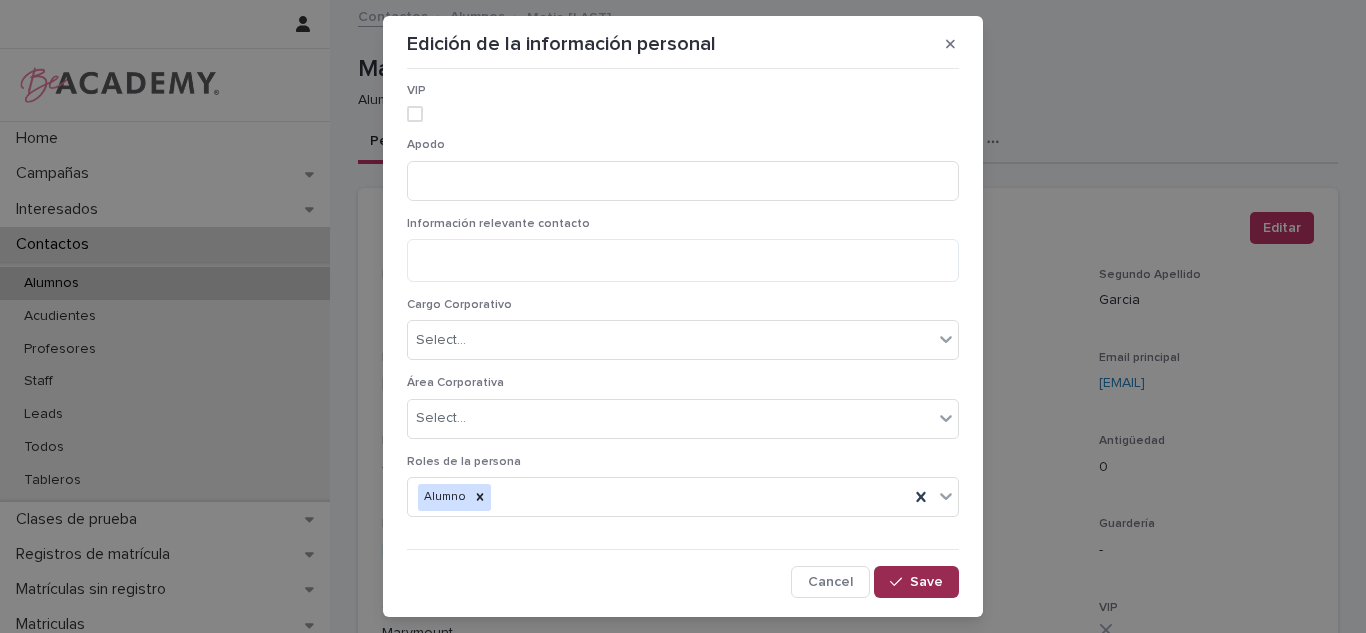 click on "Save" at bounding box center (926, 582) 